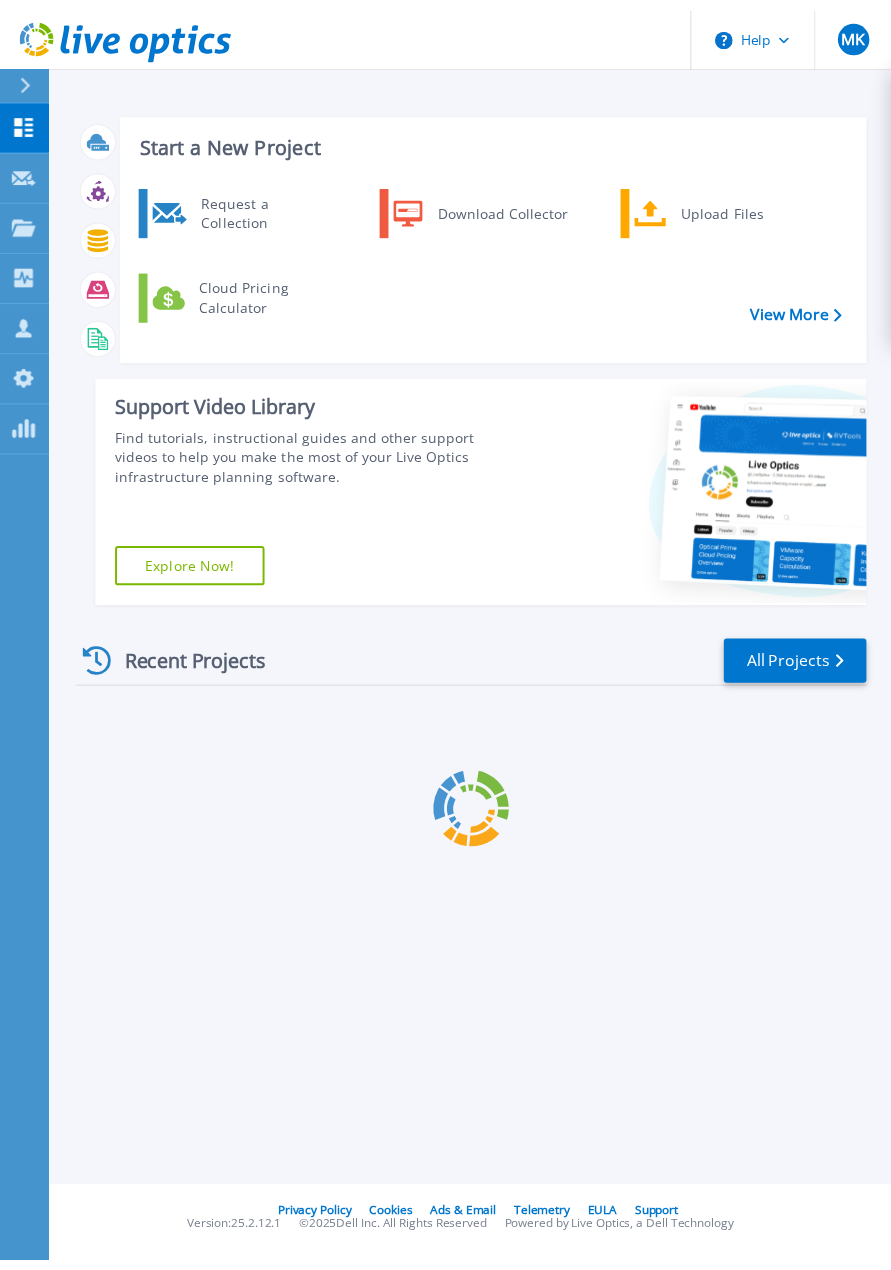 scroll, scrollTop: 0, scrollLeft: 0, axis: both 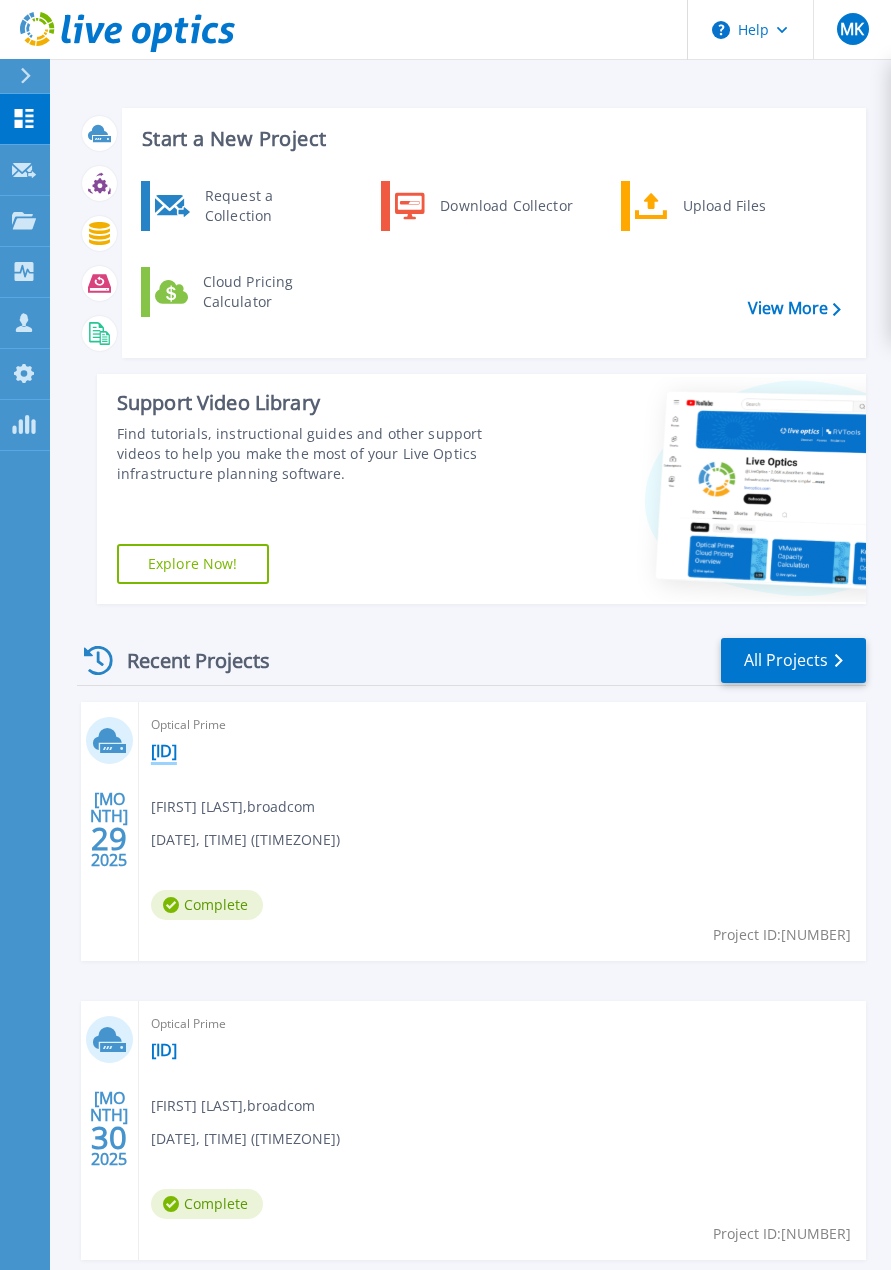 click on "[ID]" at bounding box center [164, 751] 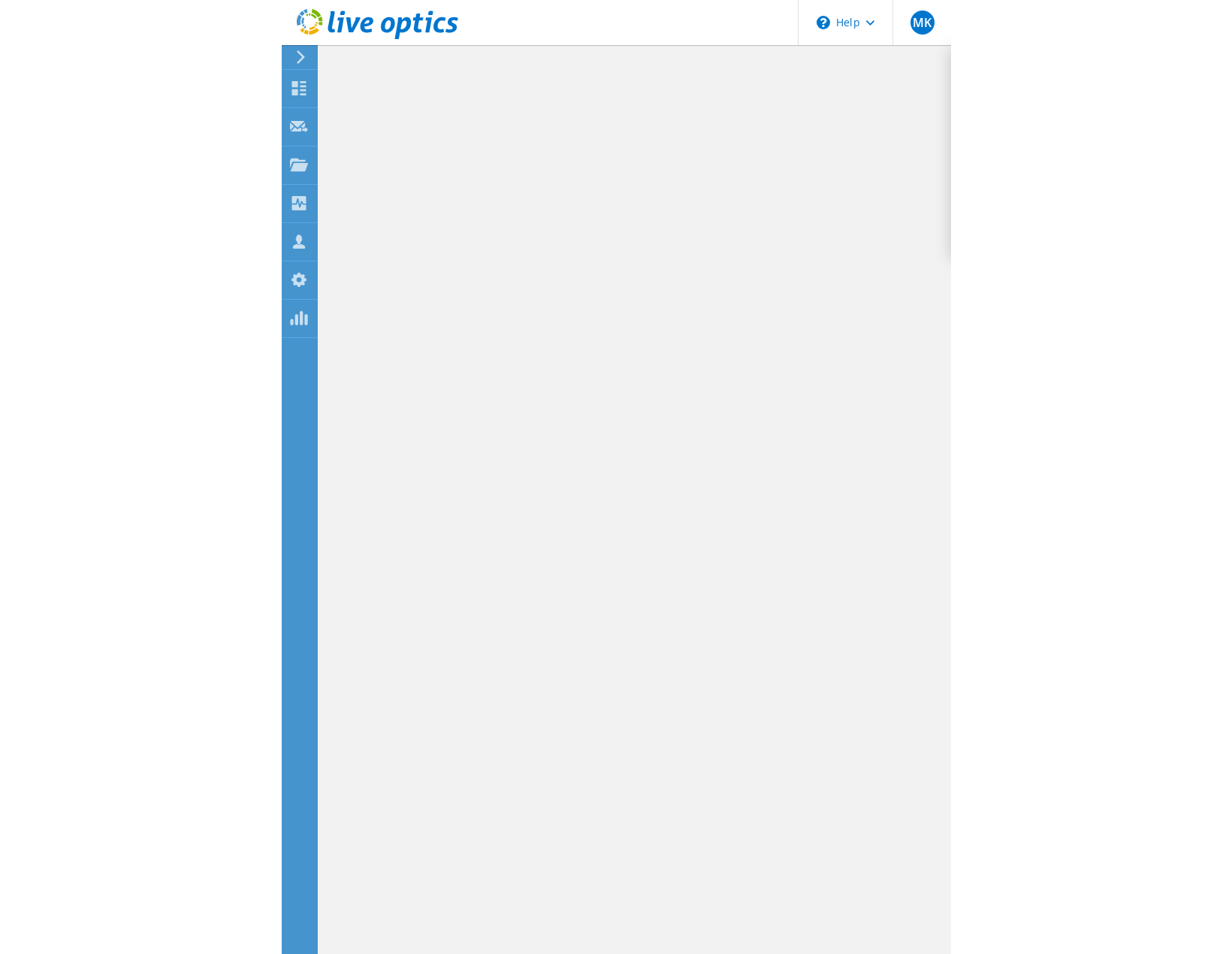 scroll, scrollTop: 0, scrollLeft: 0, axis: both 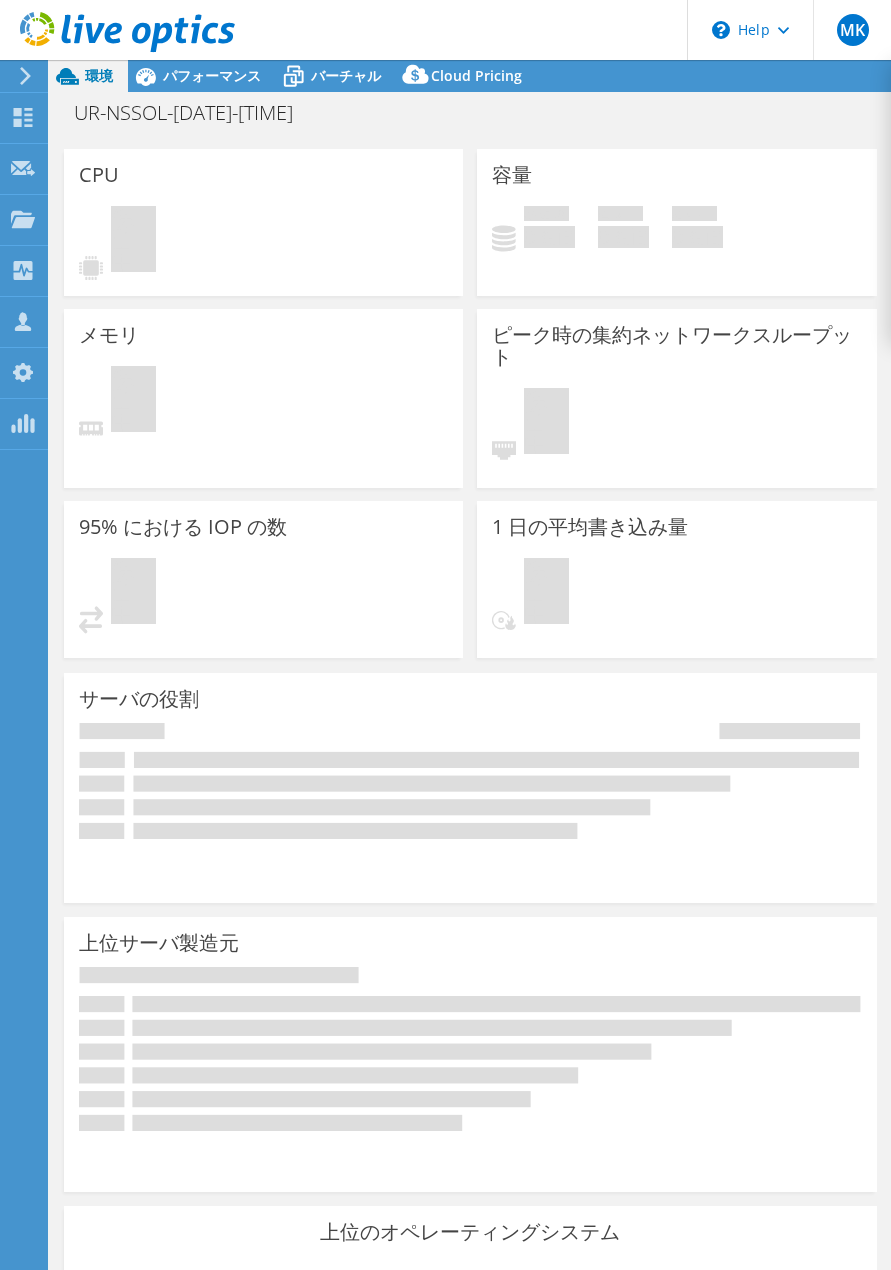 select on "USD" 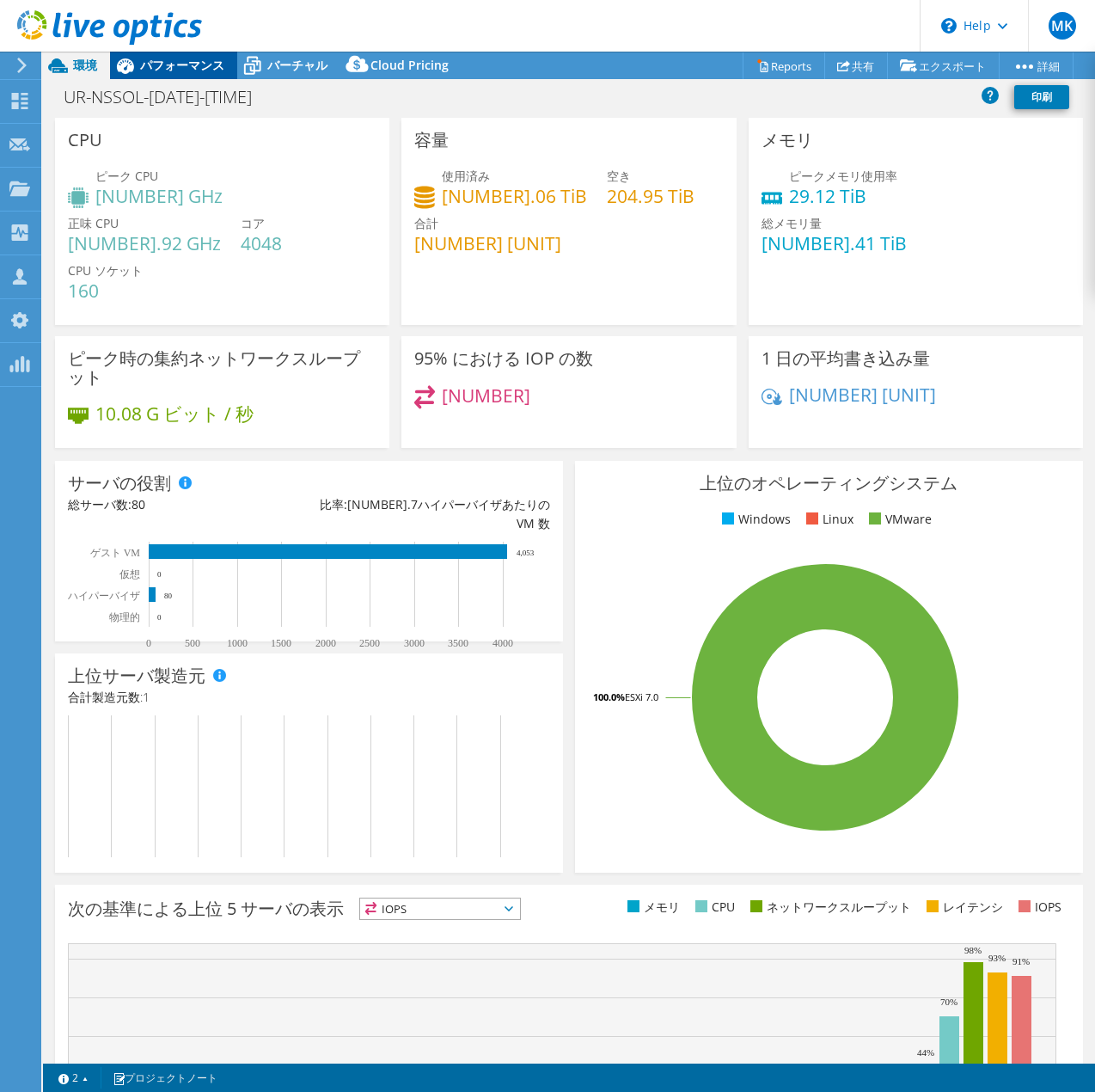 click on "パフォーマンス" at bounding box center [182, 64] 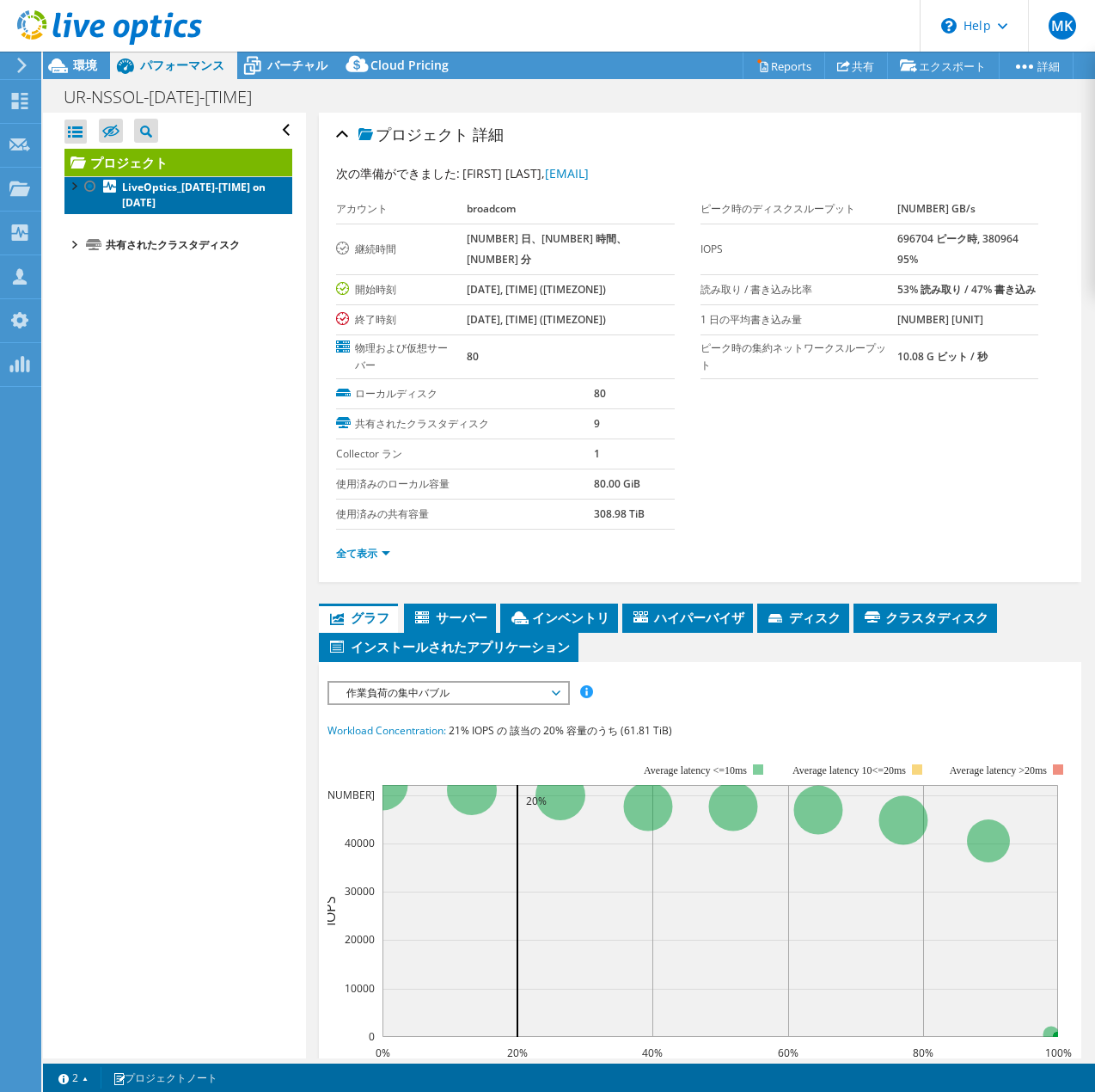 click on "LiveOptics_[DATE] on [DATE]" at bounding box center [178, 195] 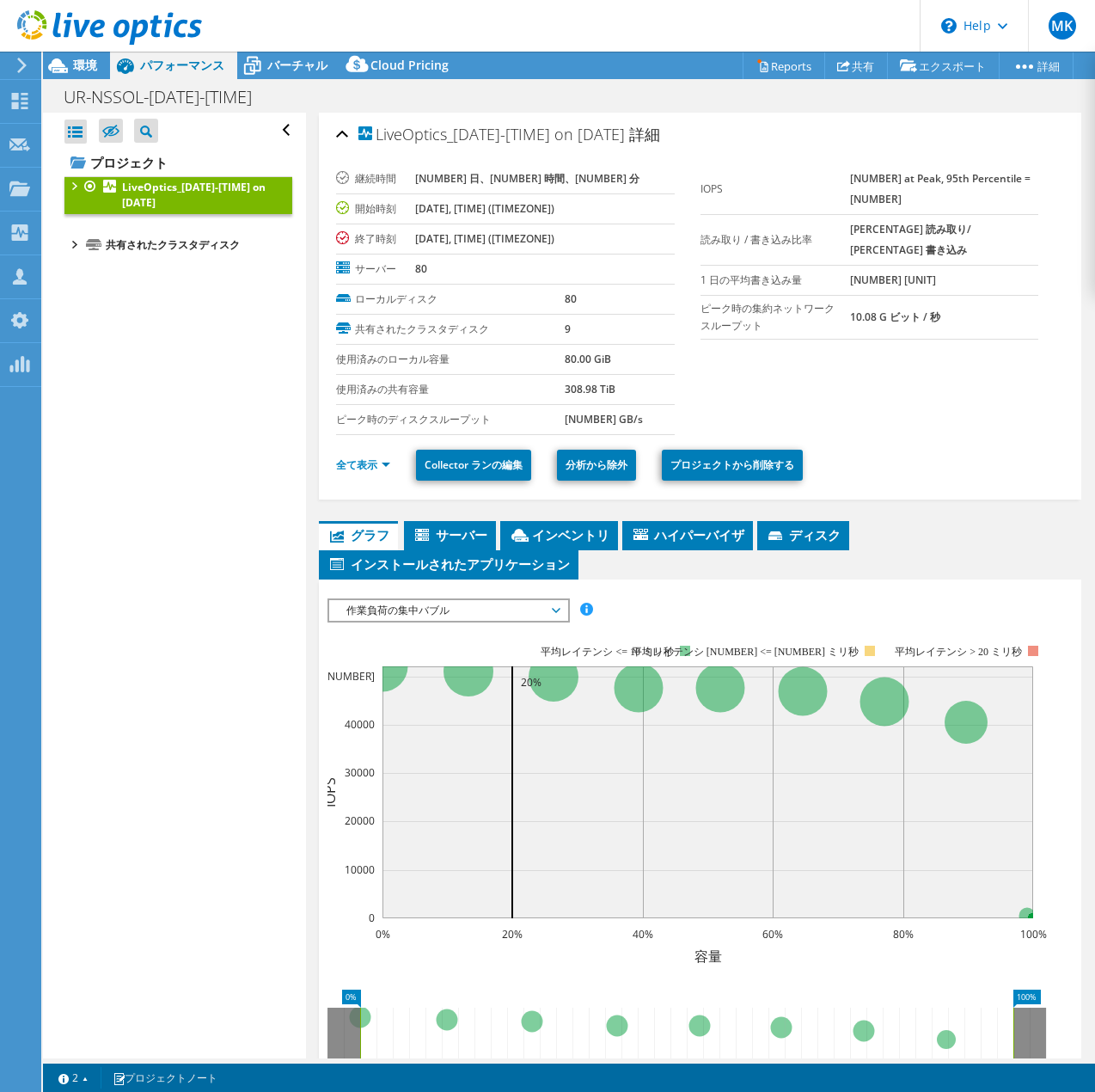 click at bounding box center [73, 185] 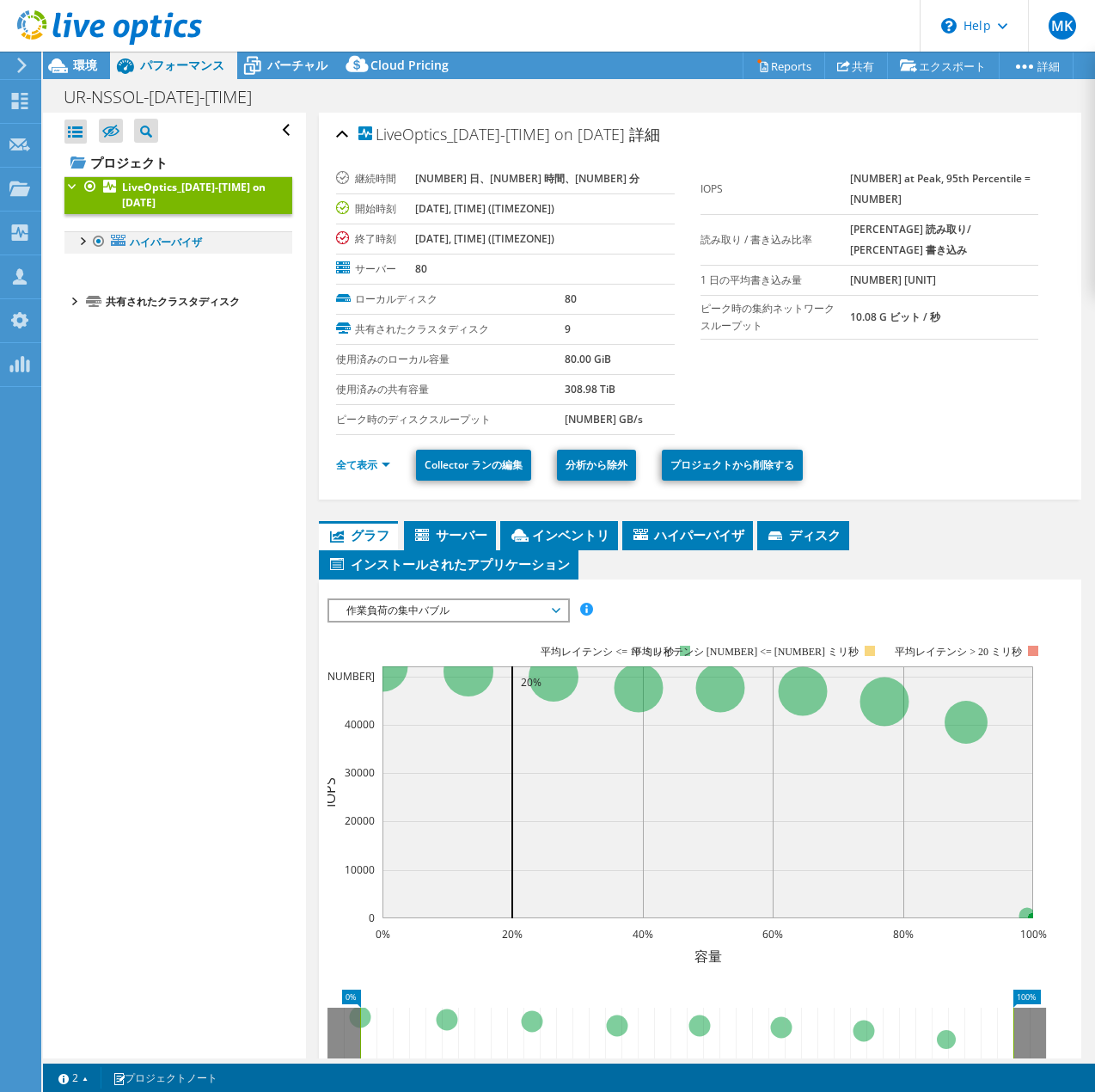 click at bounding box center [82, 240] 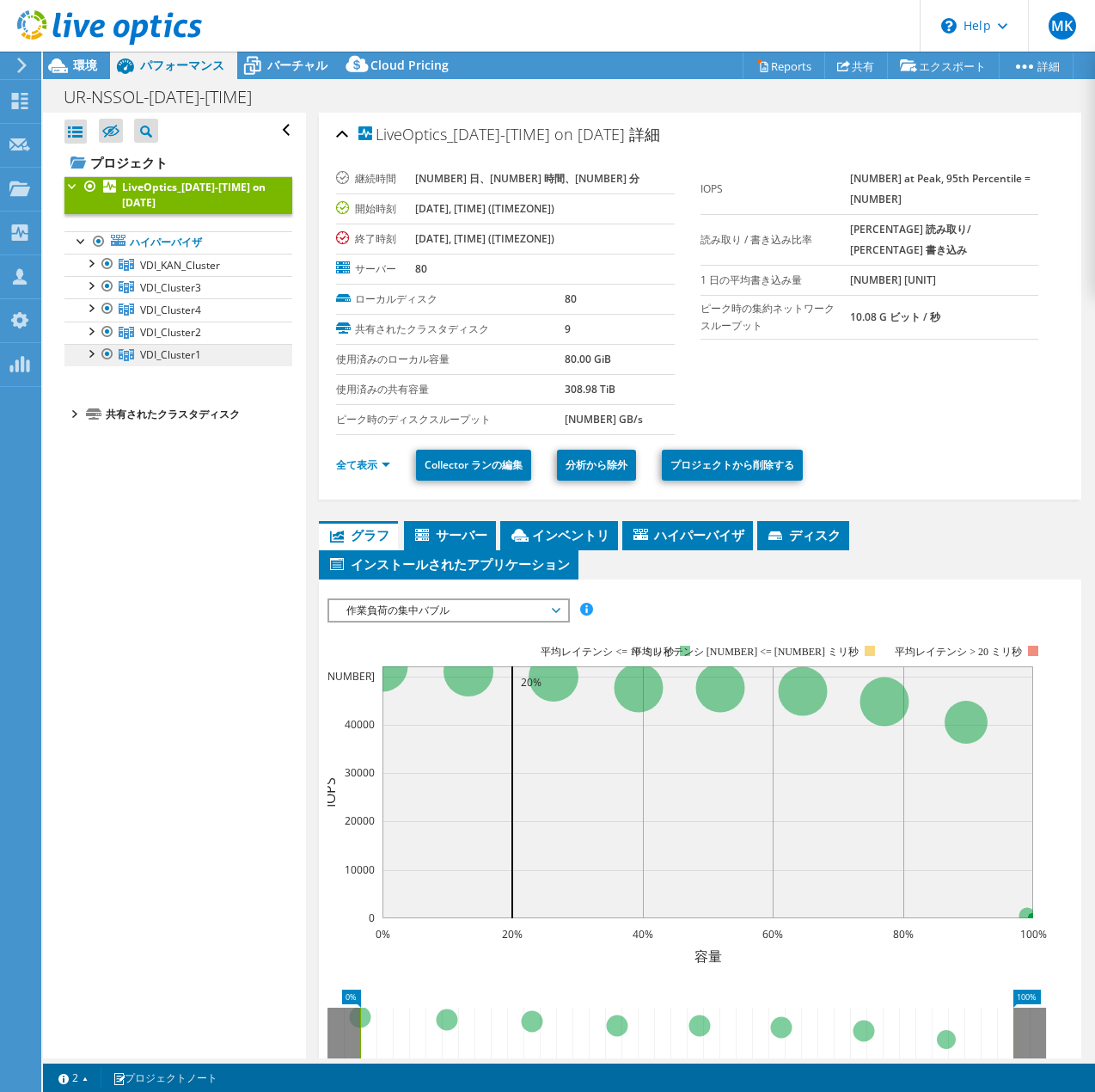 click on "VDI_Cluster1" at bounding box center [180, 265] 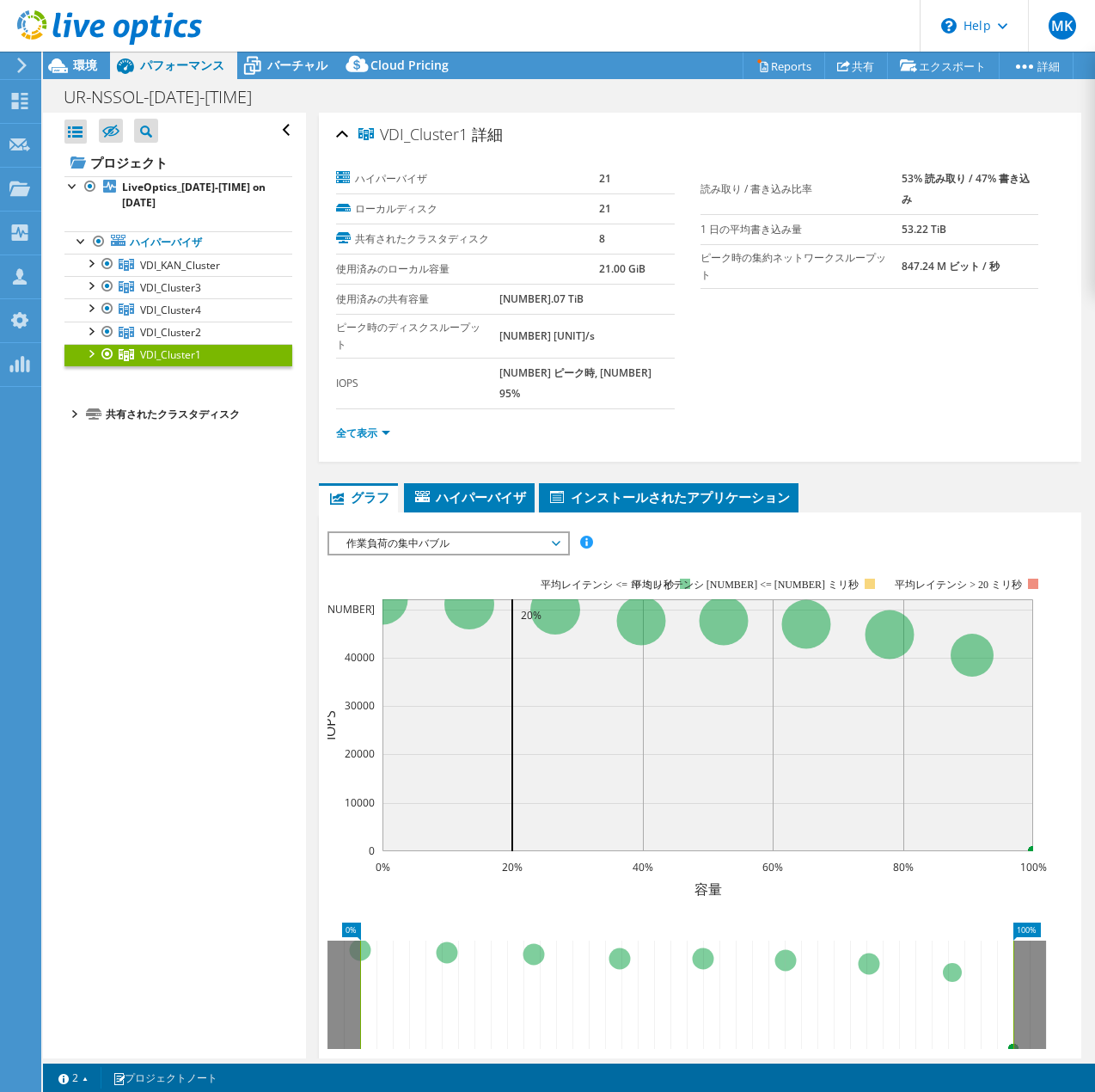click on "作業負荷の集中バブル" at bounding box center (448, 543) 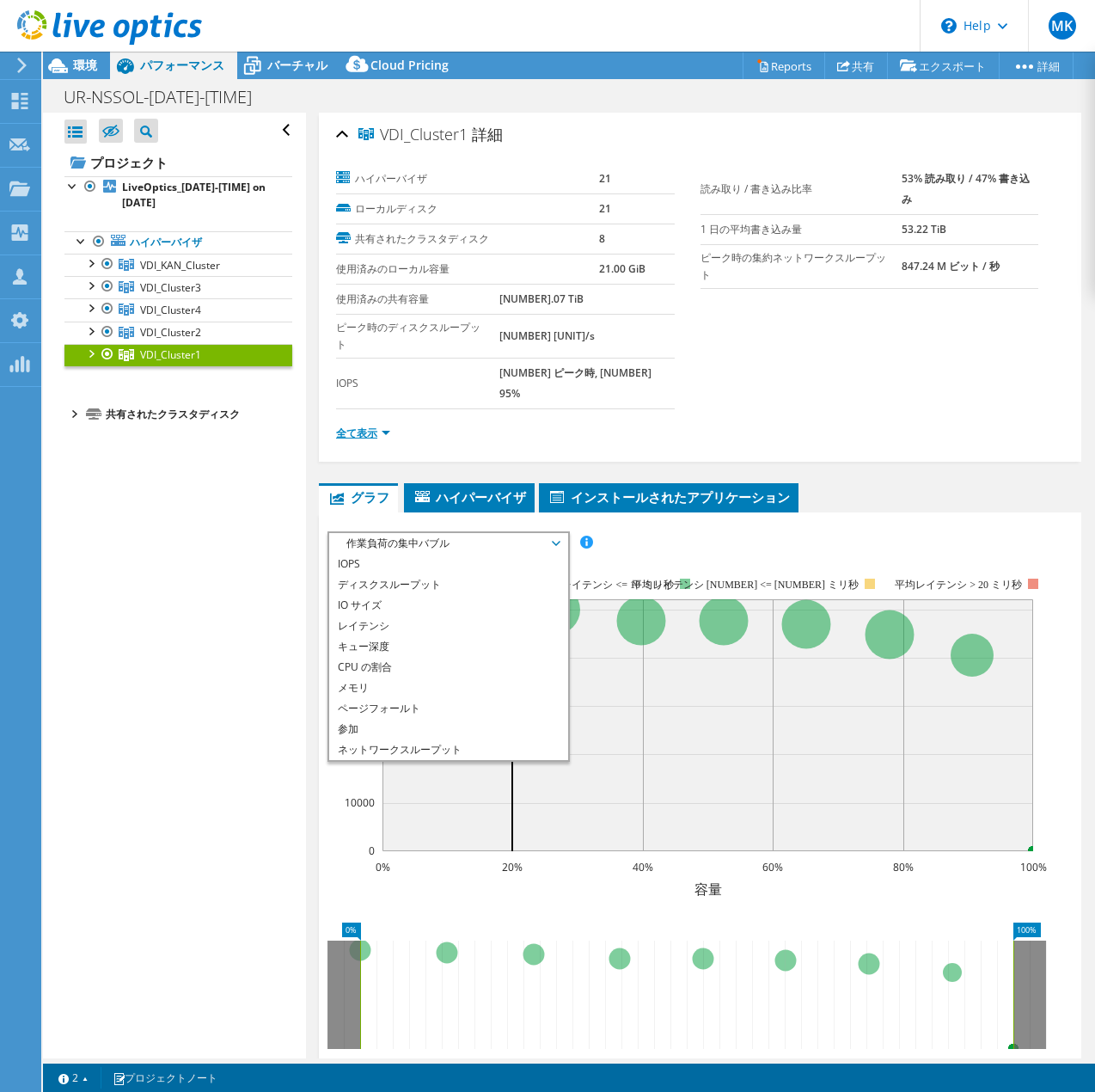 click on "全て表示" at bounding box center (363, 433) 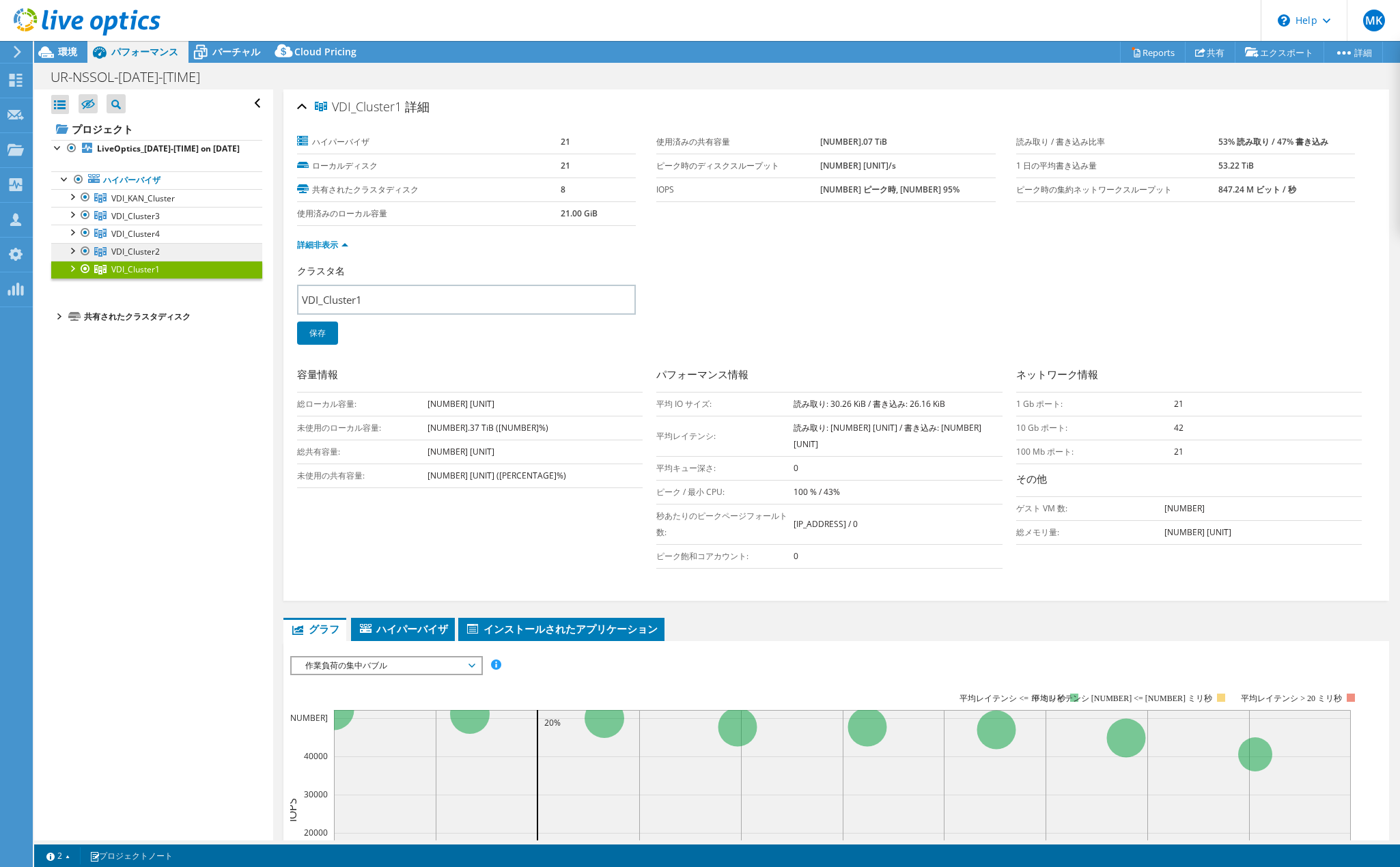 click on "VDI_Cluster2" at bounding box center [143, 198] 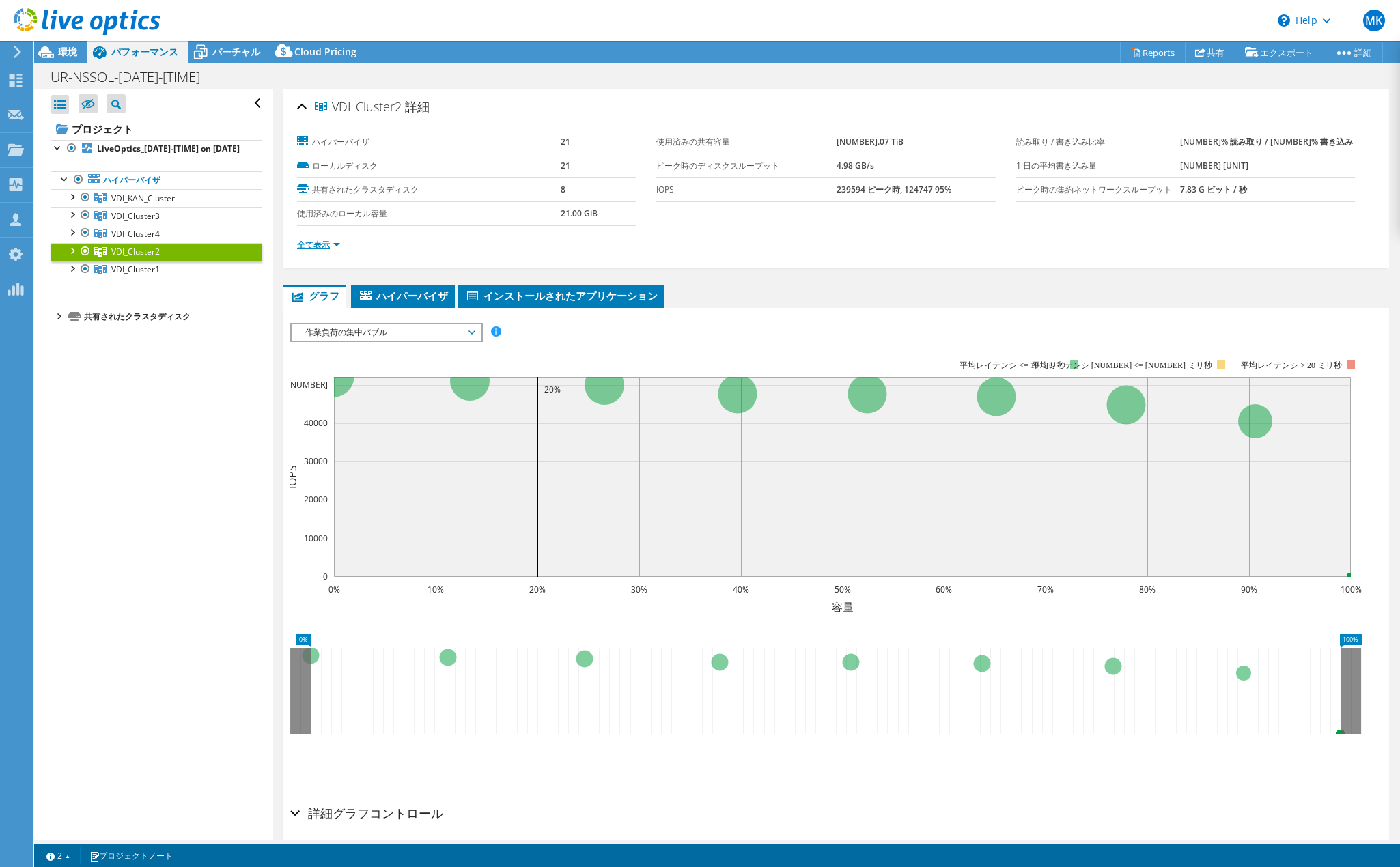 click on "全て表示" at bounding box center (318, 244) 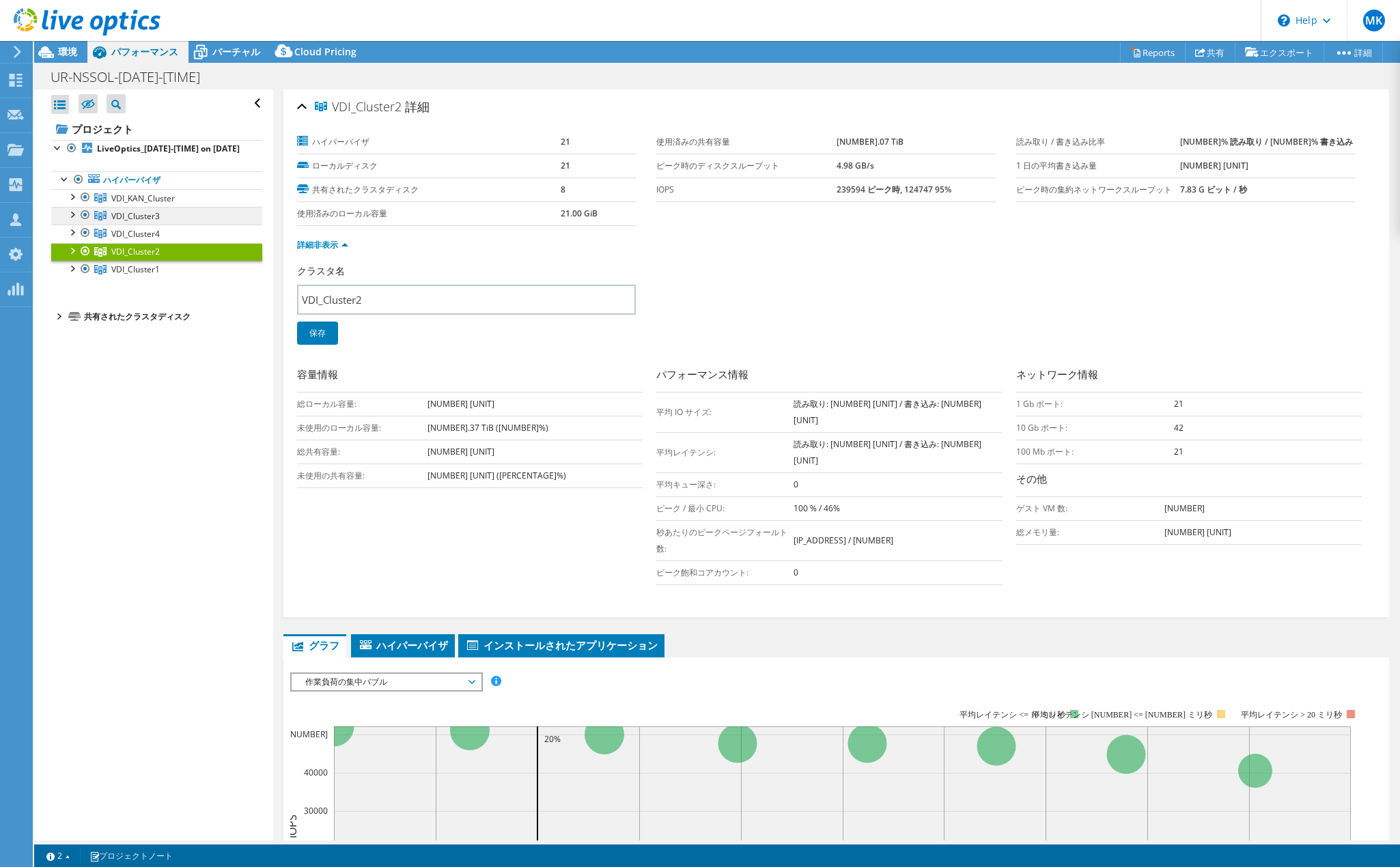 click on "VDI_Cluster3" at bounding box center [143, 198] 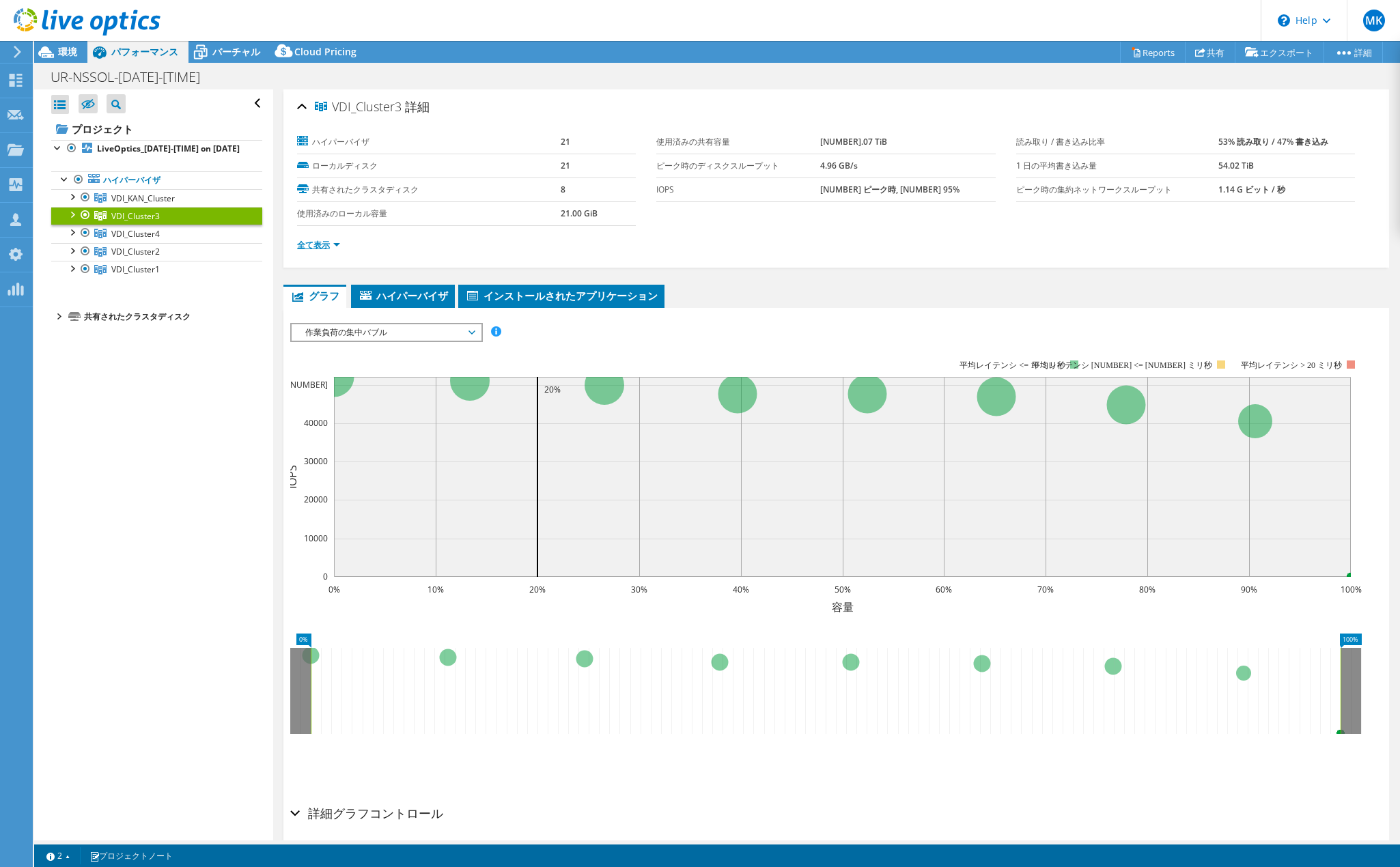 click on "全て表示" at bounding box center [318, 244] 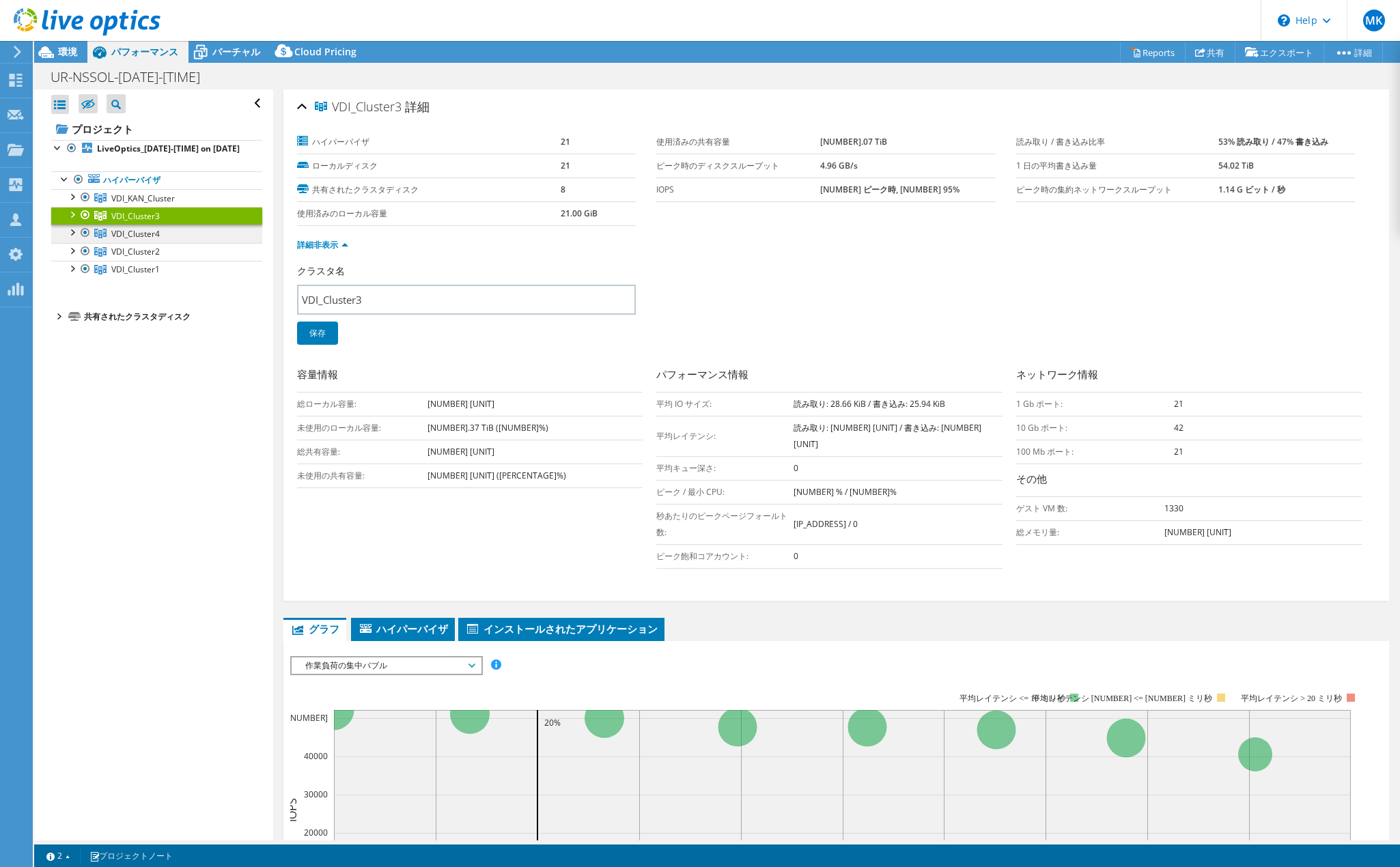 click on "VDI_Cluster4" at bounding box center [143, 198] 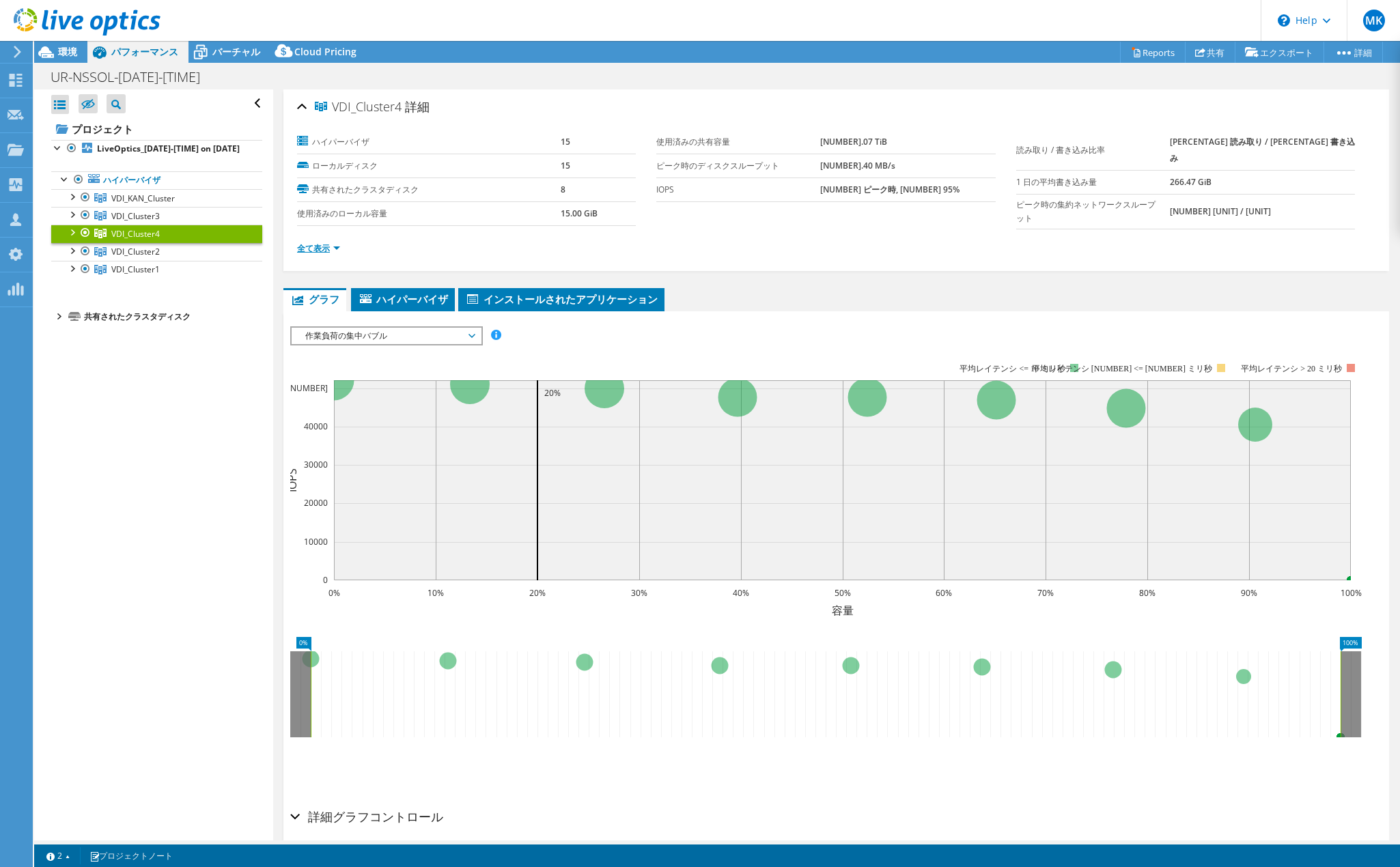 click on "全て表示" at bounding box center [318, 248] 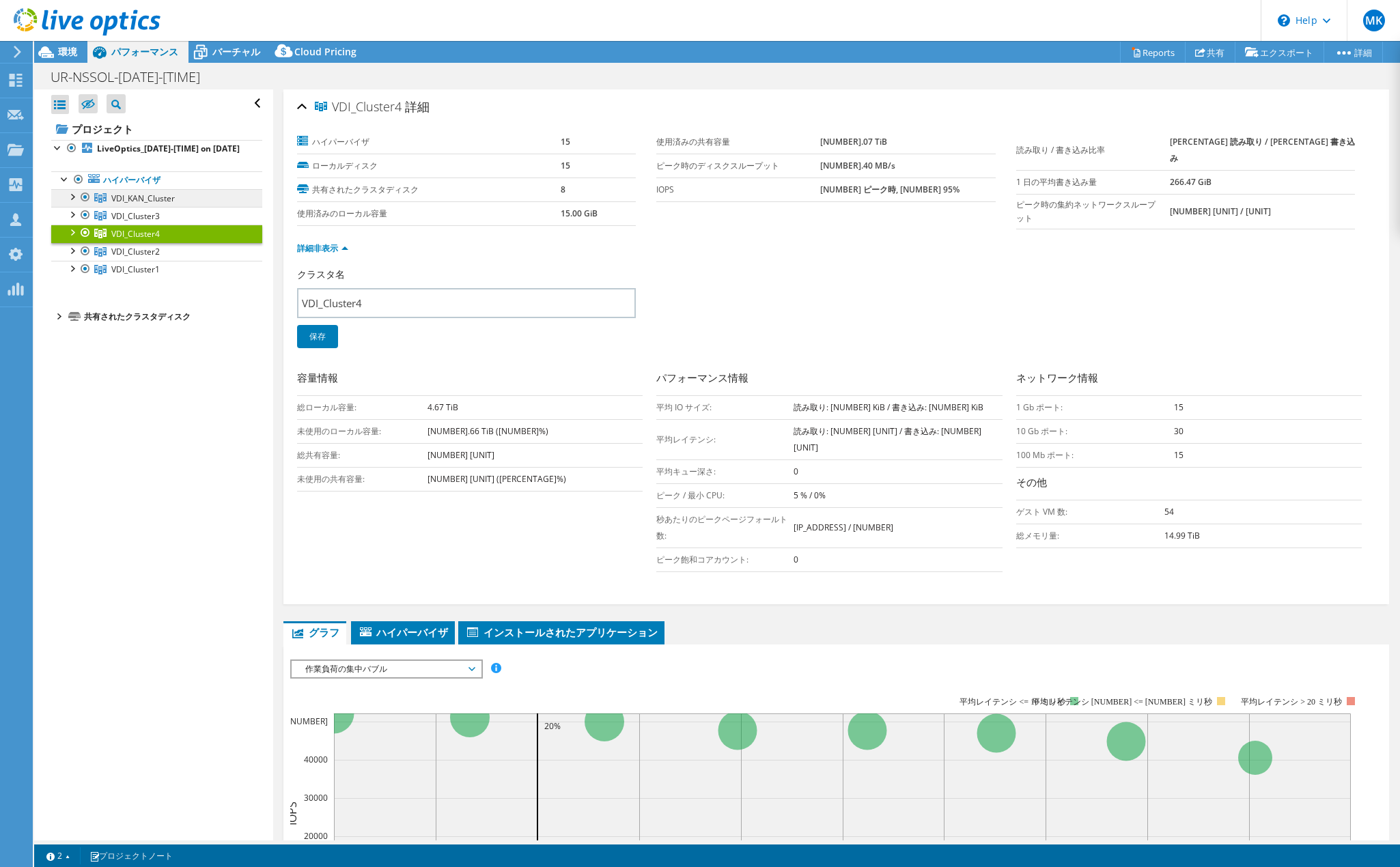 click on "VDI_KAN_Cluster" at bounding box center (143, 198) 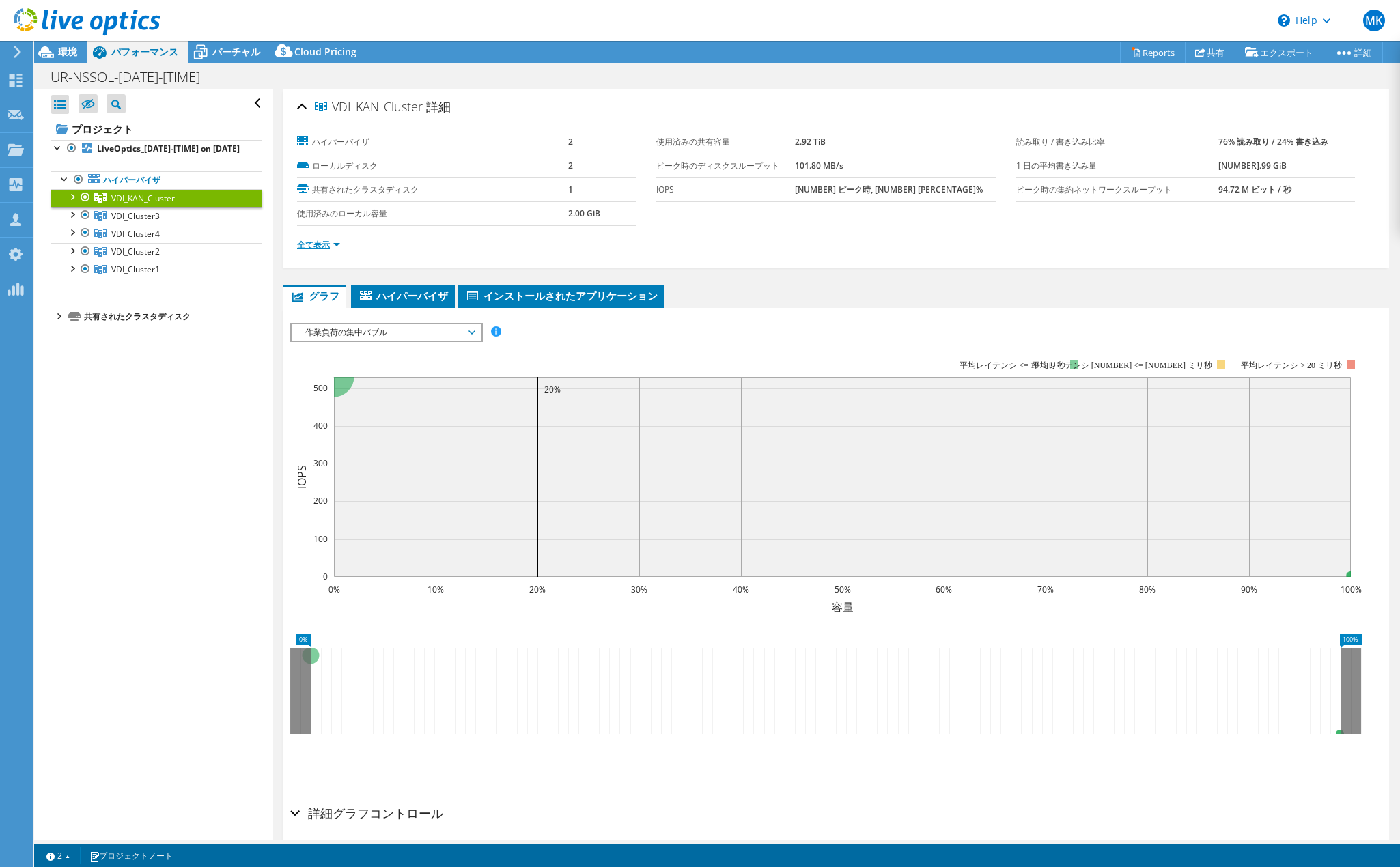 click on "全て表示" at bounding box center [318, 244] 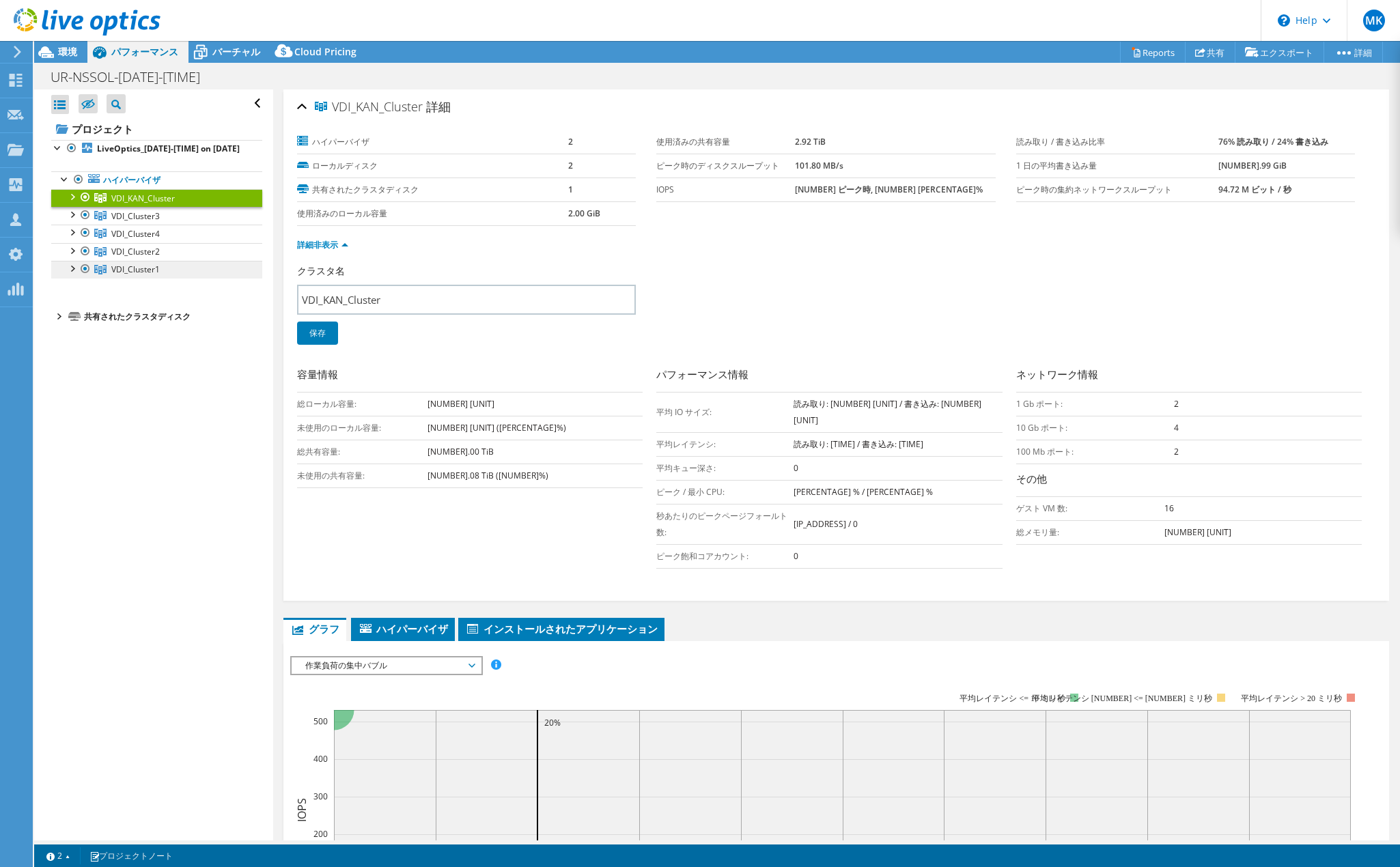 click on "VDI_Cluster1" at bounding box center (156, 198) 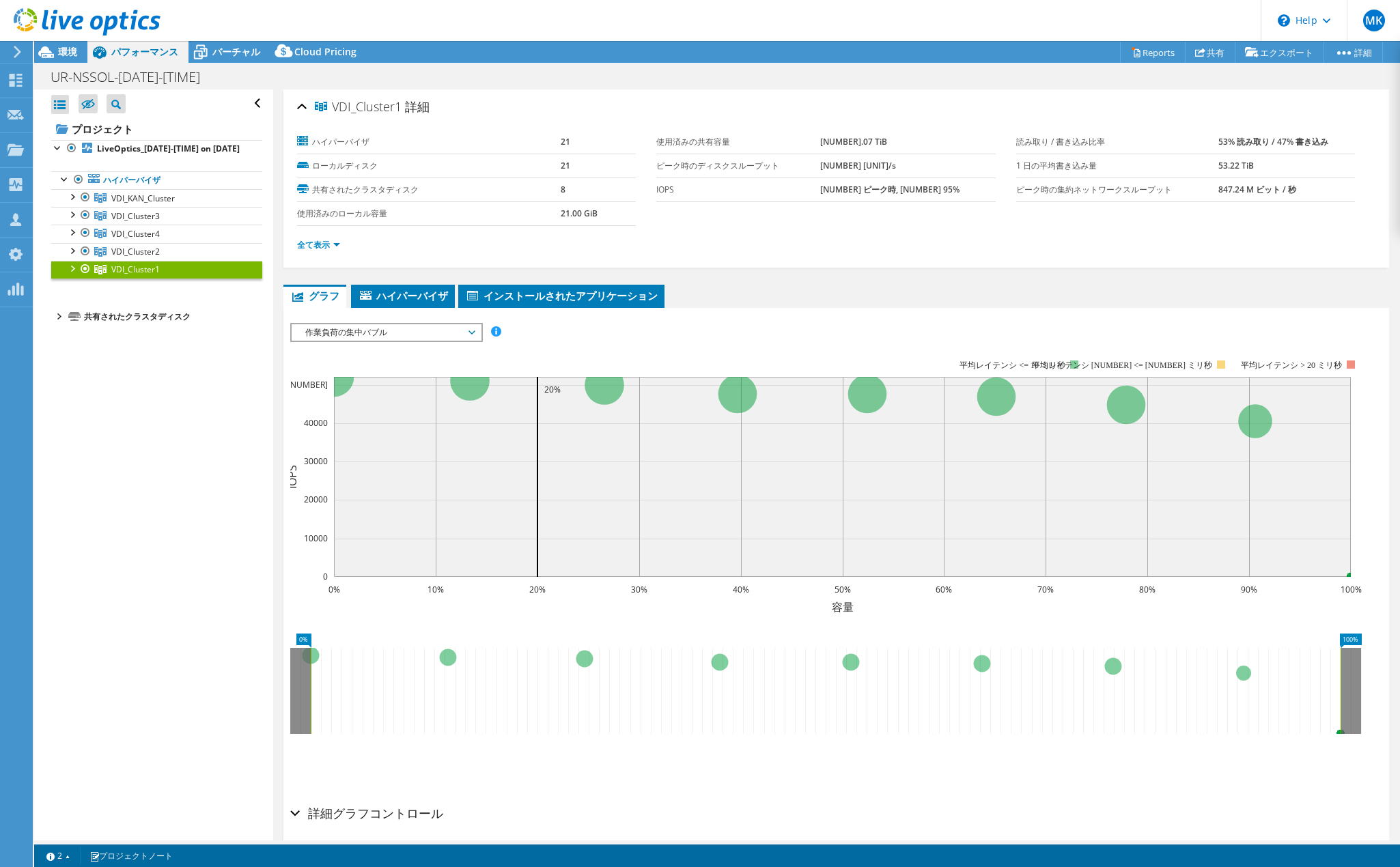 click on "作業負荷の集中バブル" at bounding box center [386, 332] 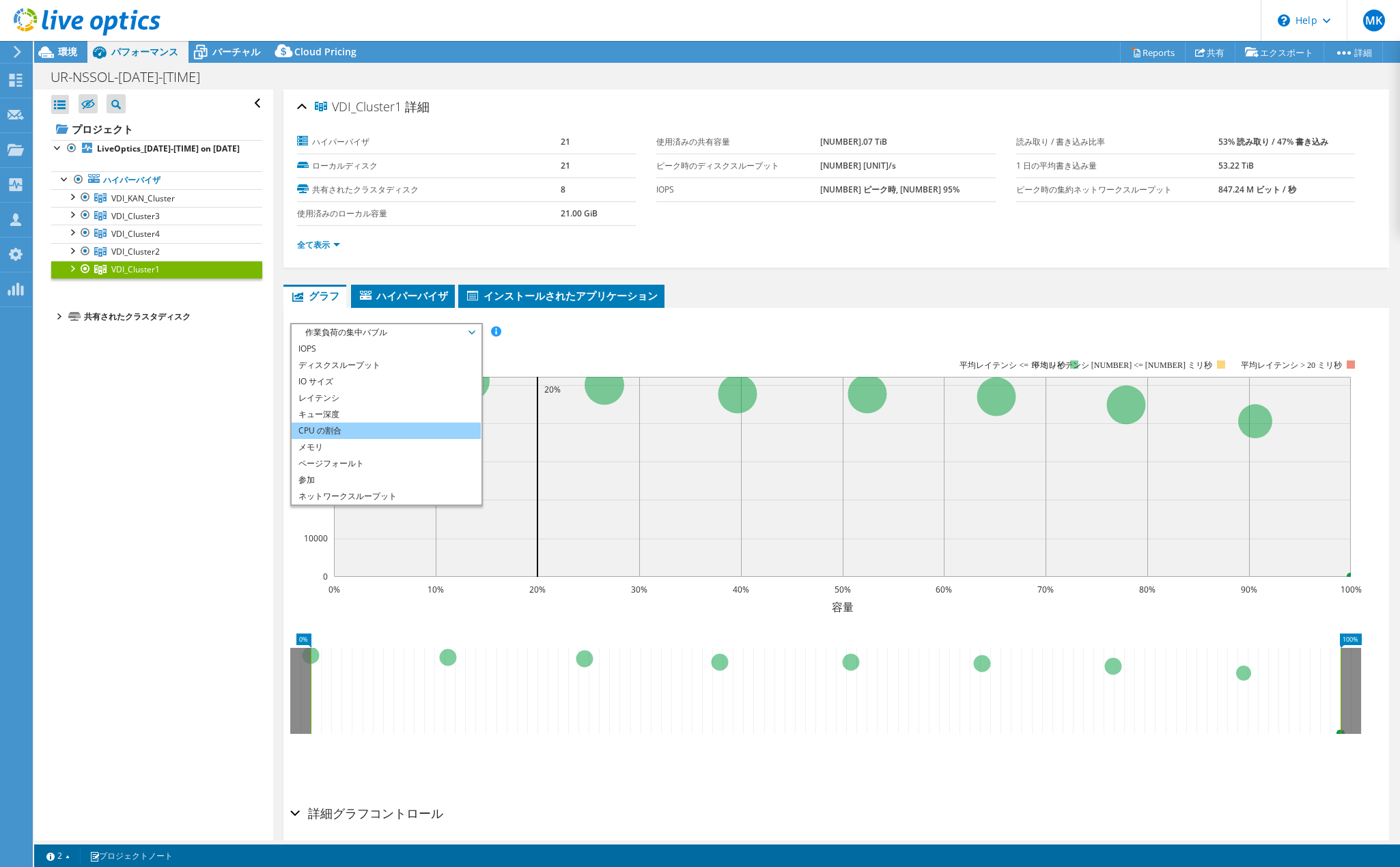 click on "CPU の割合" at bounding box center (386, 431) 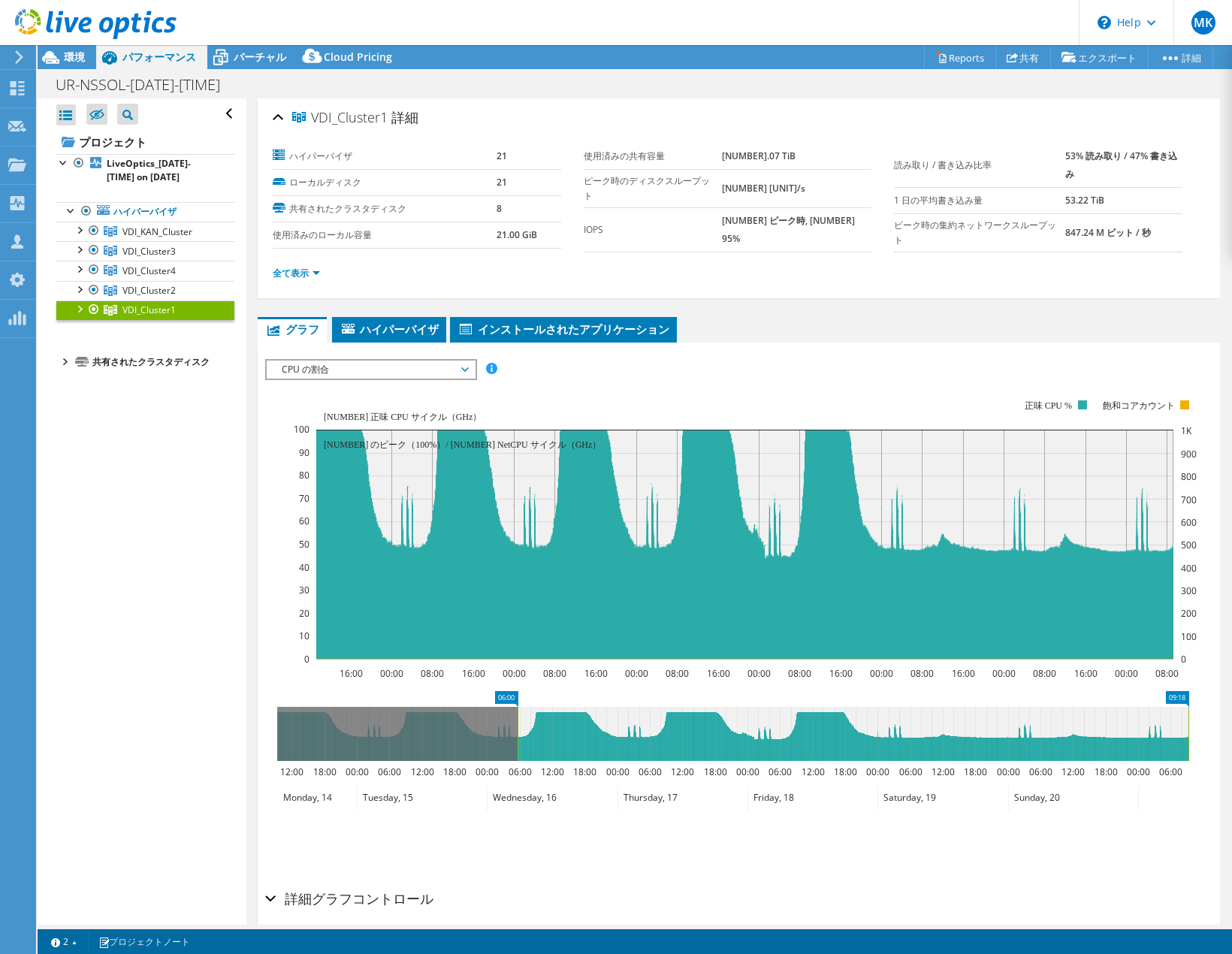drag, startPoint x: 279, startPoint y: 743, endPoint x: 519, endPoint y: 741, distance: 240.00833 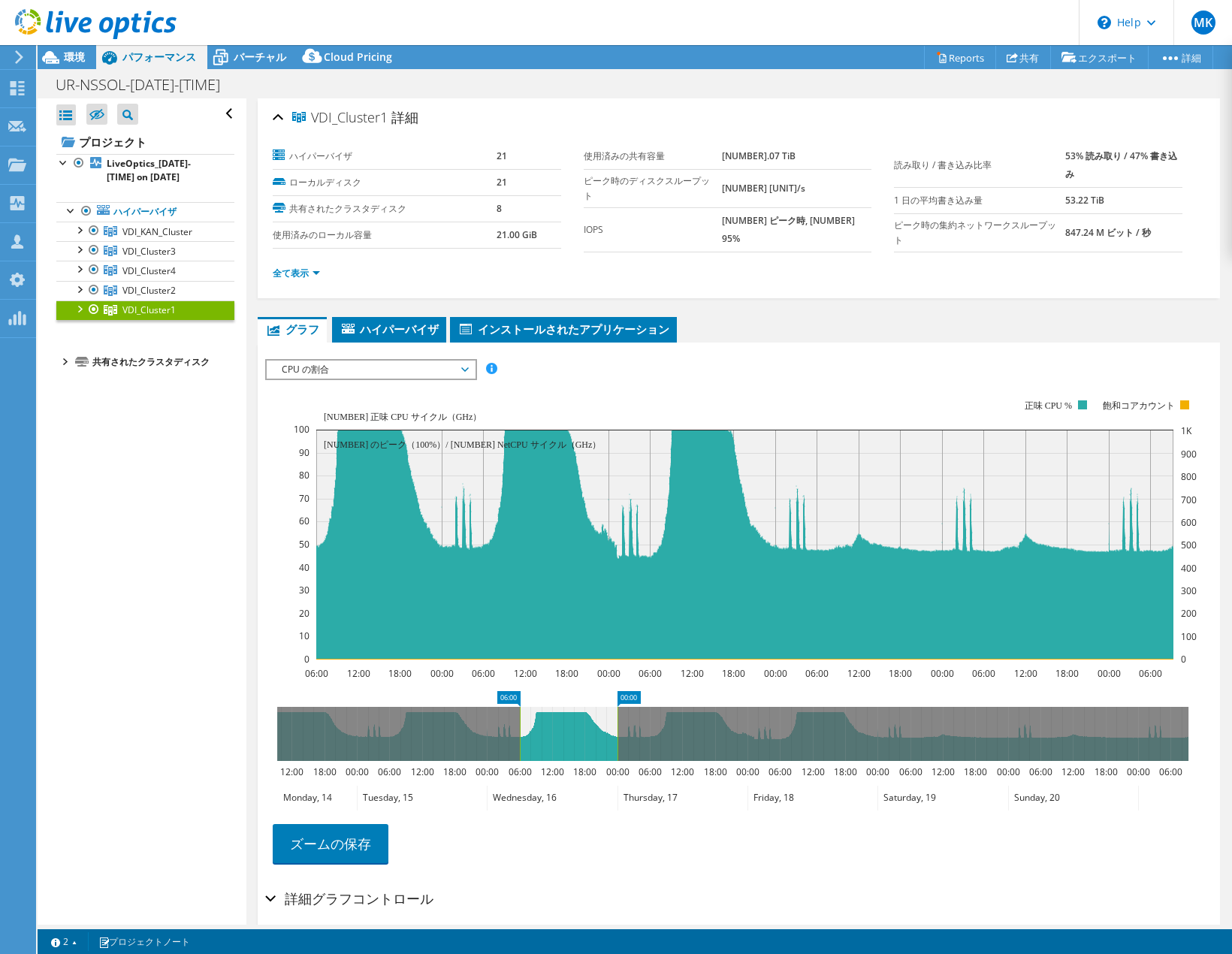 drag, startPoint x: 1190, startPoint y: 748, endPoint x: 619, endPoint y: 770, distance: 571.4237 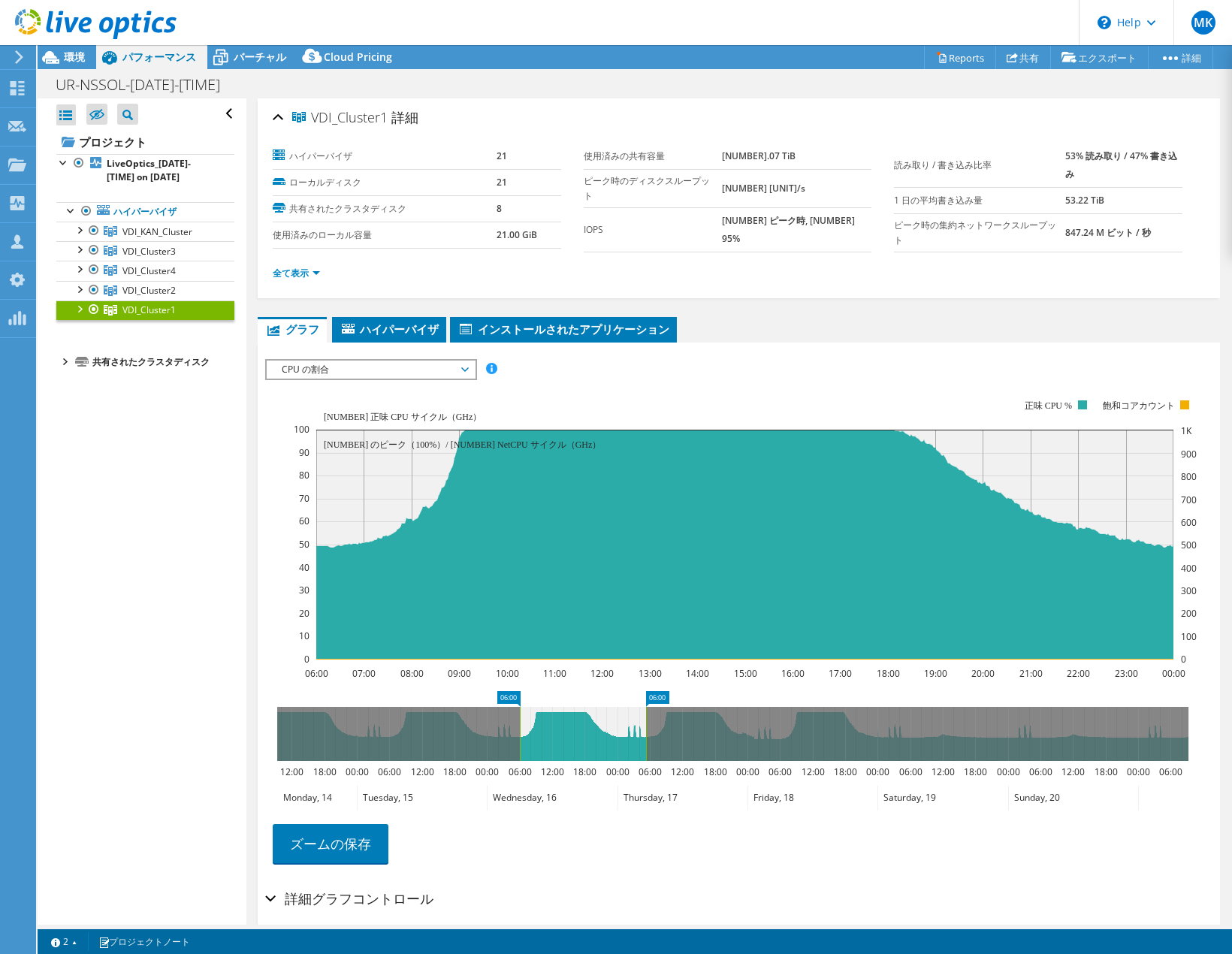drag, startPoint x: 616, startPoint y: 742, endPoint x: 645, endPoint y: 748, distance: 29.614186 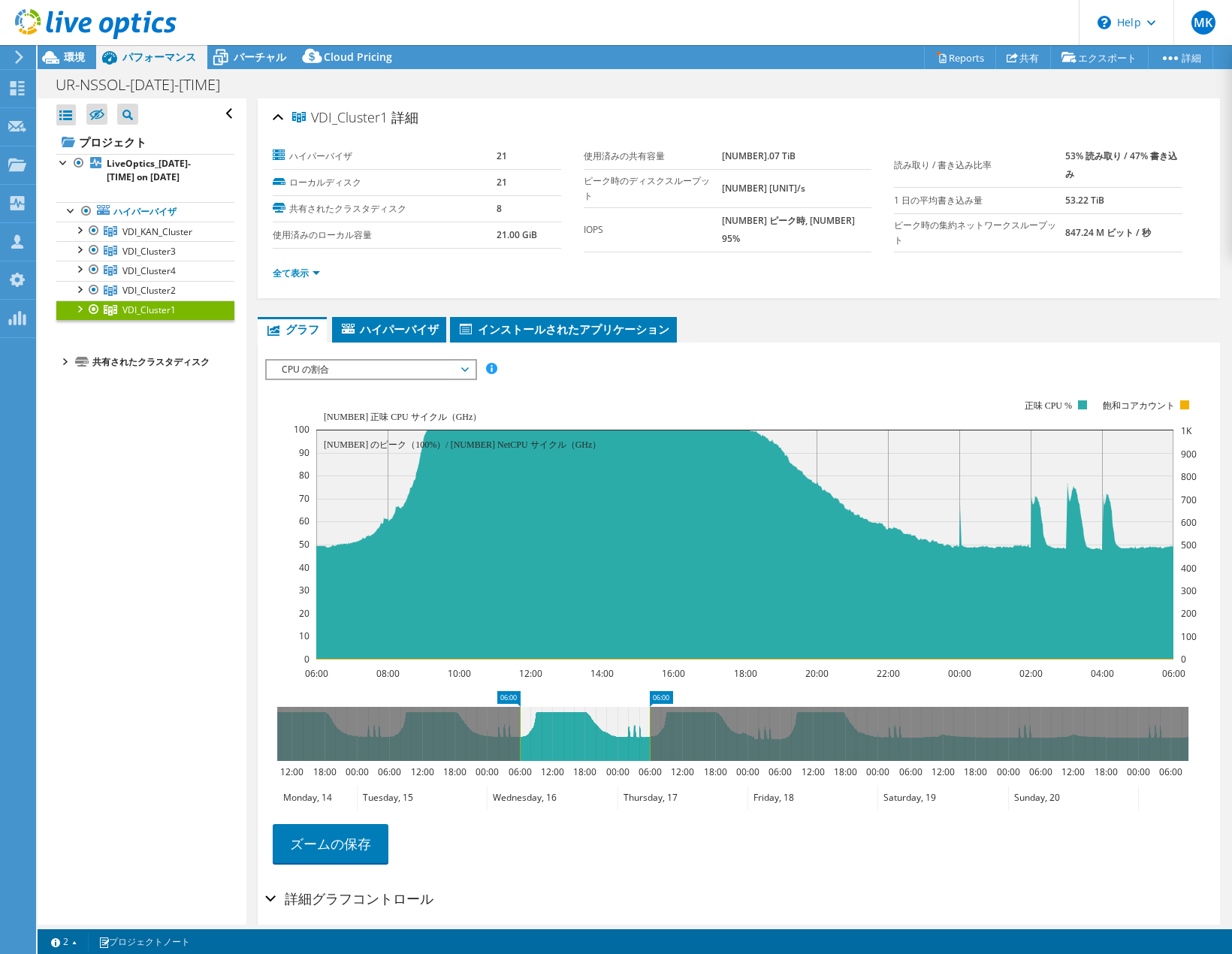 click 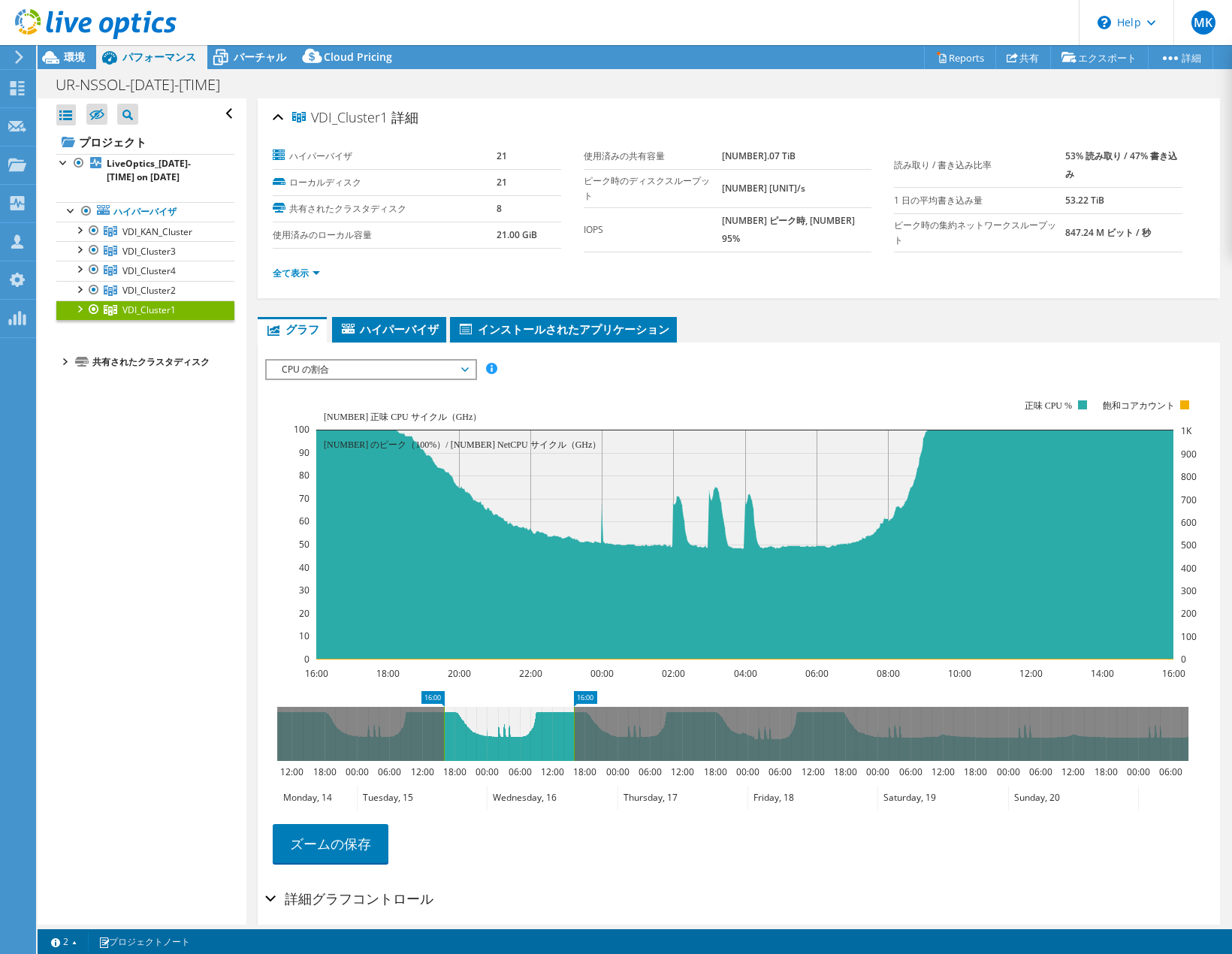 click 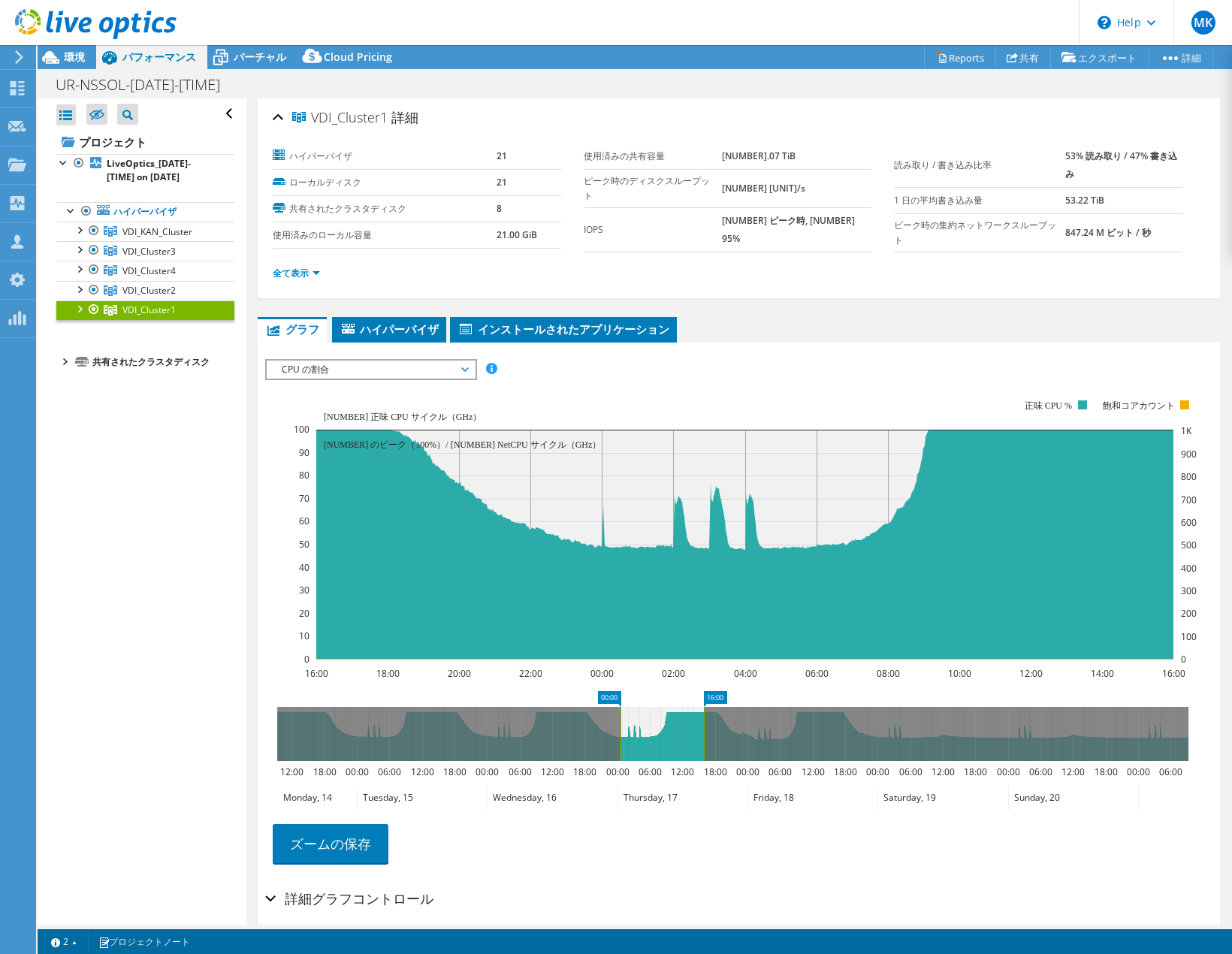 drag, startPoint x: 574, startPoint y: 750, endPoint x: 621, endPoint y: 747, distance: 47.095647 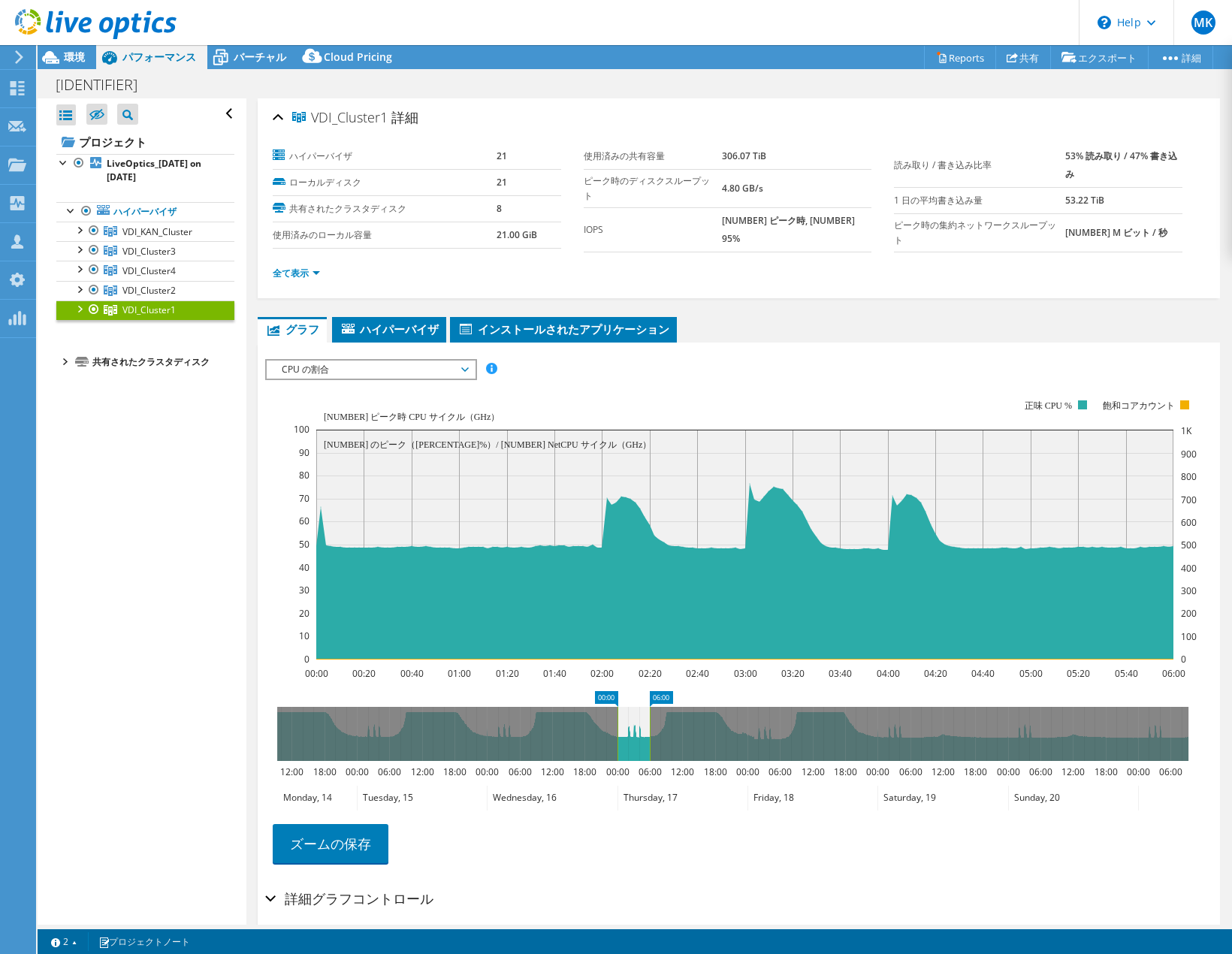 select on "USD" 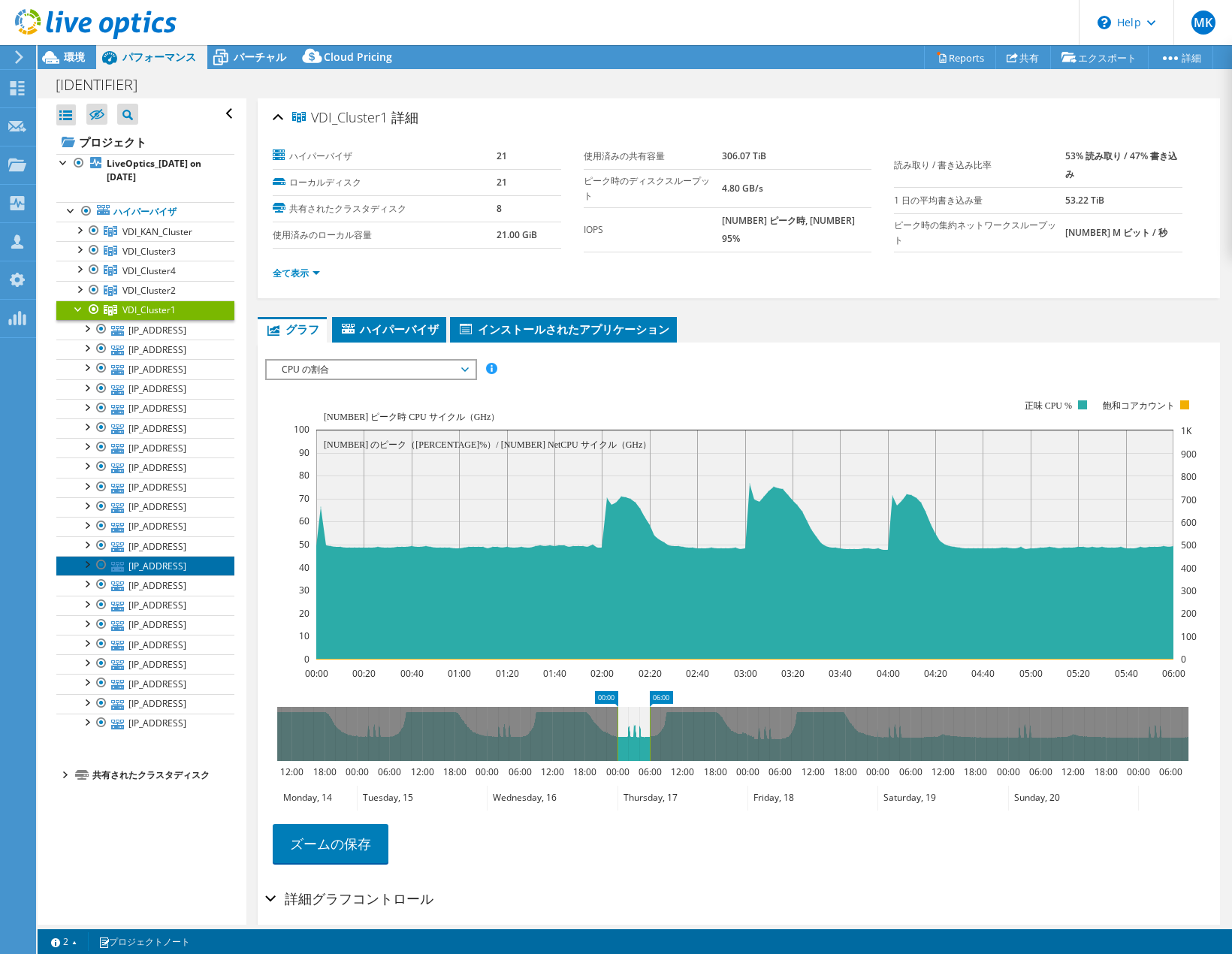 click on "[IP_ADDRESS]" at bounding box center (145, 566) 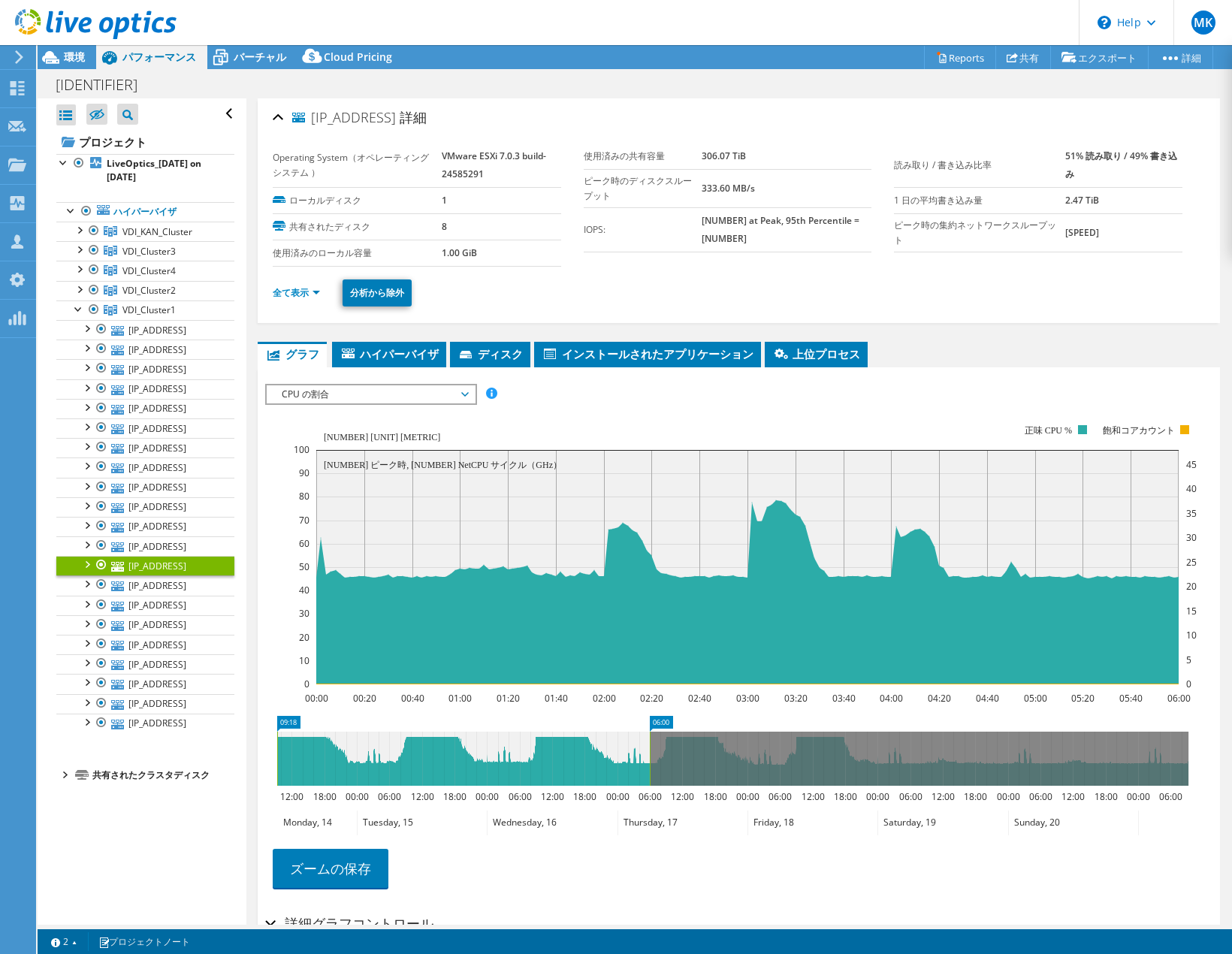 drag, startPoint x: 617, startPoint y: 771, endPoint x: 515, endPoint y: 770, distance: 102.0049 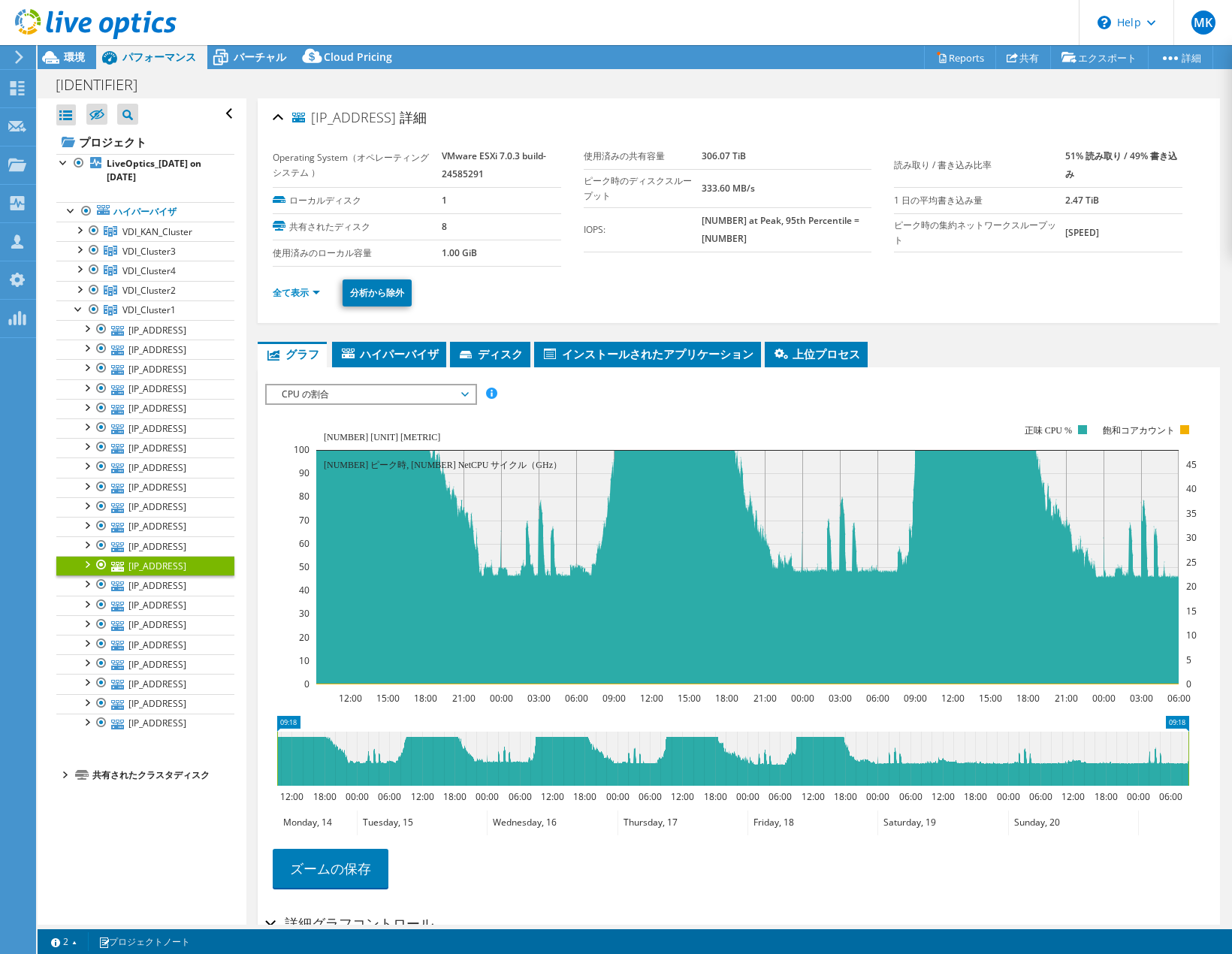 drag, startPoint x: 648, startPoint y: 766, endPoint x: 1380, endPoint y: 820, distance: 733.9891 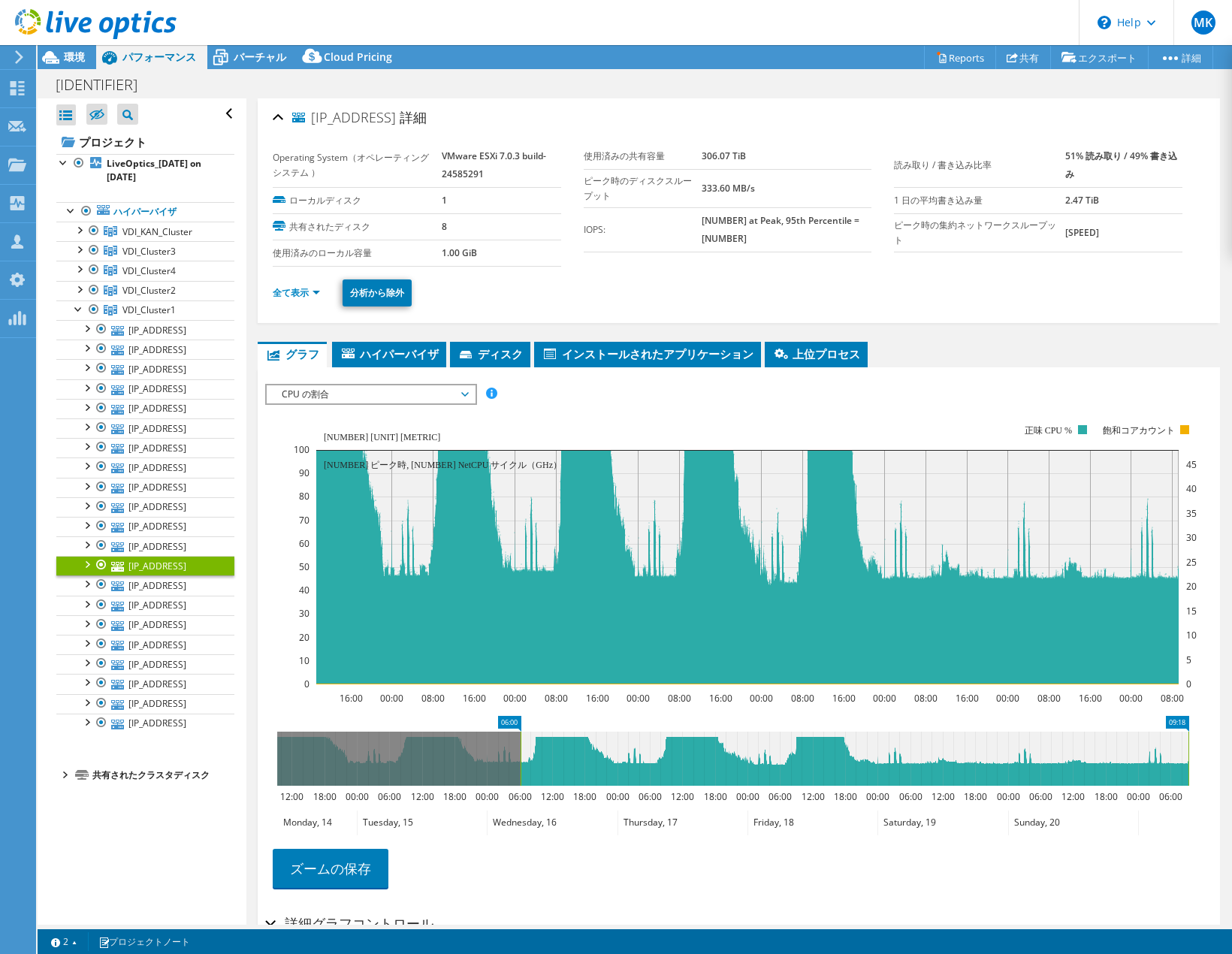 drag, startPoint x: 277, startPoint y: 779, endPoint x: 521, endPoint y: 783, distance: 244.03278 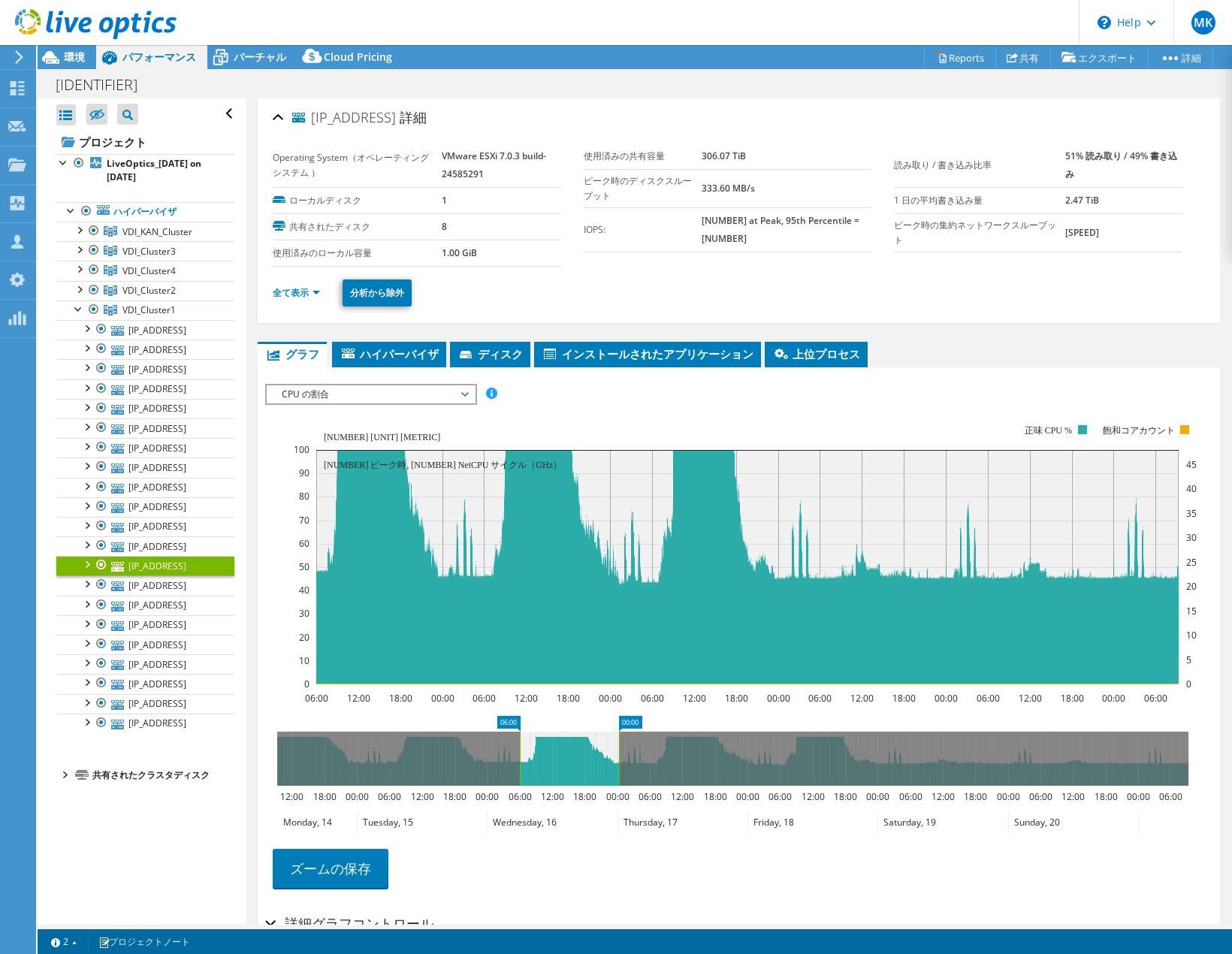 drag, startPoint x: 1187, startPoint y: 767, endPoint x: 618, endPoint y: 789, distance: 569.42515 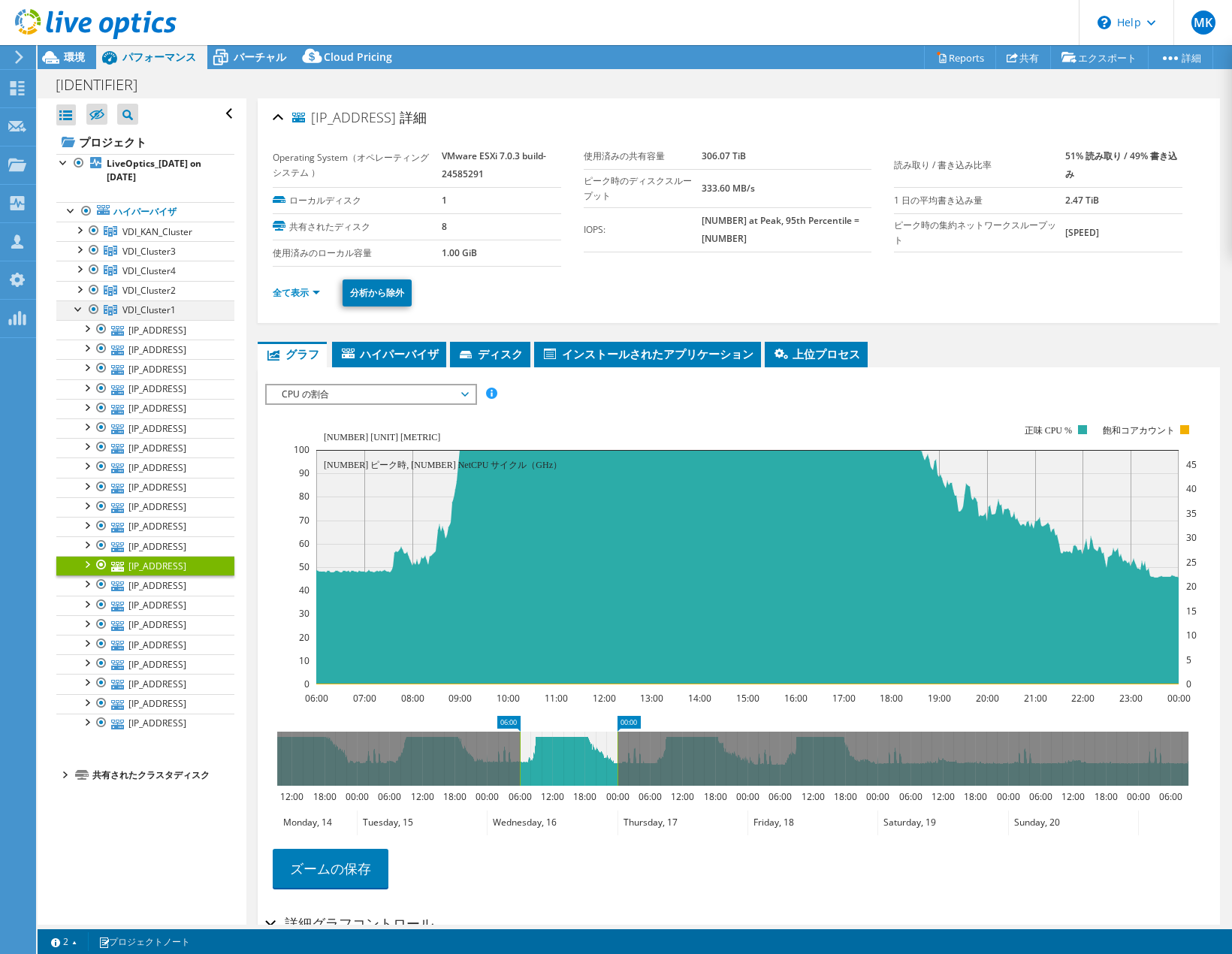 click at bounding box center (79, 308) 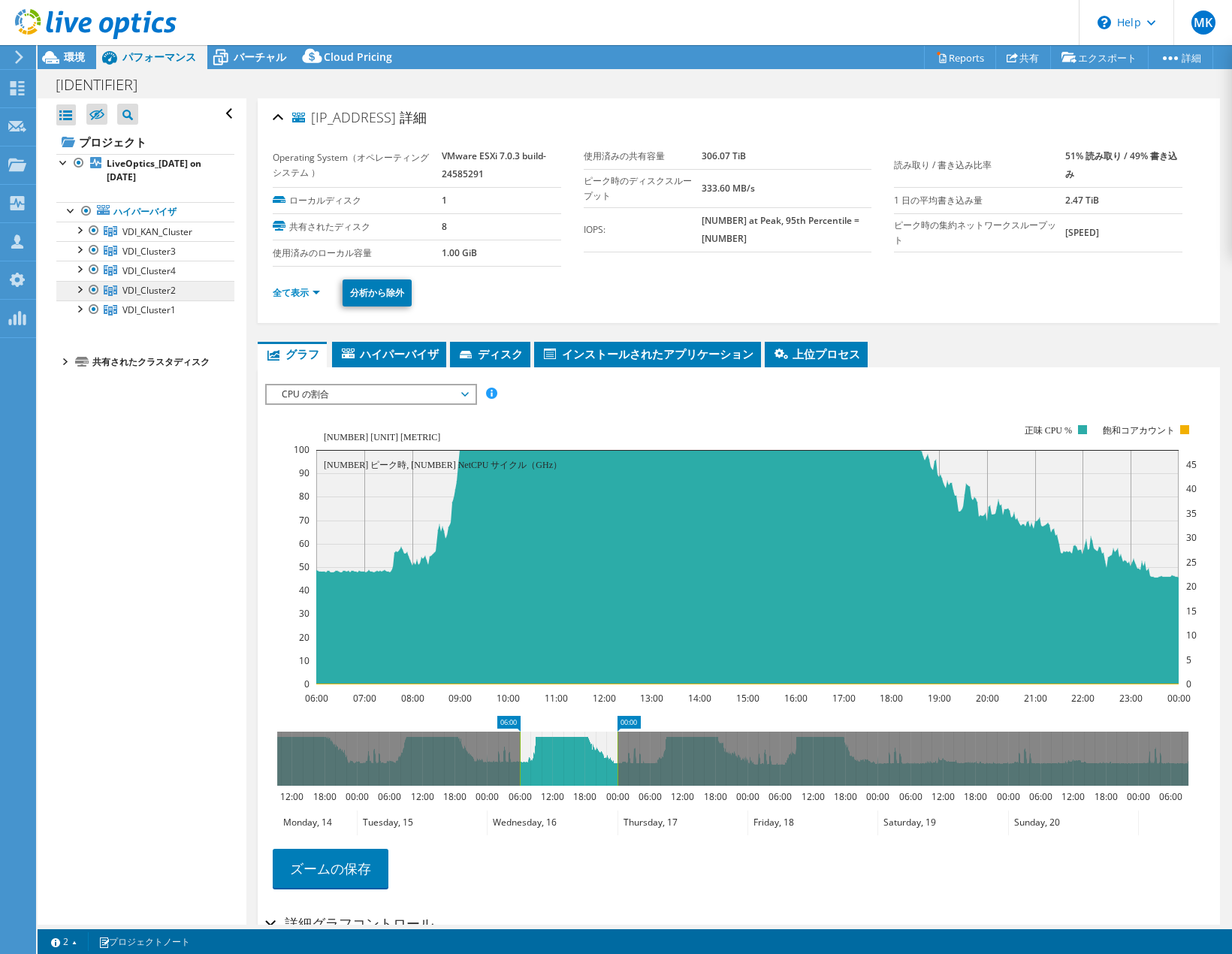 click on "VDI_Cluster2" at bounding box center (157, 231) 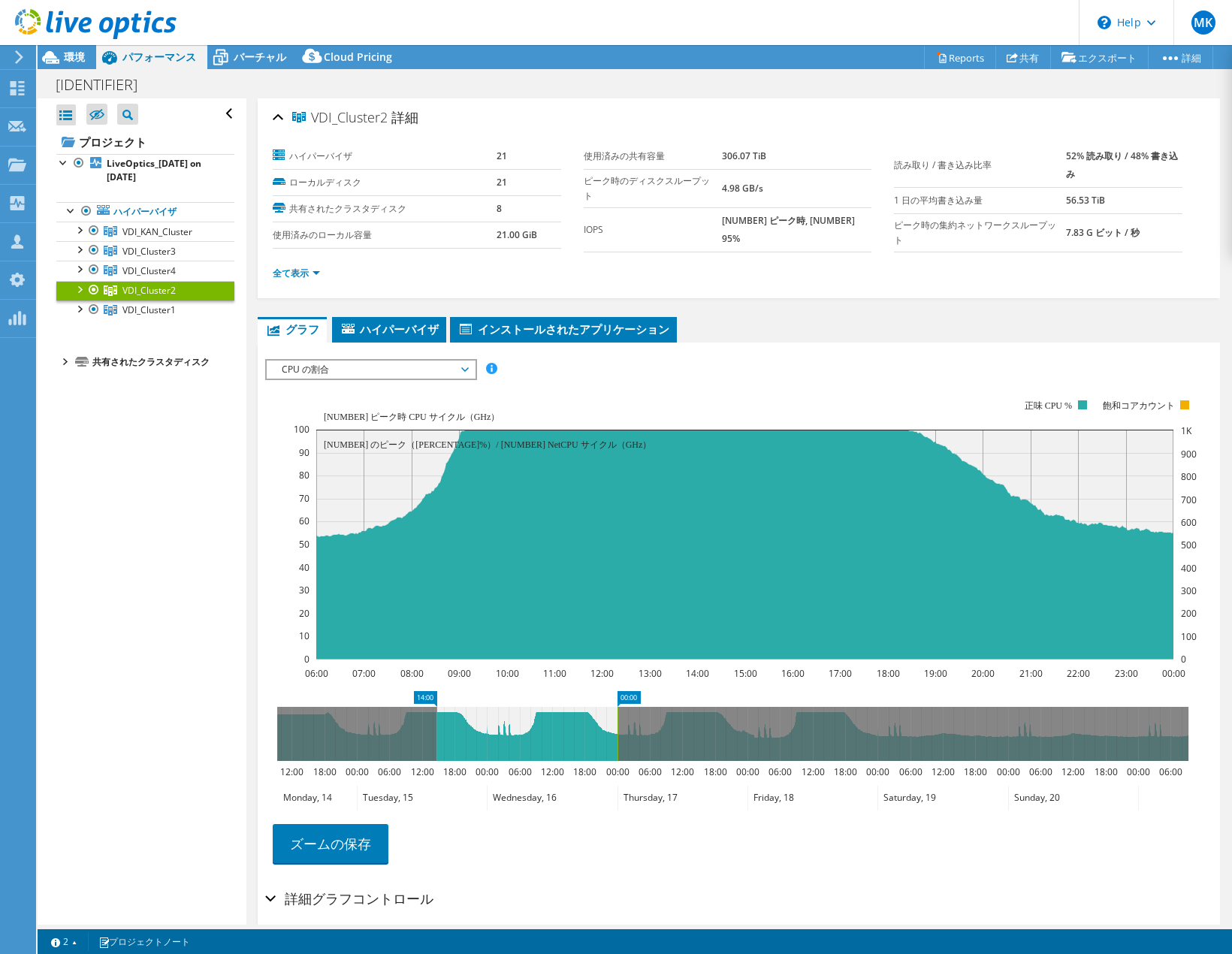 drag, startPoint x: 518, startPoint y: 749, endPoint x: 577, endPoint y: 731, distance: 61.684682 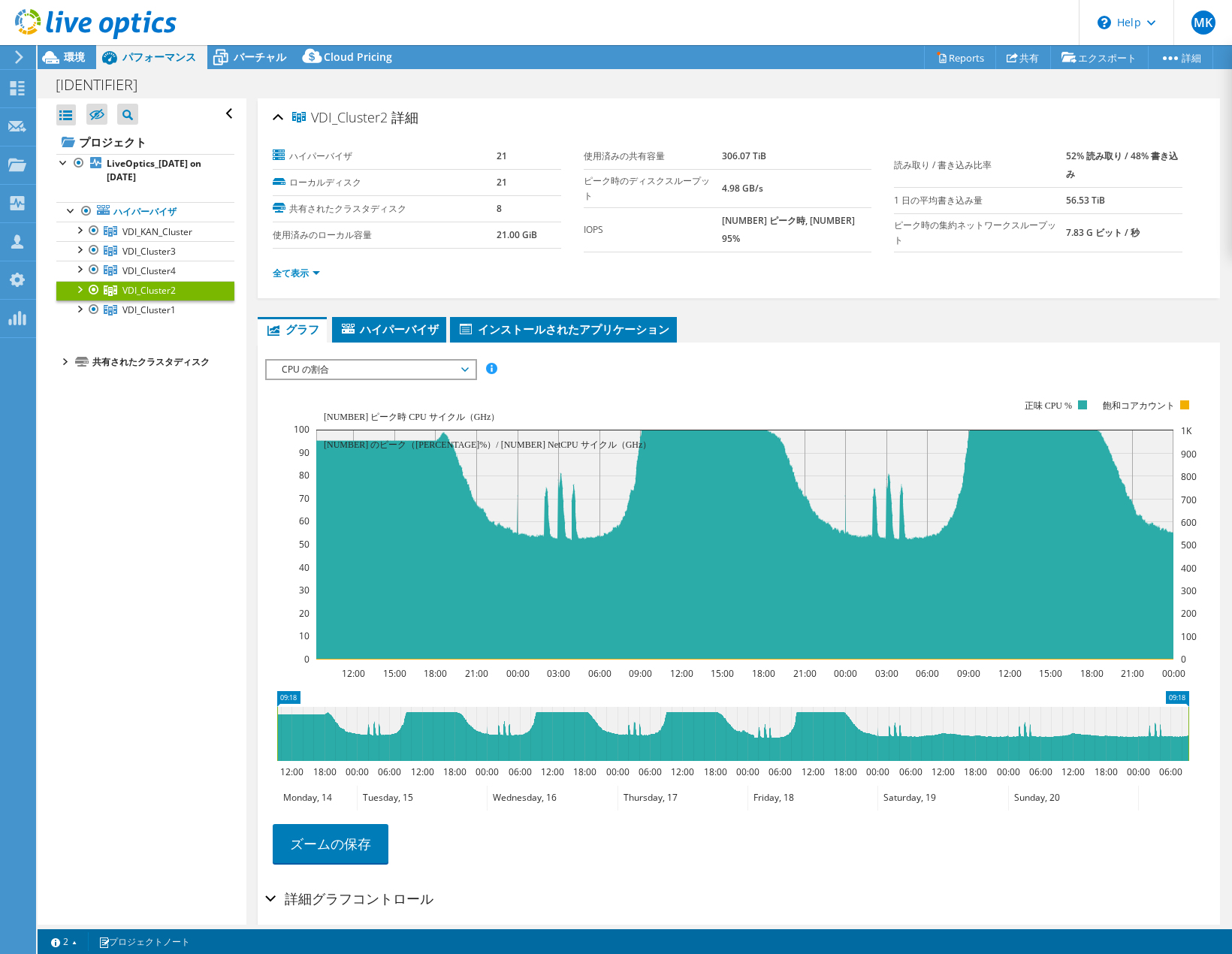 drag, startPoint x: 619, startPoint y: 740, endPoint x: 1413, endPoint y: 768, distance: 794.4935 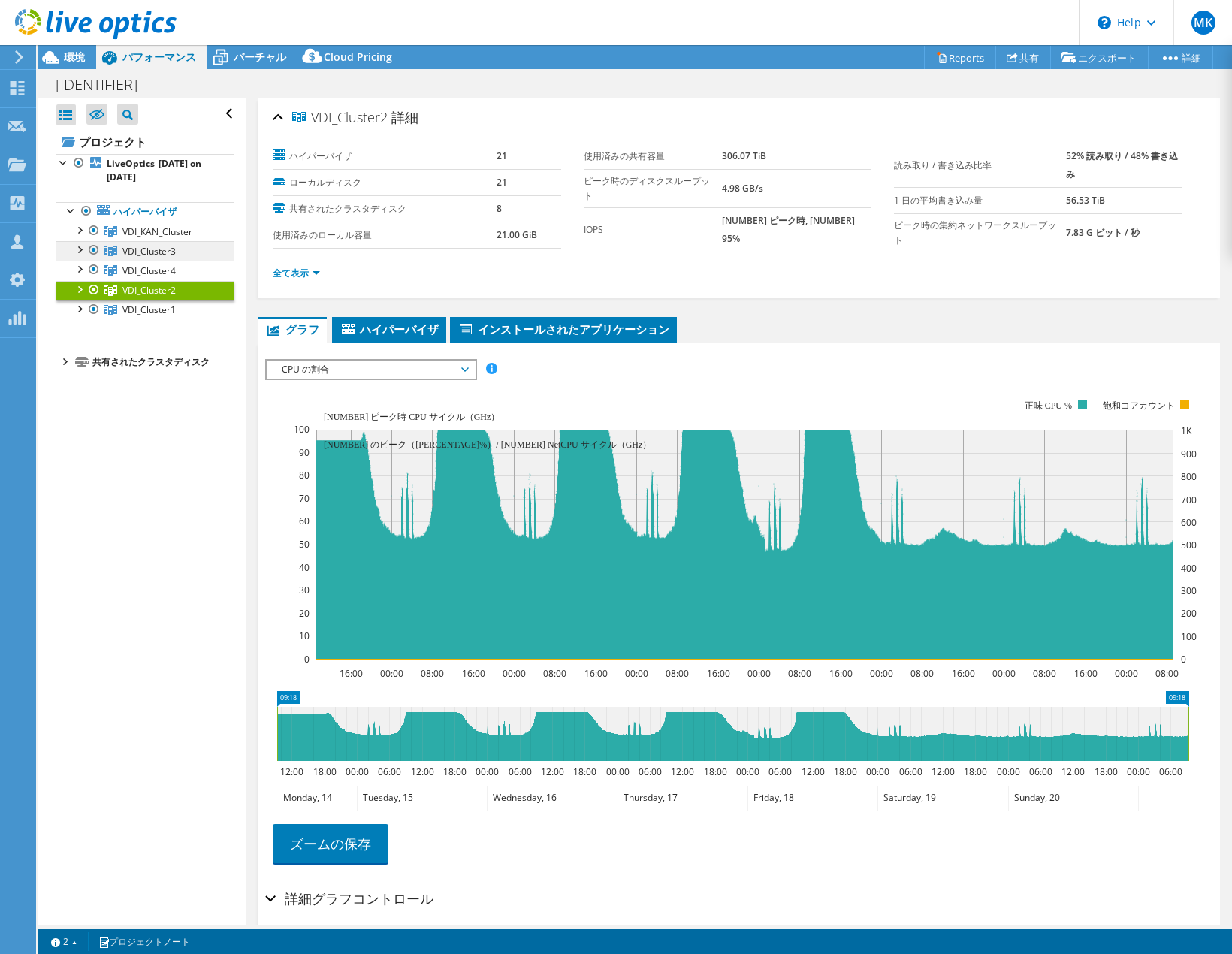 click on "VDI_Cluster3" at bounding box center [157, 231] 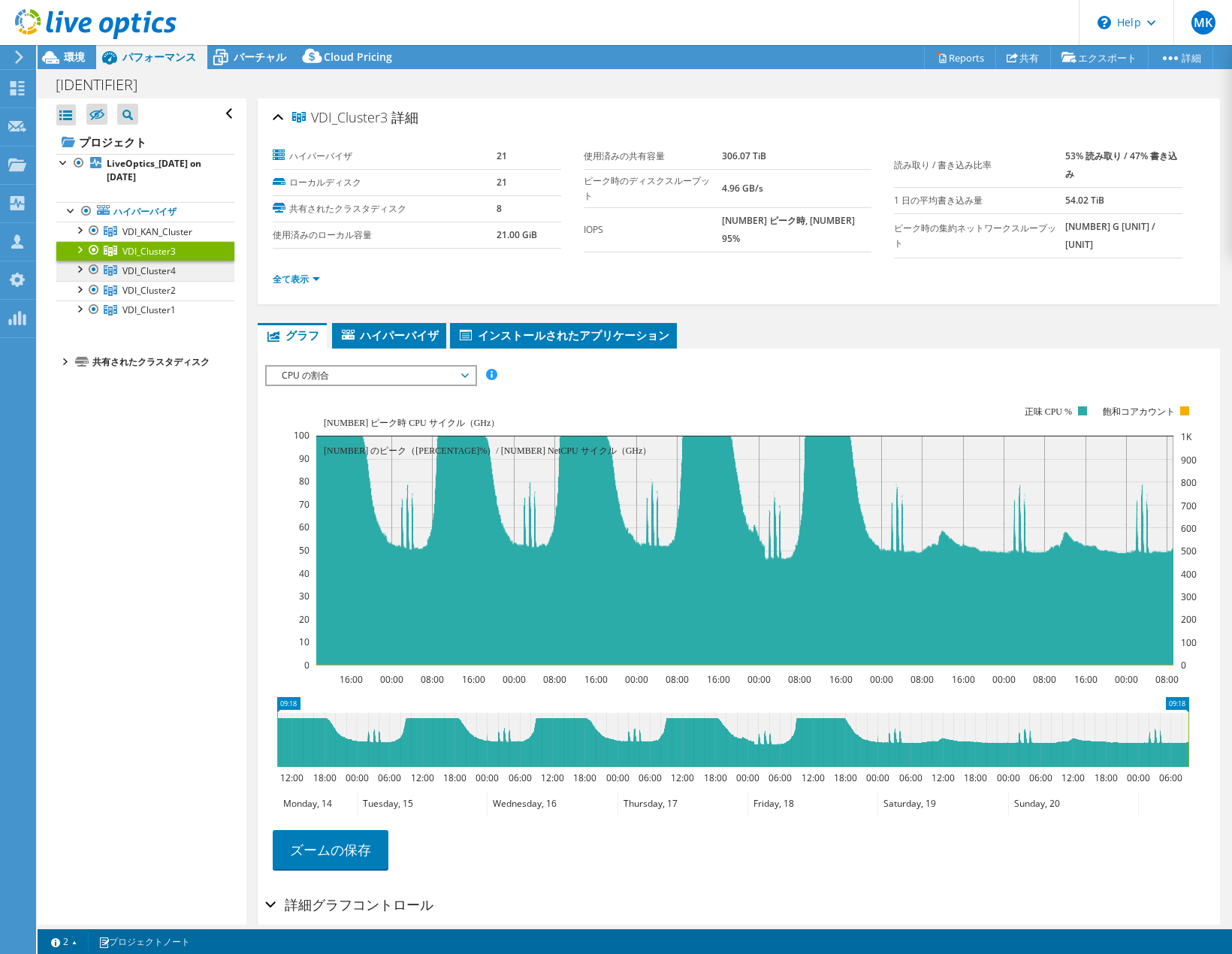 click on "VDI_Cluster4" at bounding box center [157, 231] 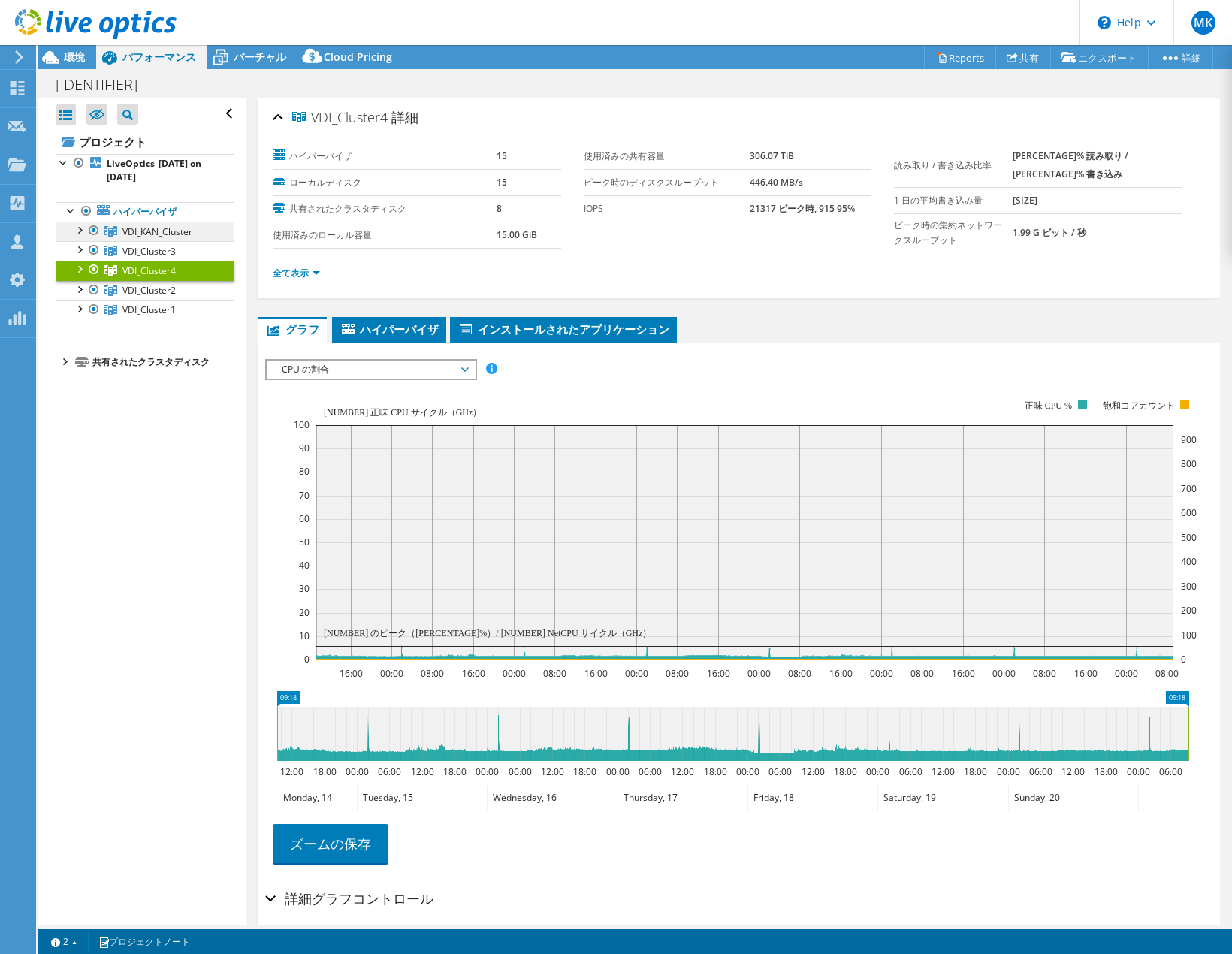 click on "VDI_KAN_Cluster" at bounding box center [157, 231] 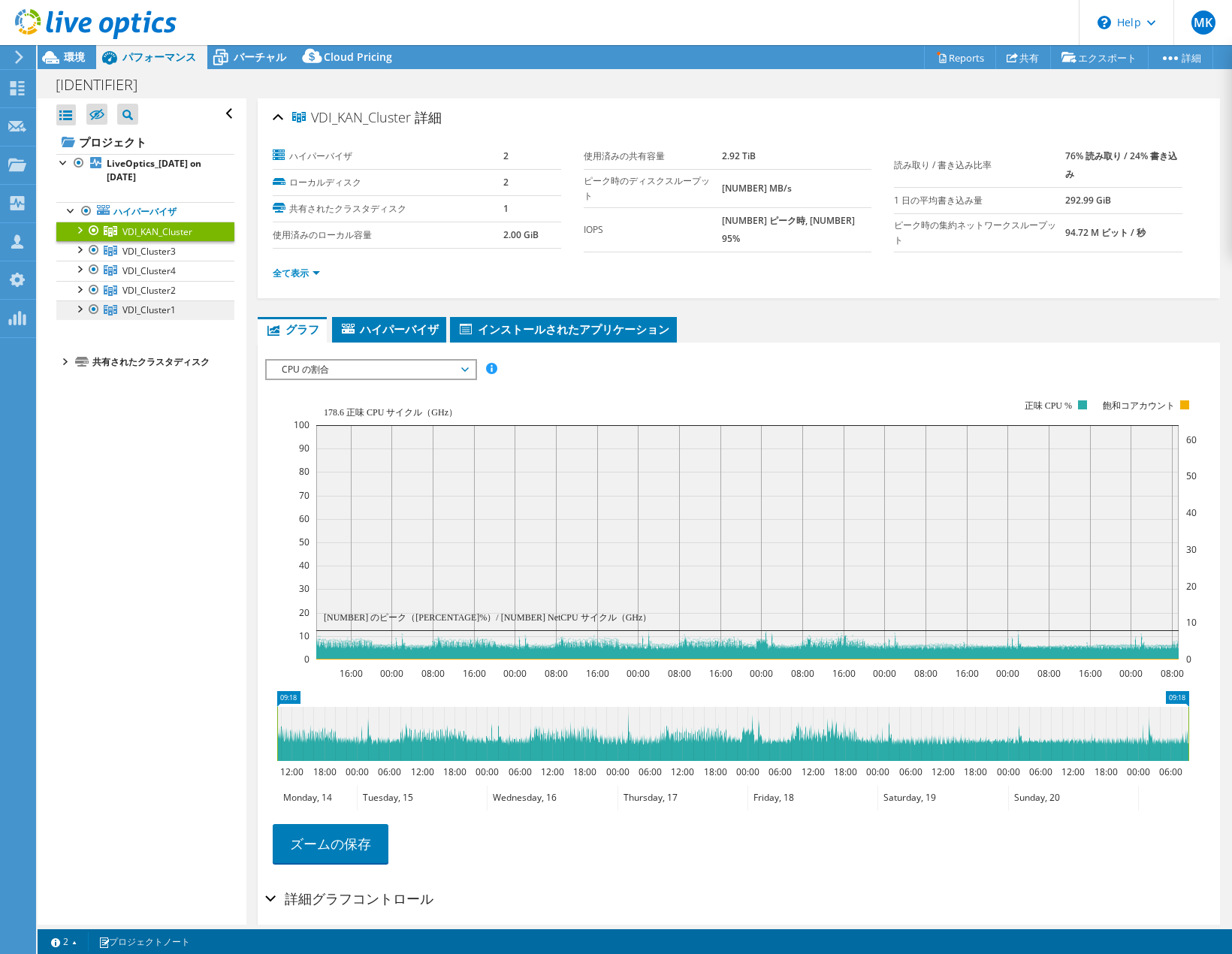 click 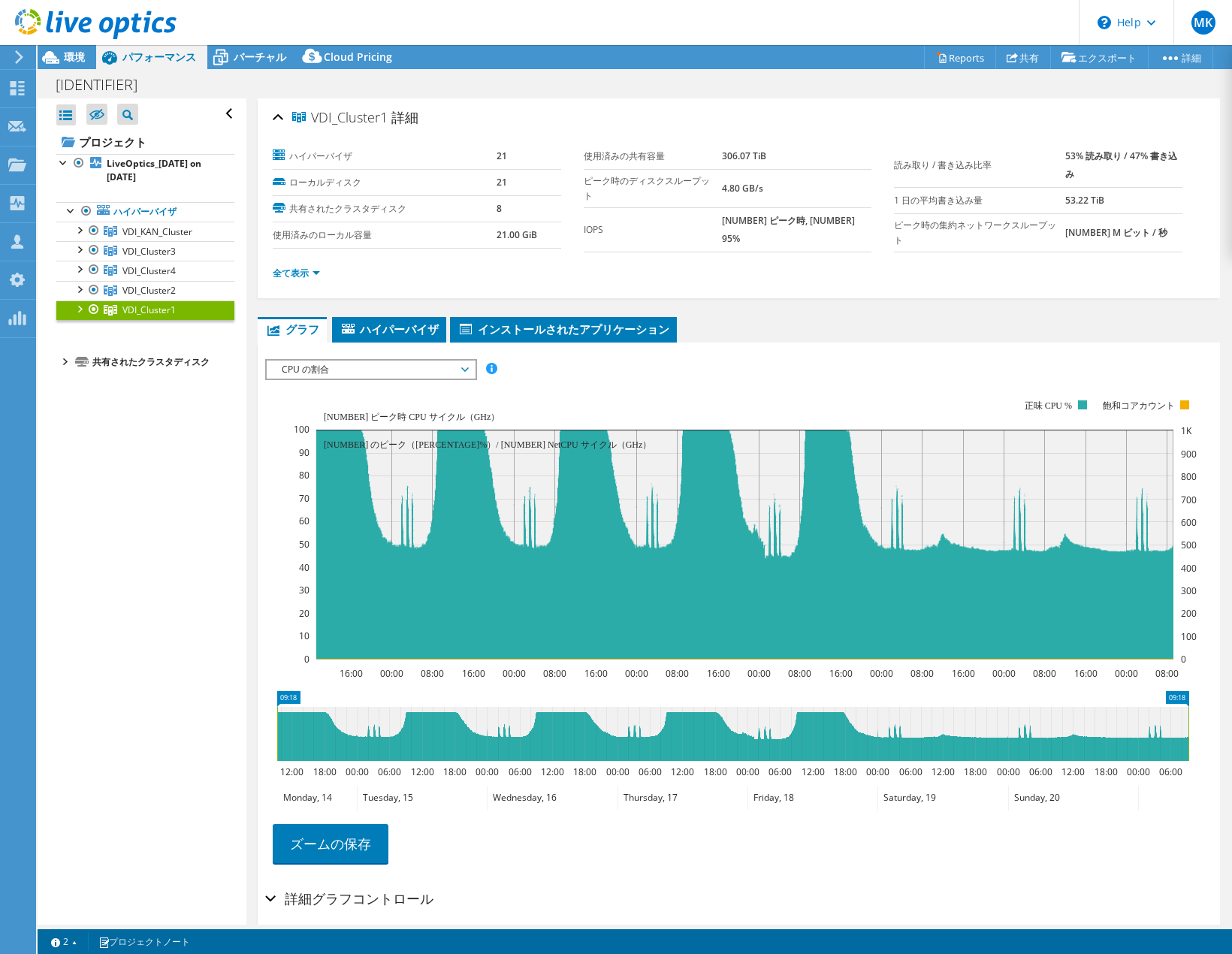 click on "CPU の割合" at bounding box center [370, 370] 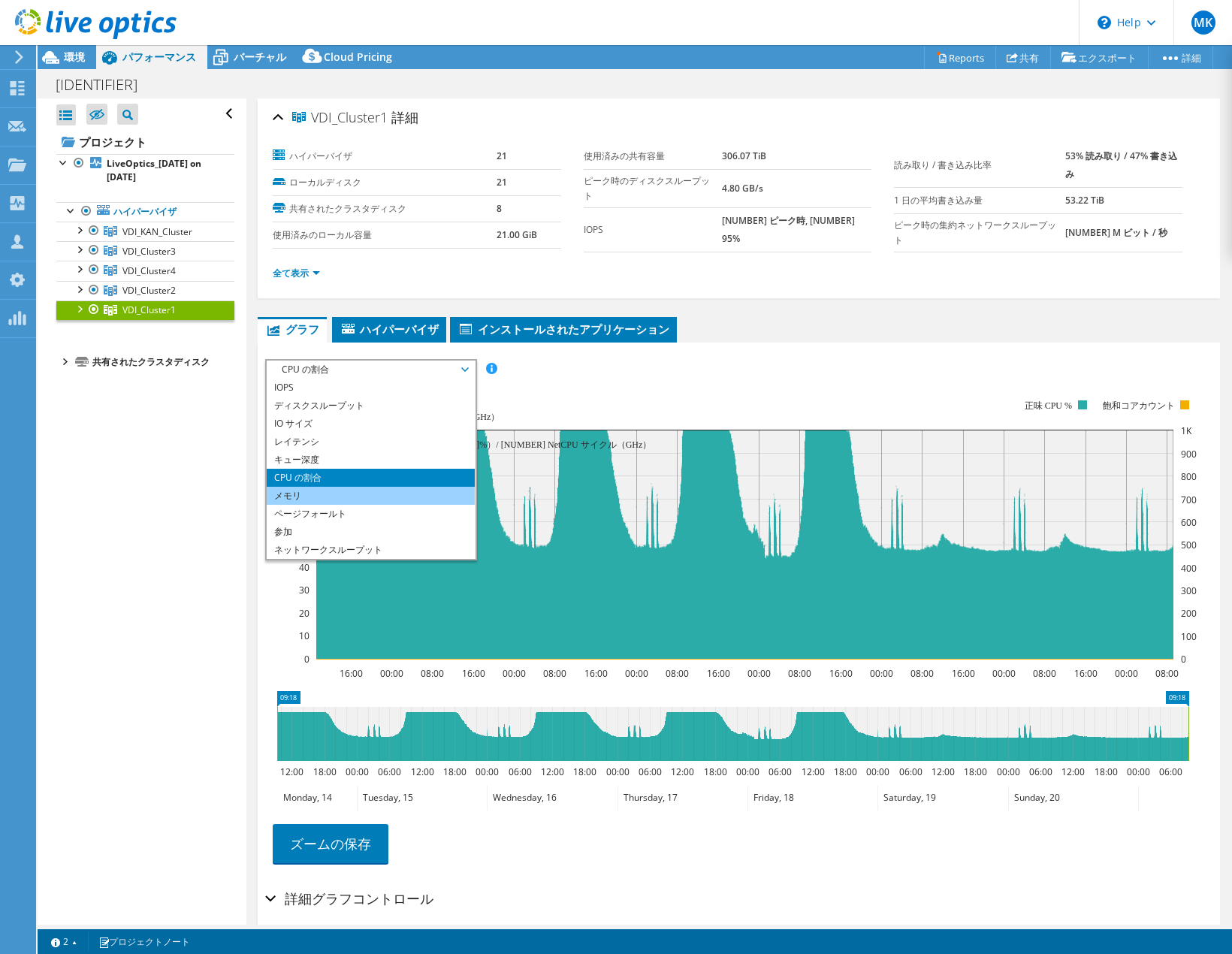 click on "メモリ" at bounding box center [370, 496] 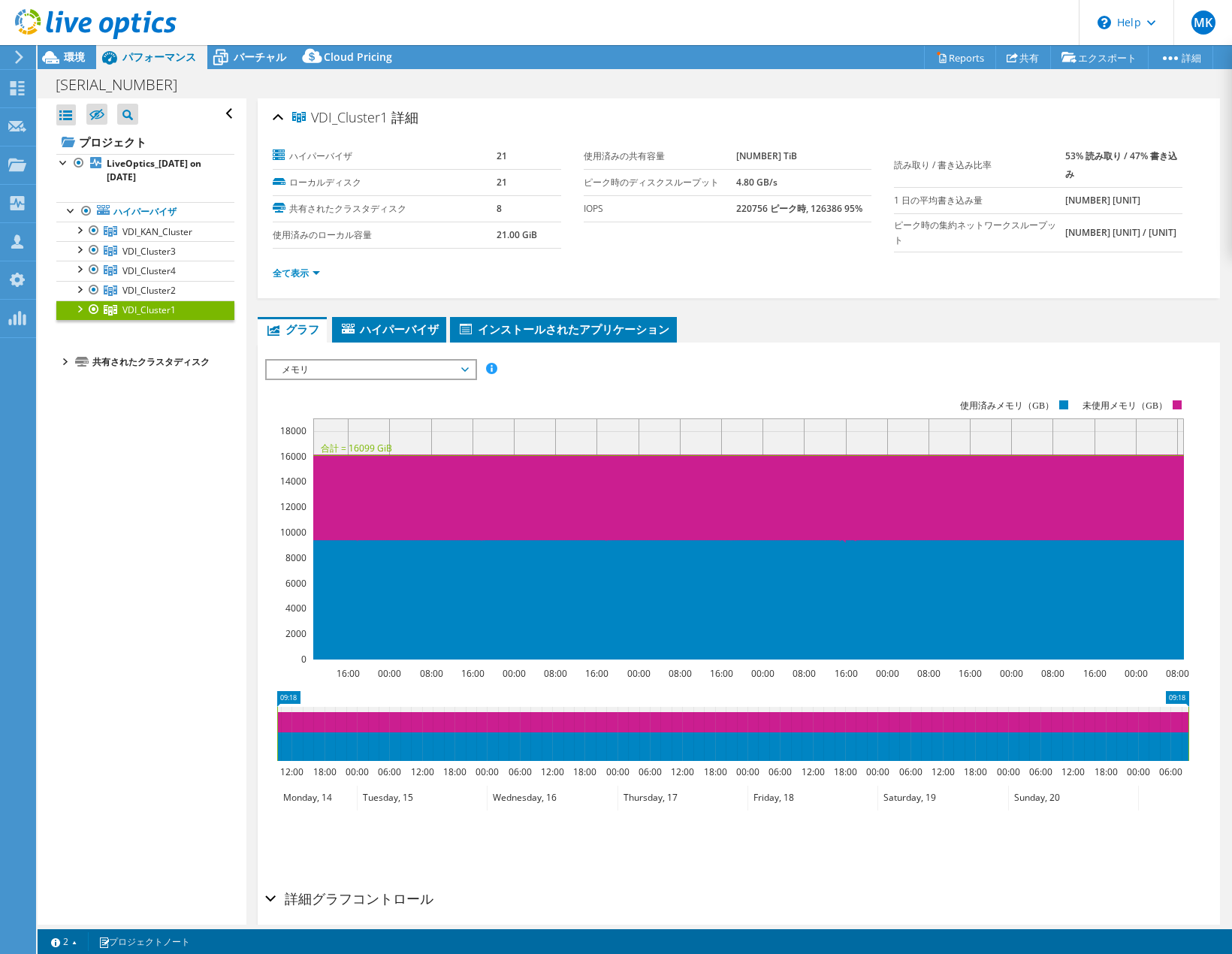 select on "USD" 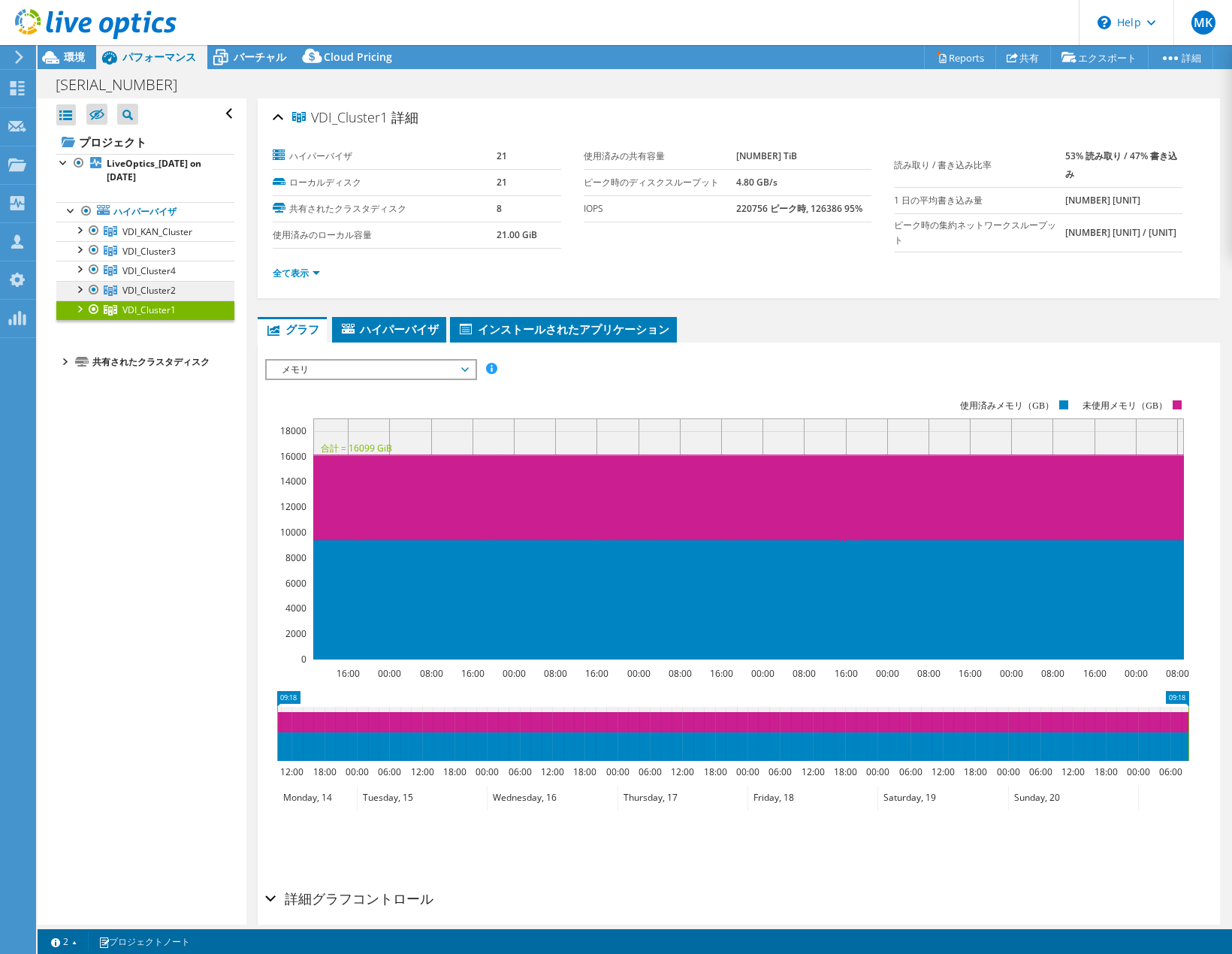 click on "VDI_Cluster2" at bounding box center [157, 231] 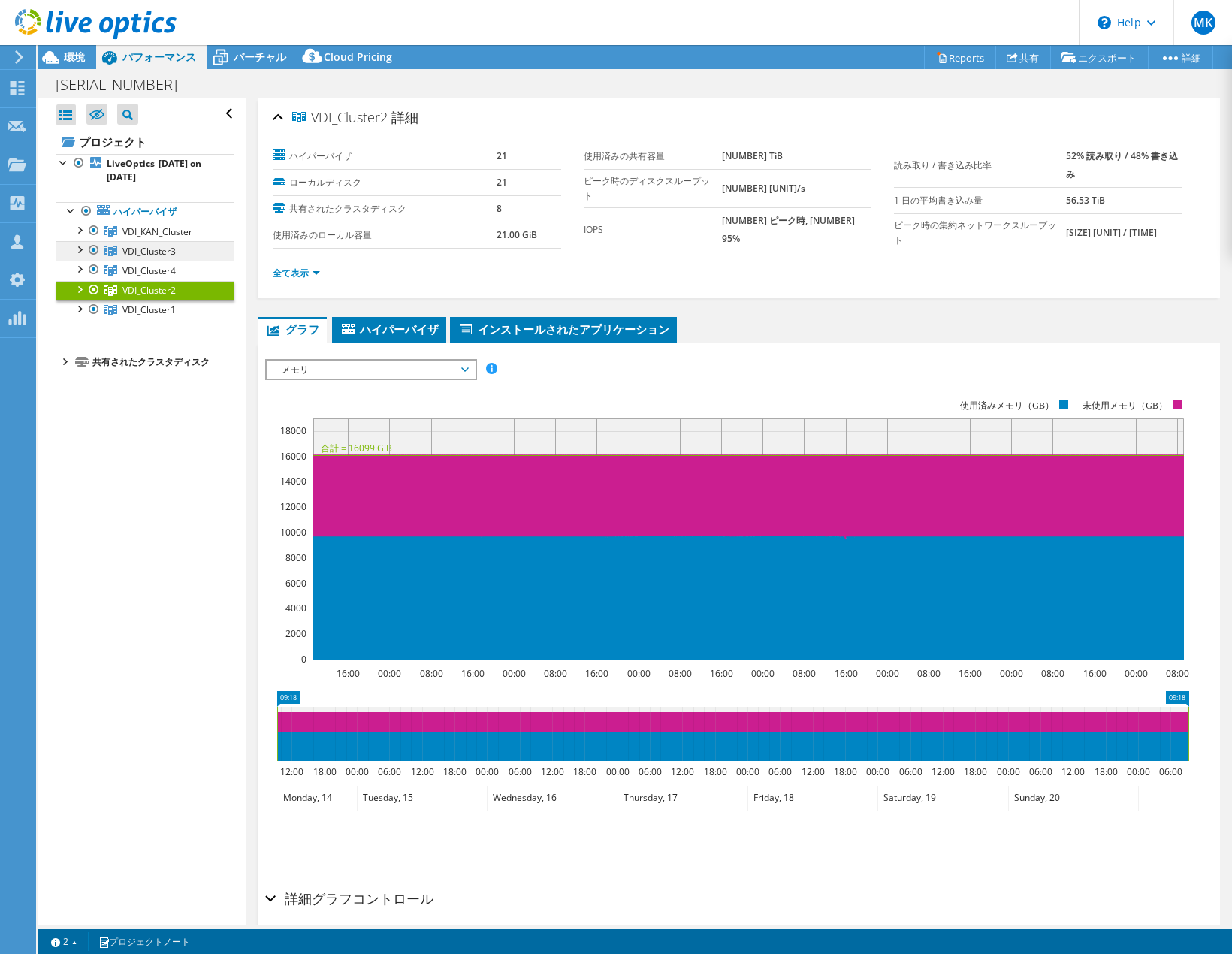 click on "VDI_Cluster3" at bounding box center (157, 231) 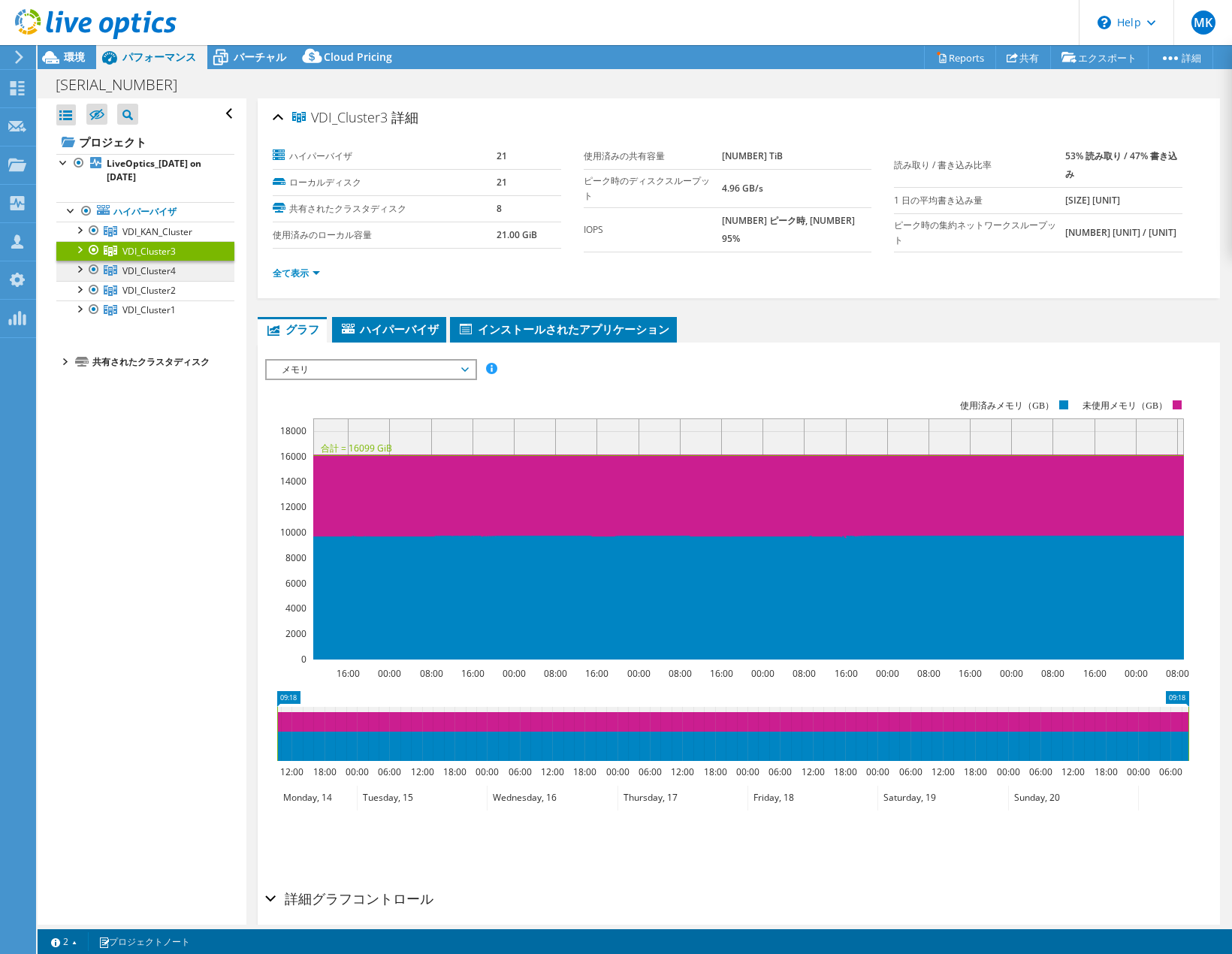 click on "VDI_Cluster4" at bounding box center [157, 231] 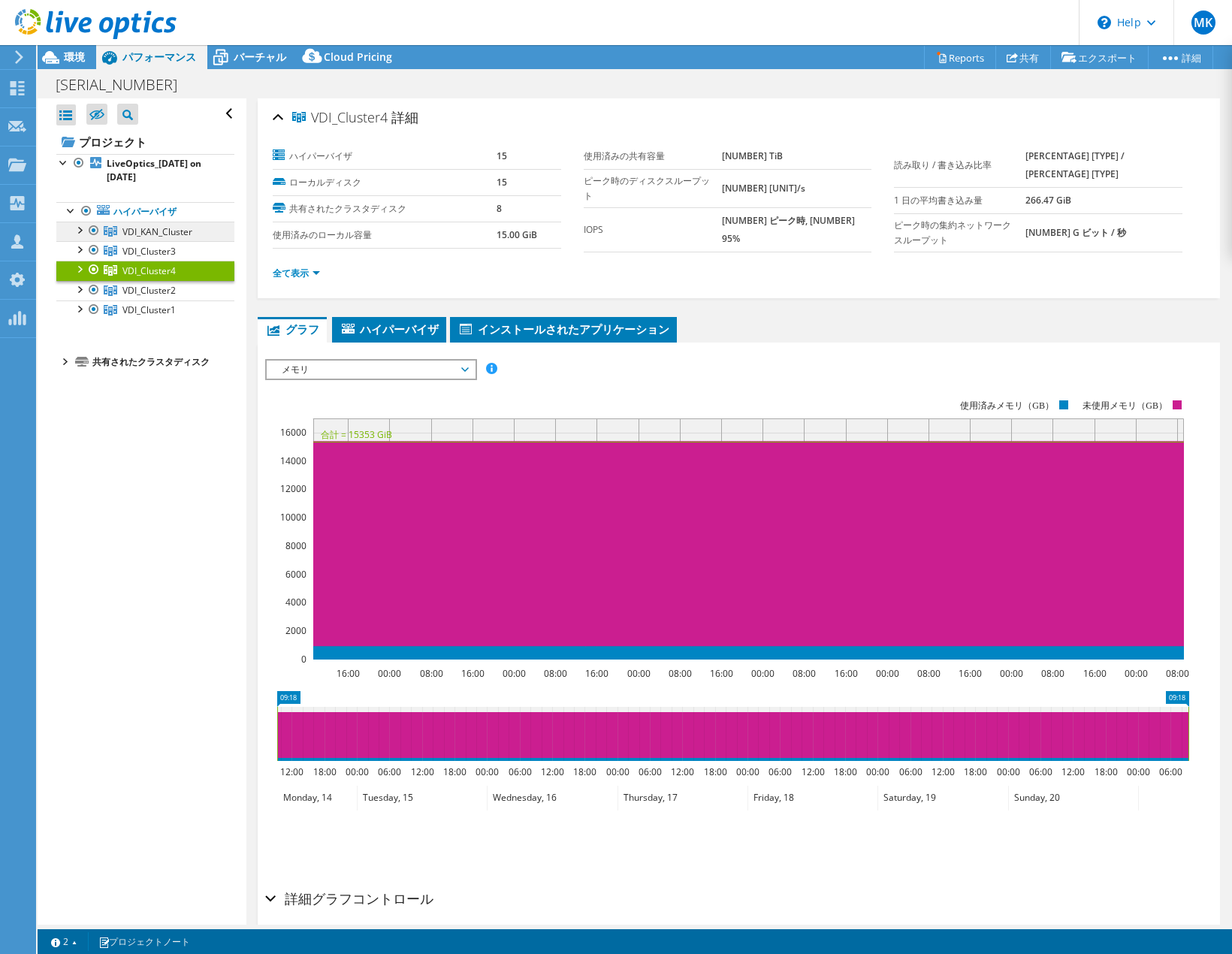 click on "VDI_KAN_Cluster" at bounding box center (157, 231) 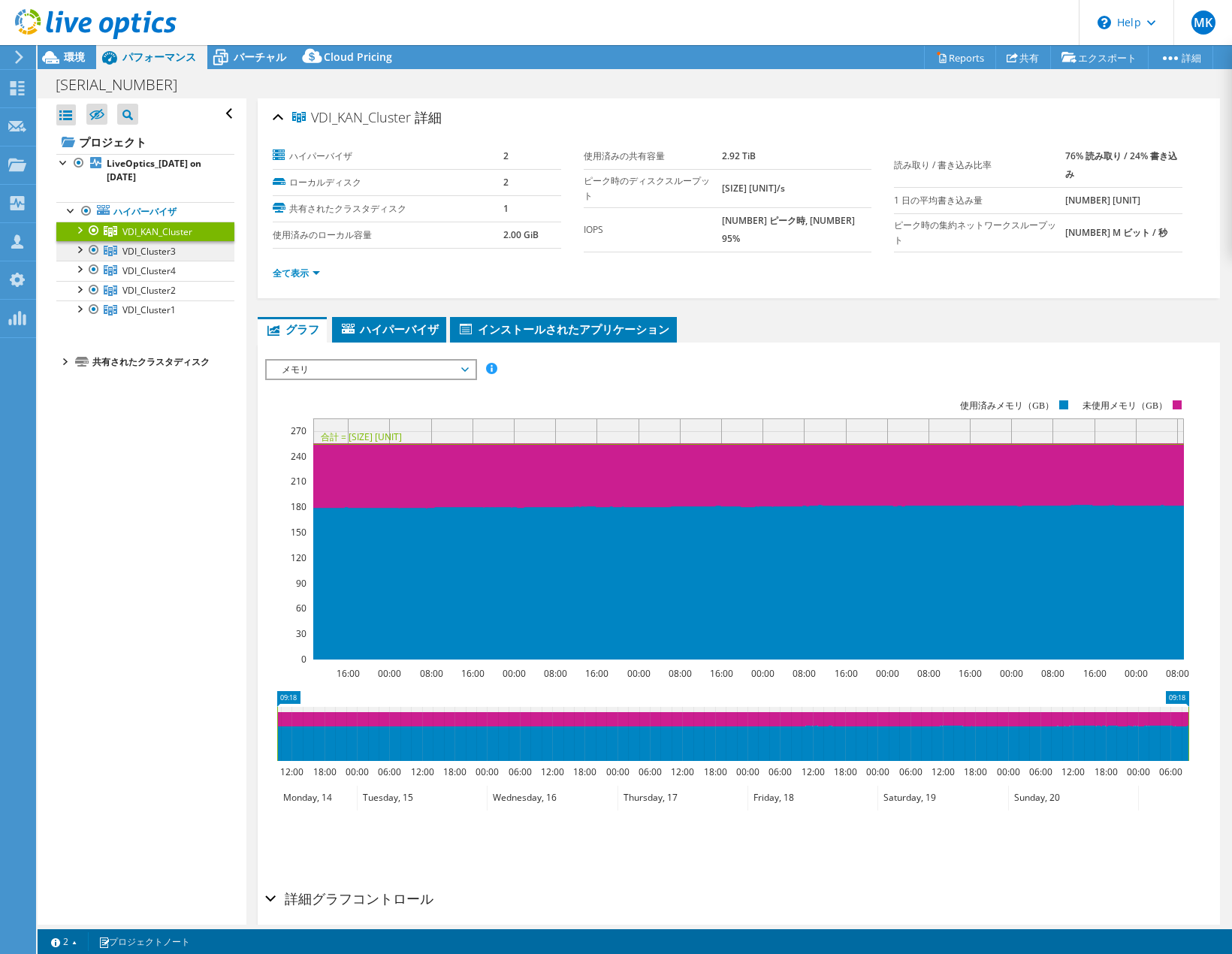 click on "VDI_Cluster3" at bounding box center [157, 231] 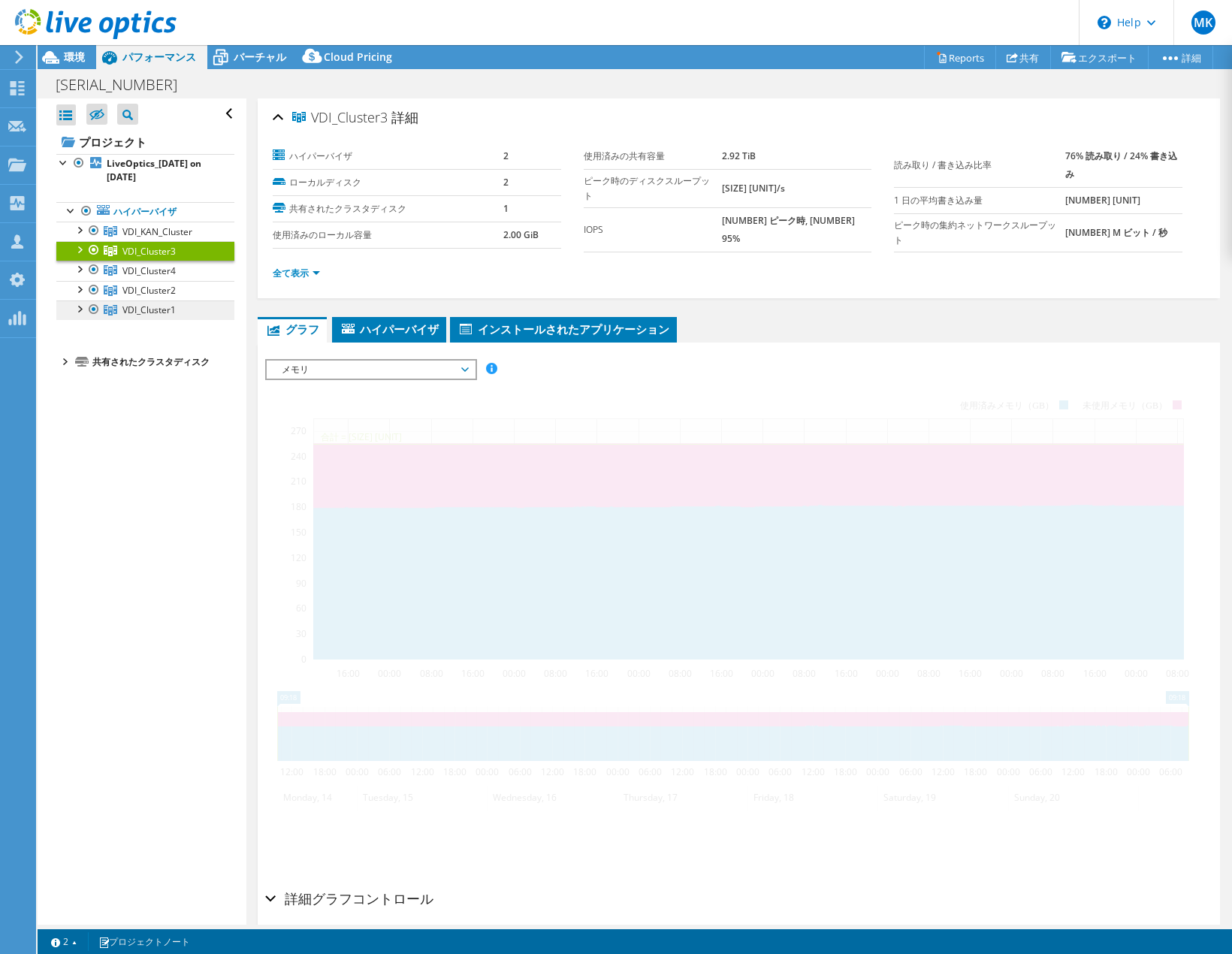 click on "VDI_Cluster1" at bounding box center (157, 231) 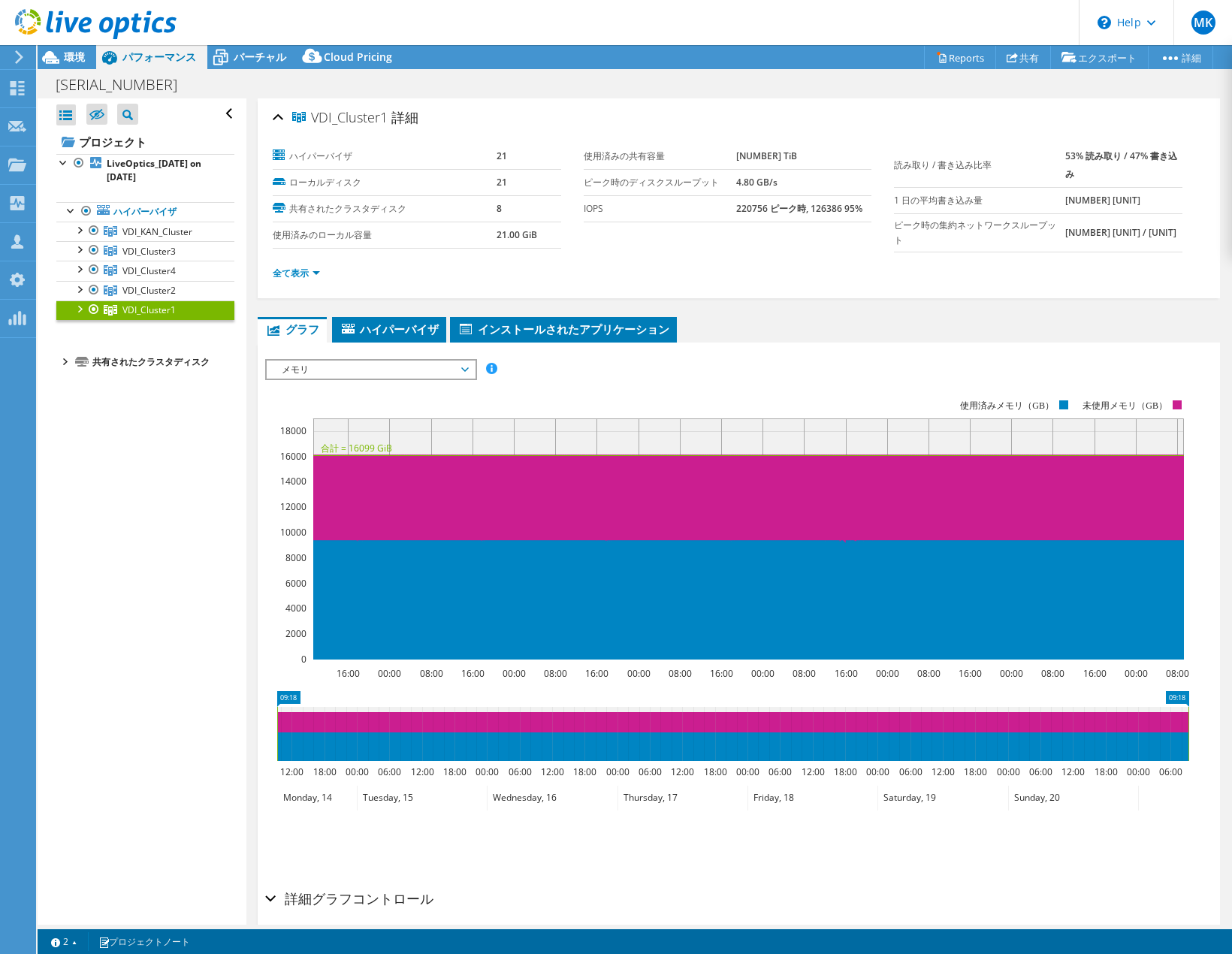 click on "メモリ" at bounding box center [370, 370] 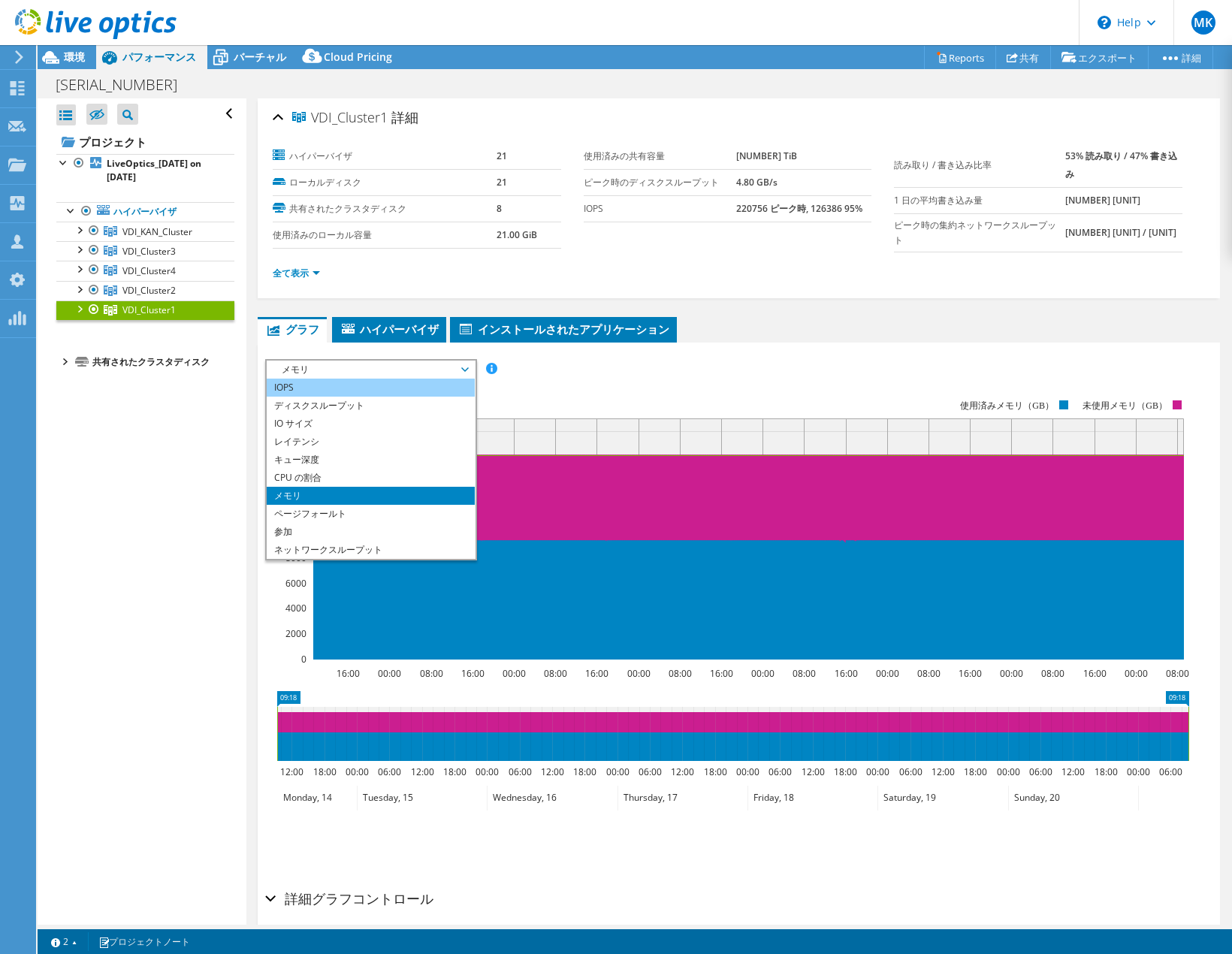 click on "IOPS" at bounding box center [370, 388] 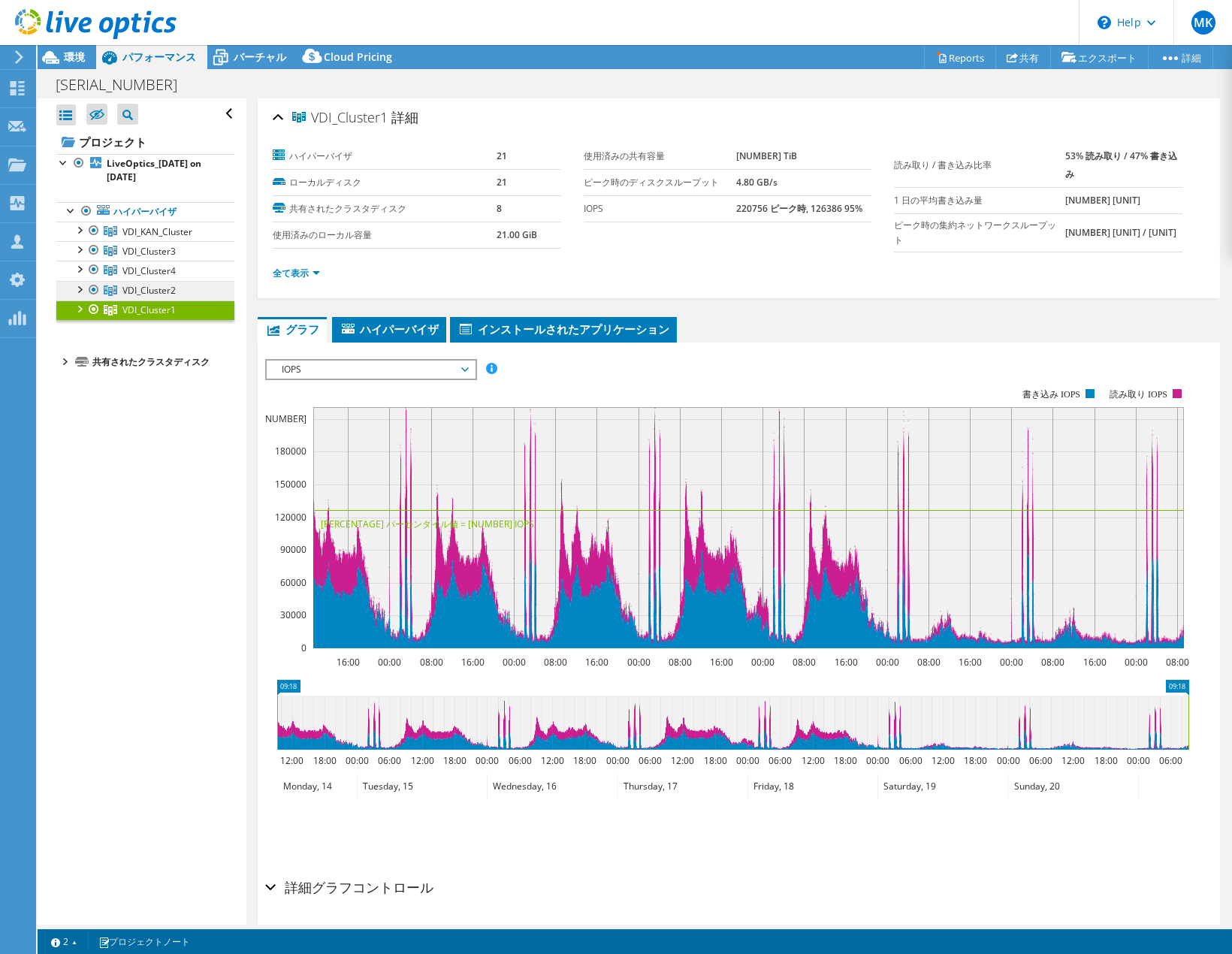 click on "VDI_Cluster2" at bounding box center [157, 231] 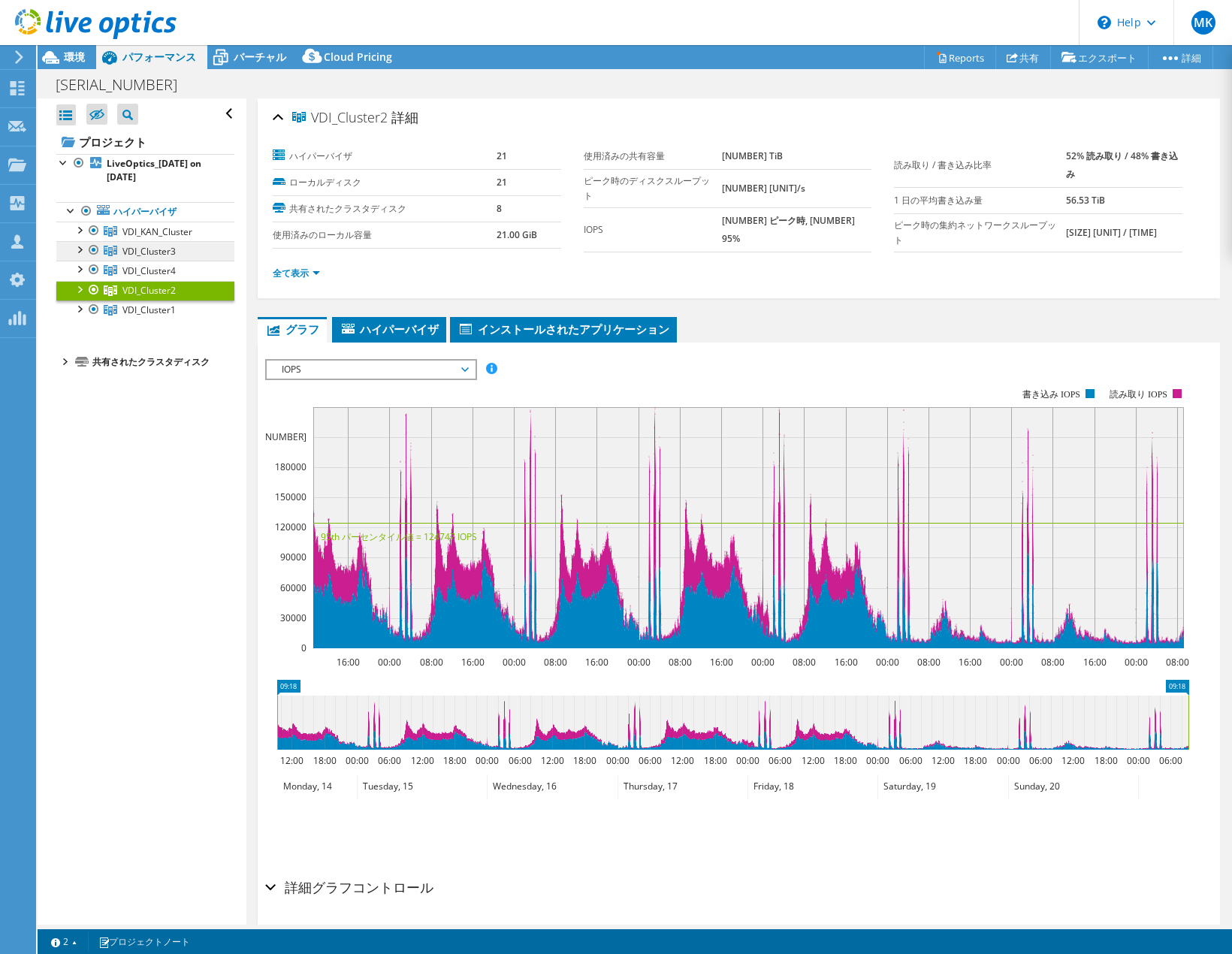 click on "VDI_Cluster3" at bounding box center (145, 231) 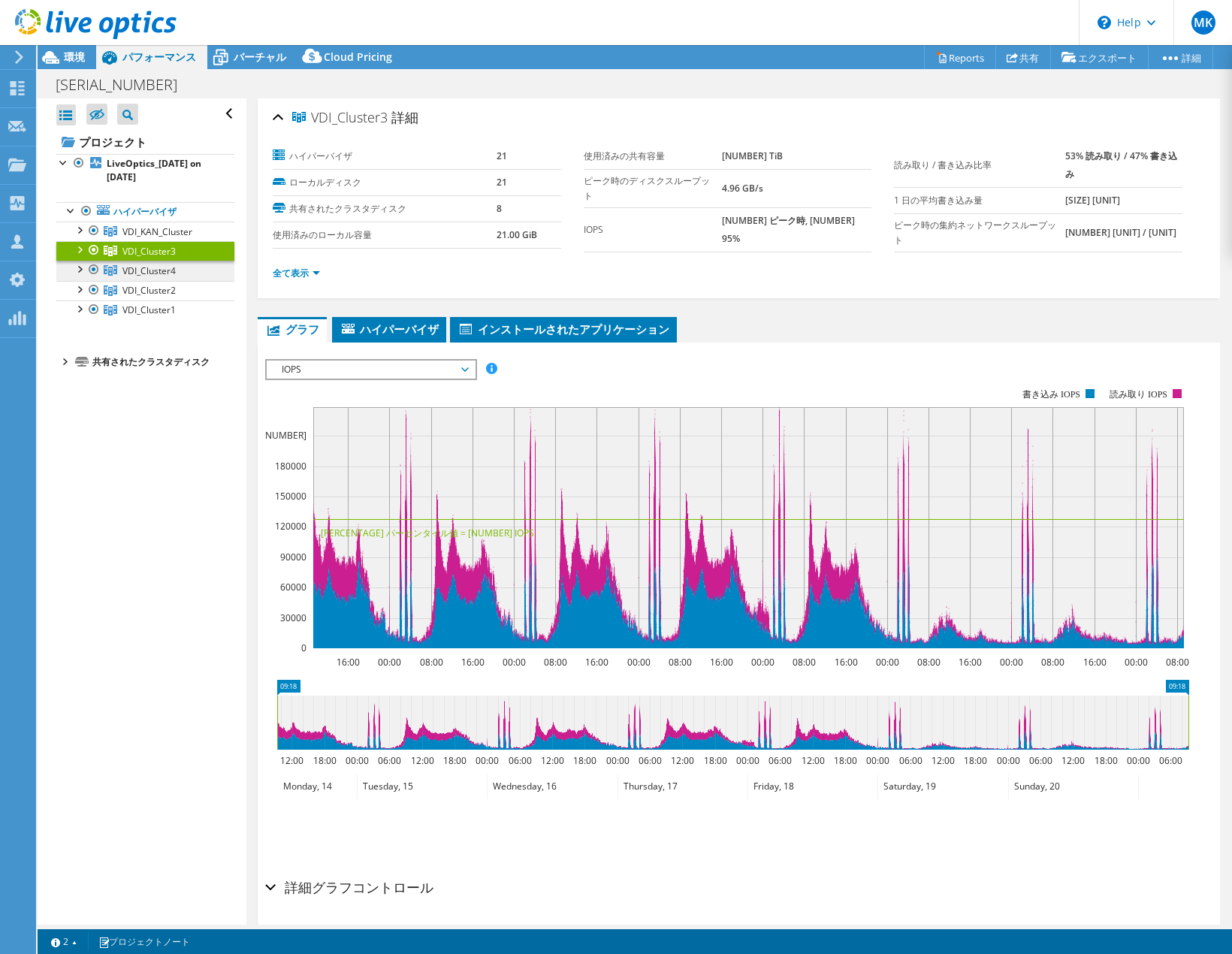 click on "VDI_Cluster4" at bounding box center (157, 231) 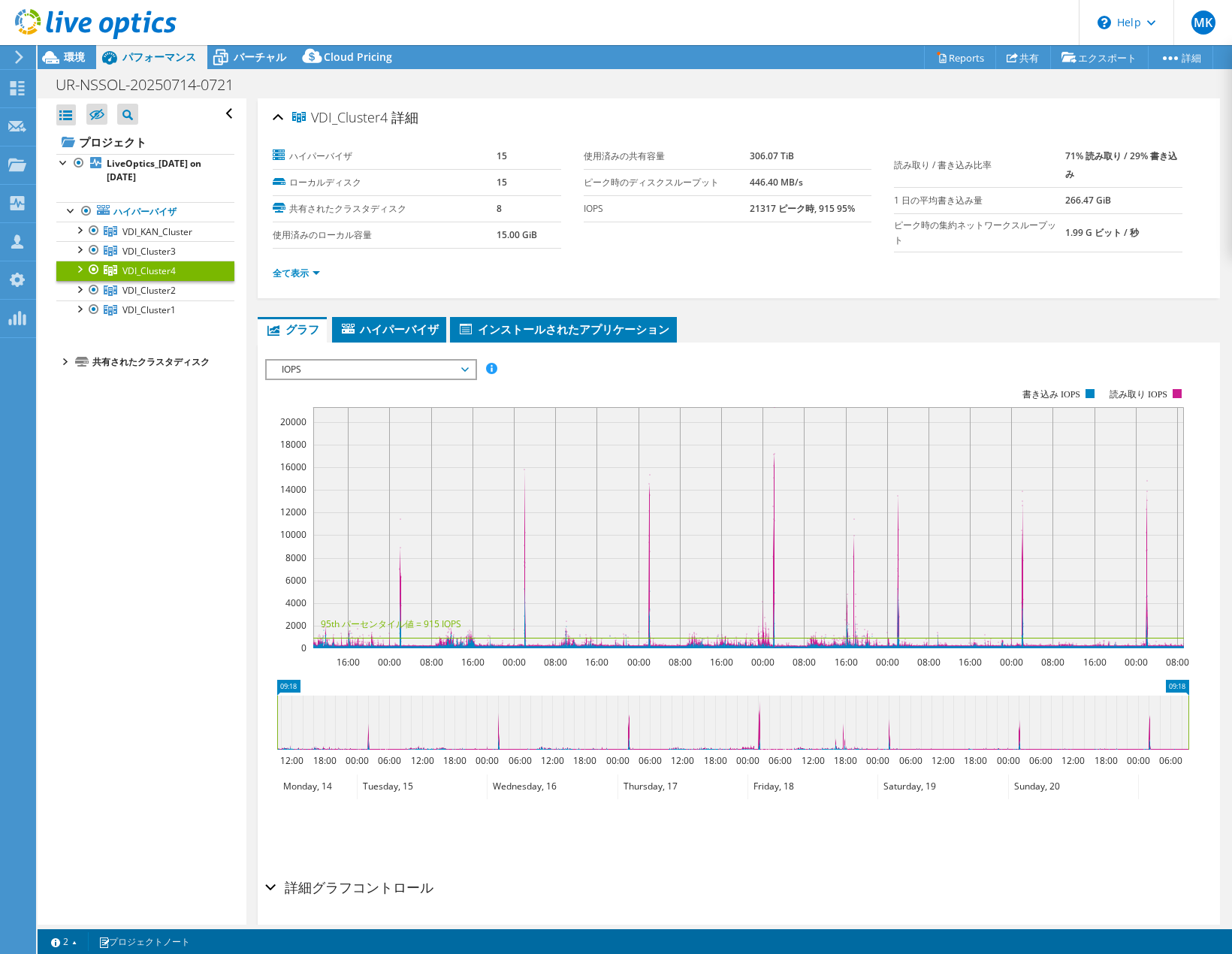 select on "USD" 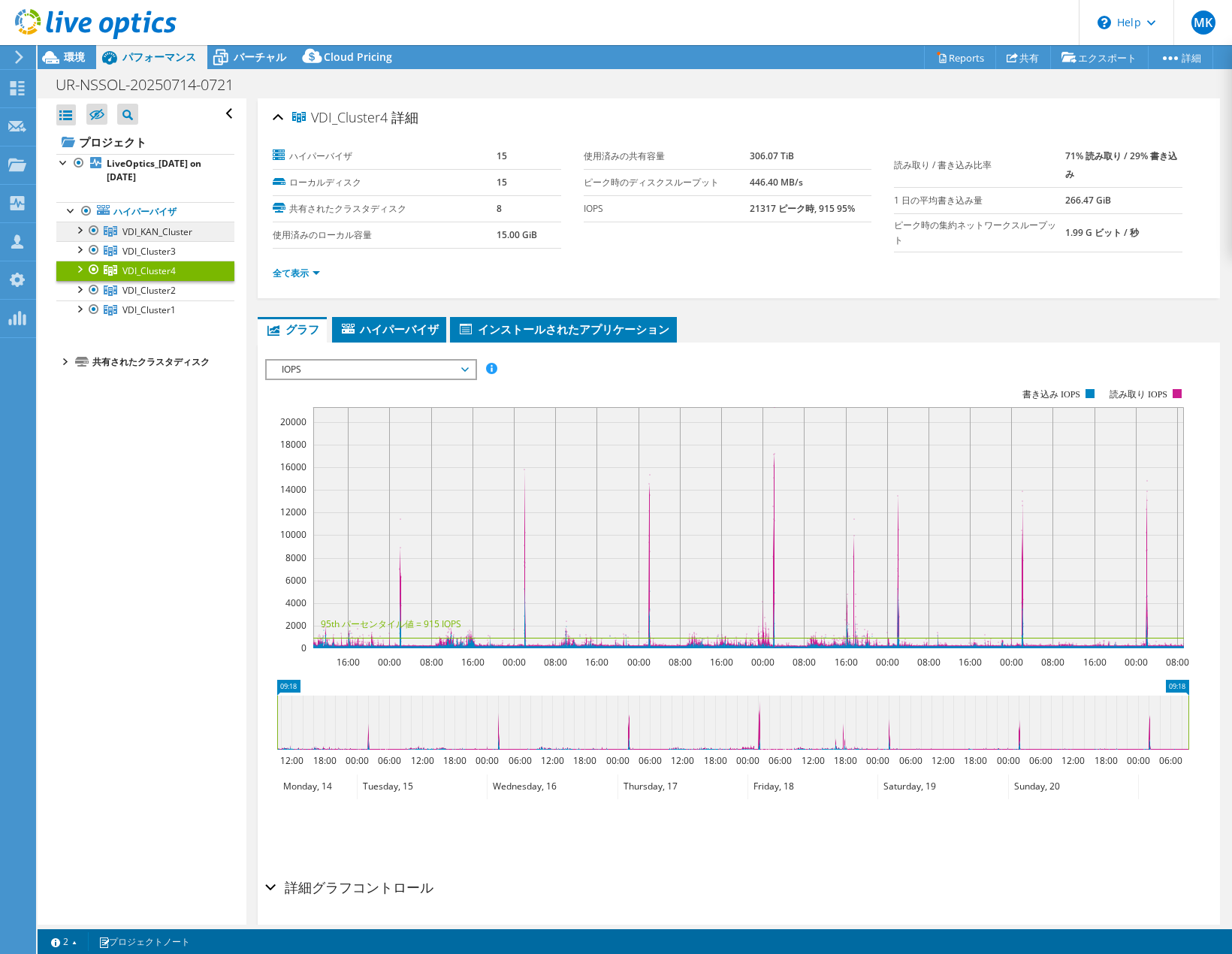 click on "VDI_KAN_Cluster" at bounding box center (145, 231) 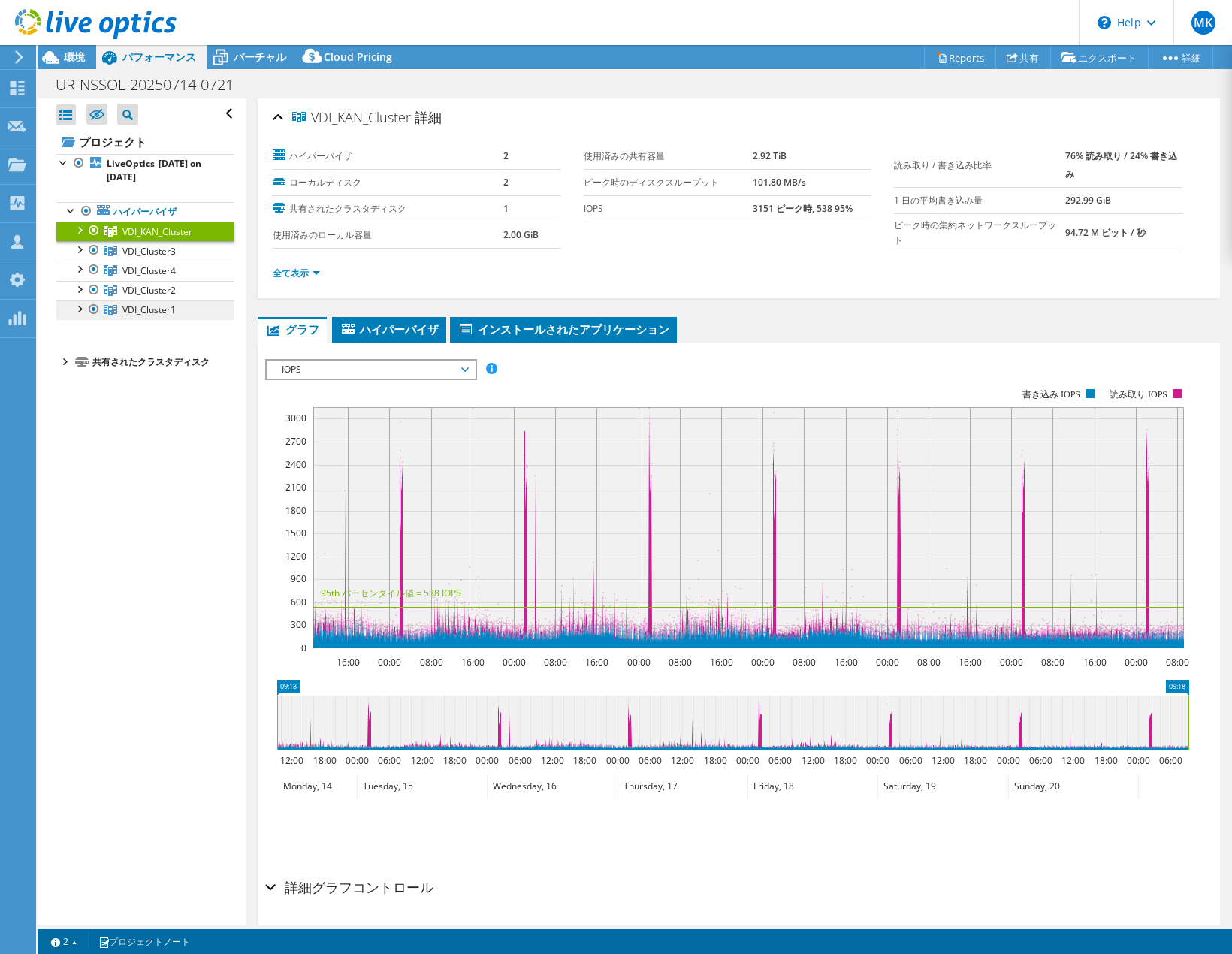 click on "VDI_Cluster1" at bounding box center (157, 231) 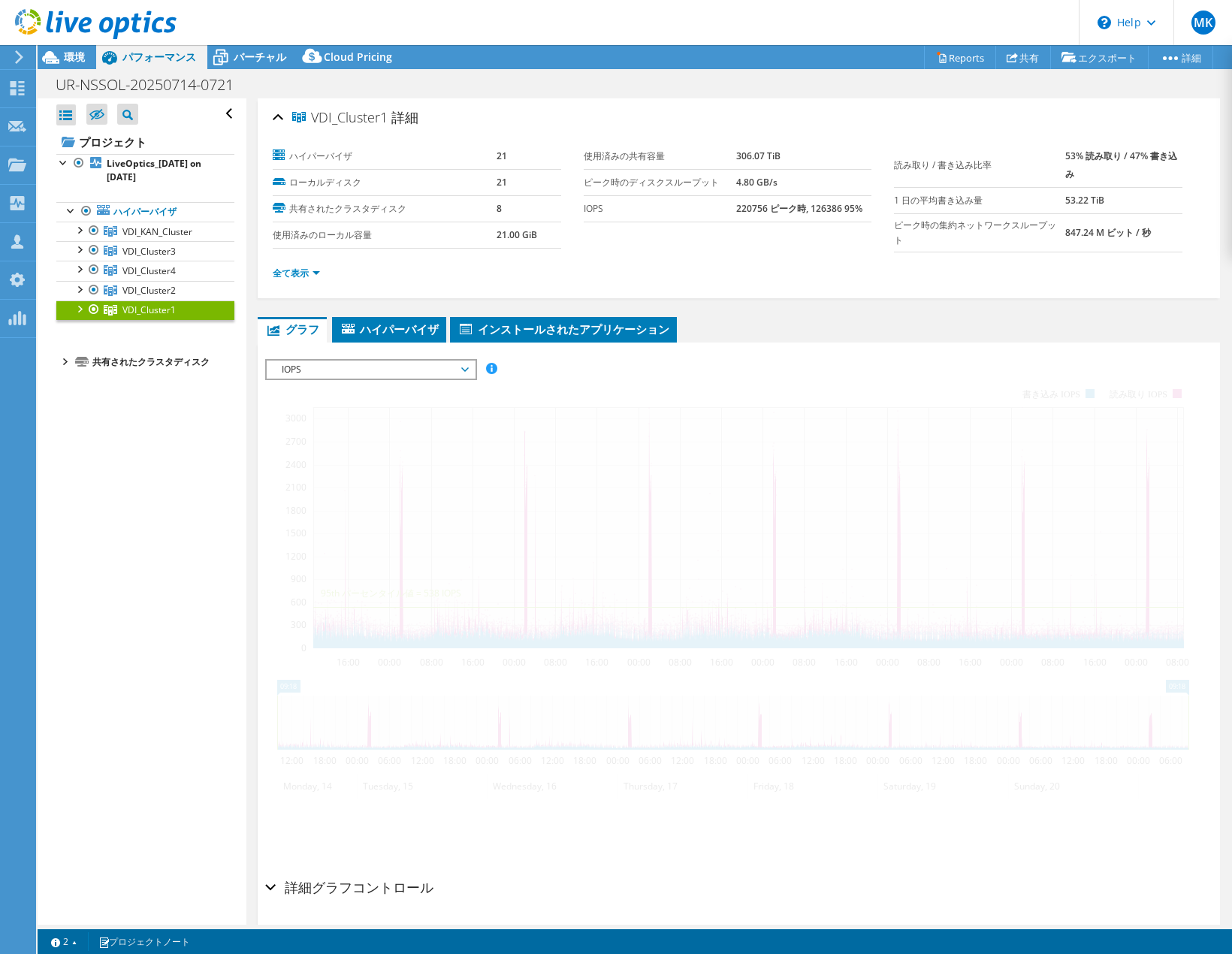 click on "IOPS" at bounding box center [370, 370] 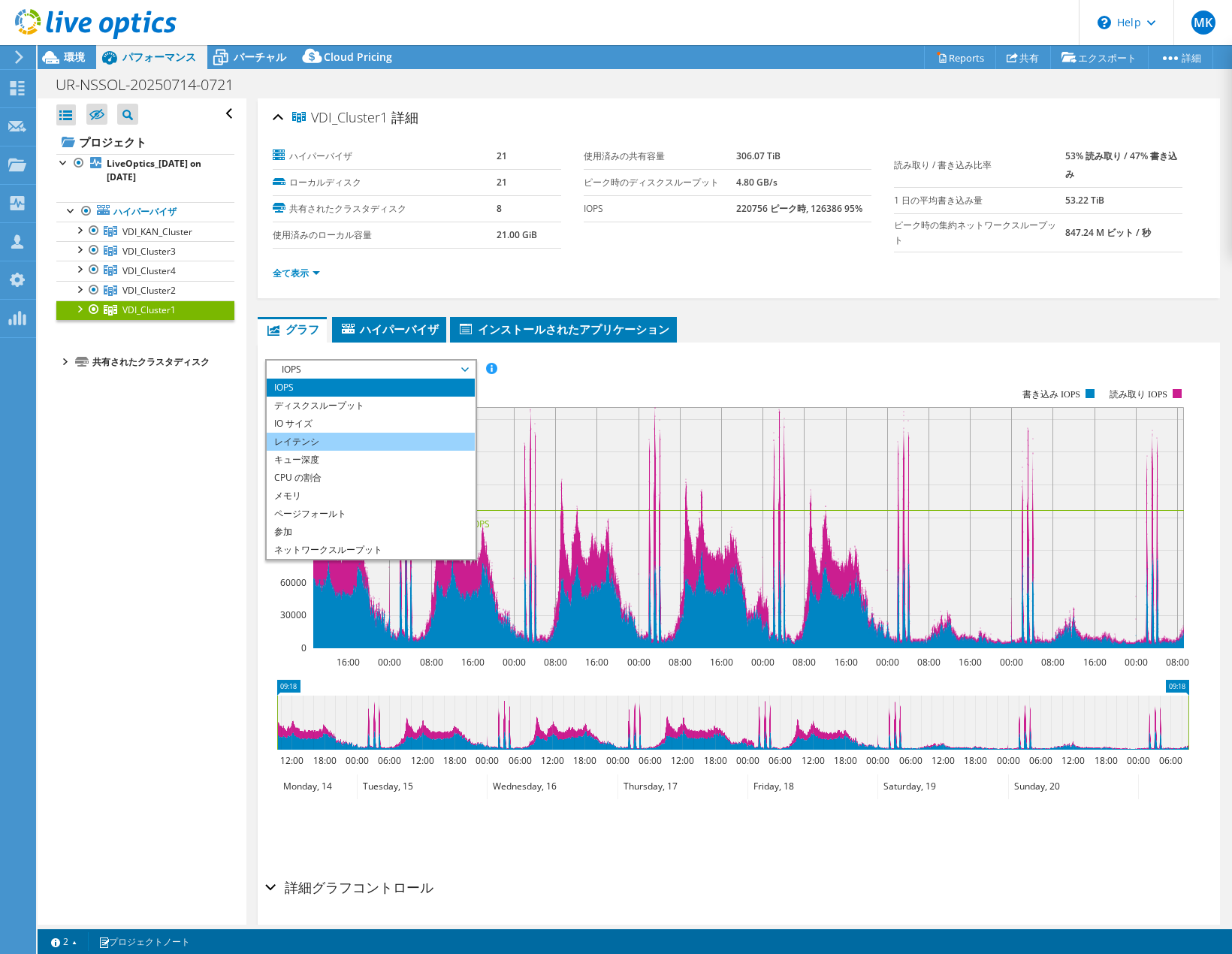 click on "レイテンシ" at bounding box center [370, 442] 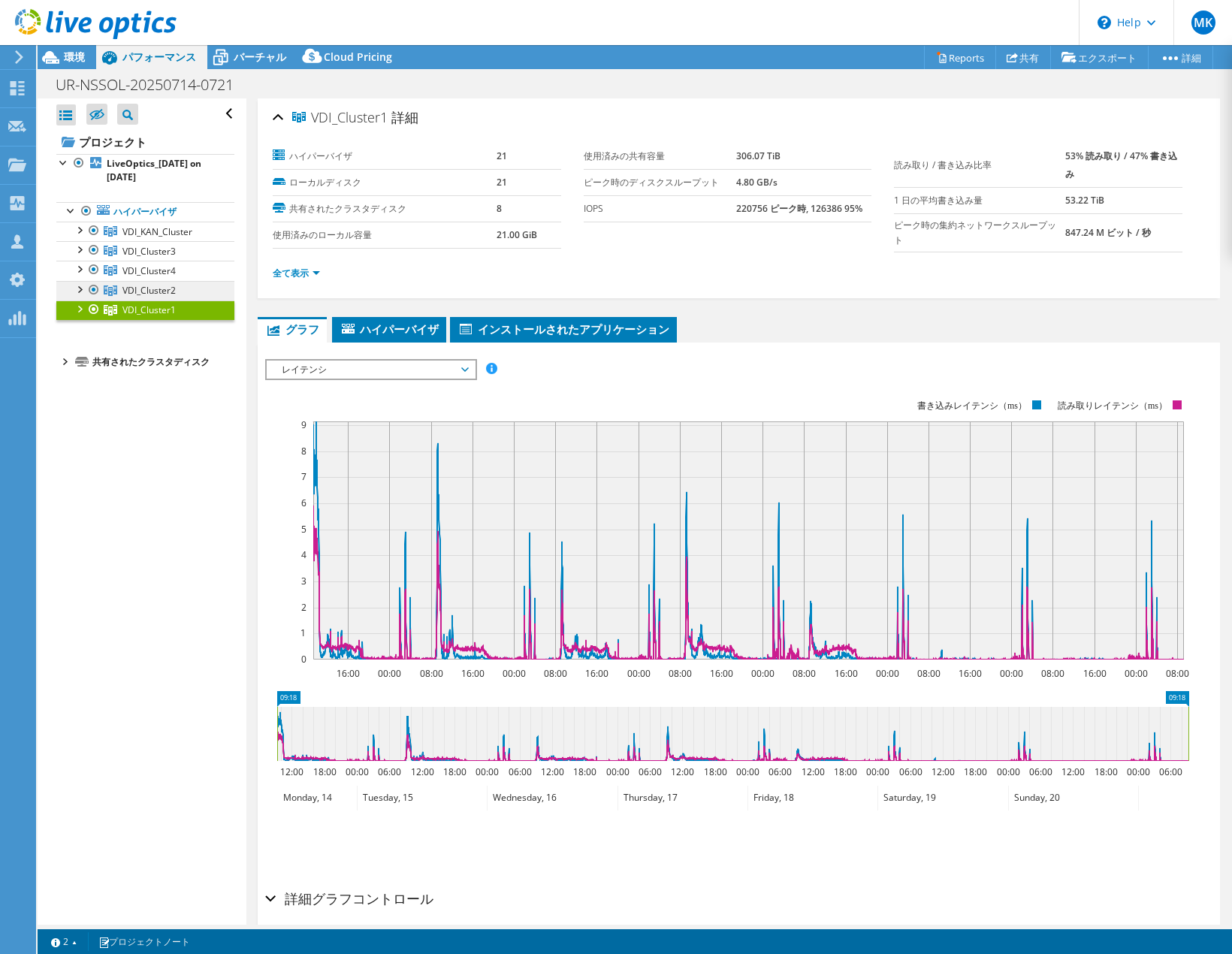 click on "VDI_Cluster2" at bounding box center [157, 231] 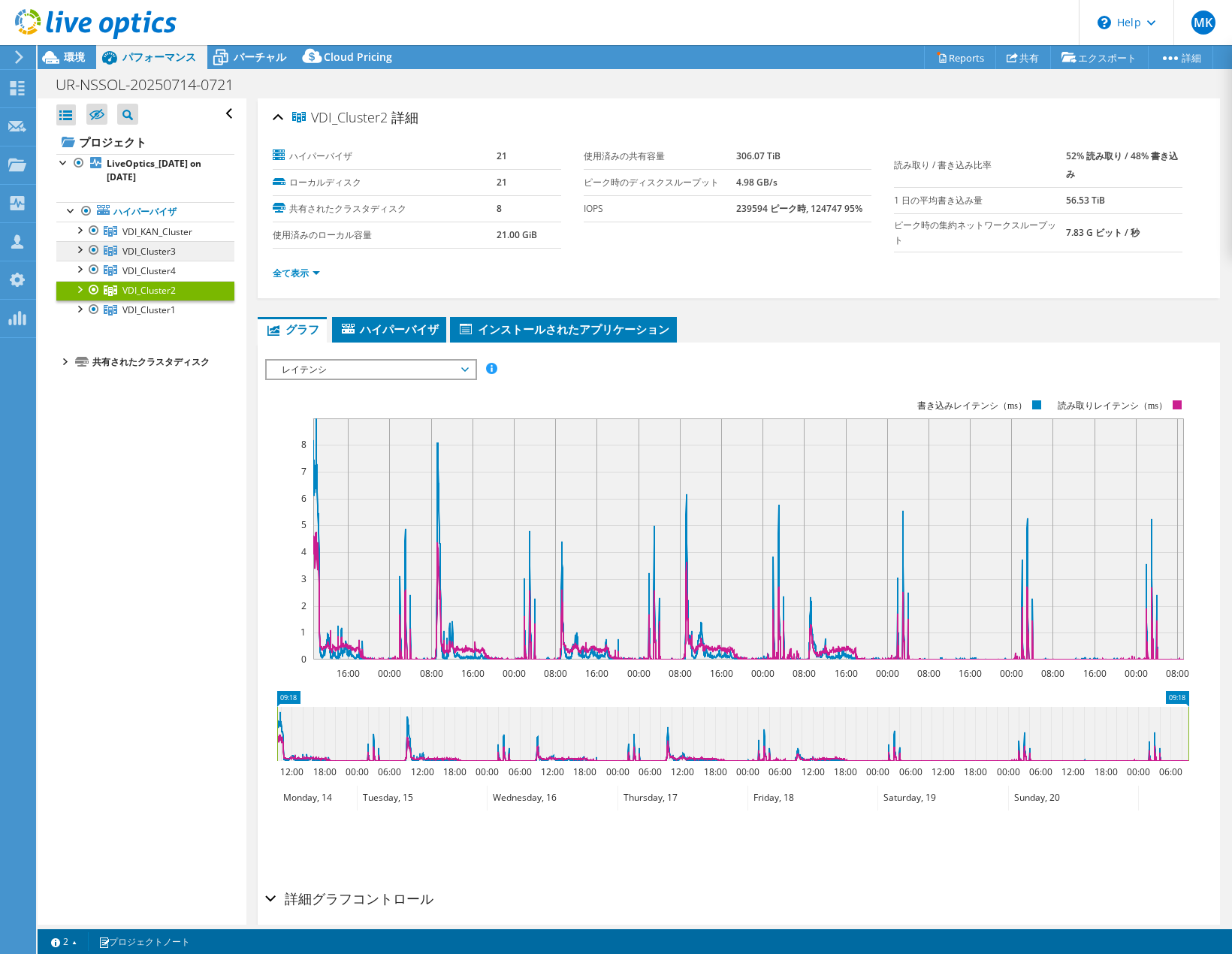 click on "VDI_Cluster3" at bounding box center [145, 231] 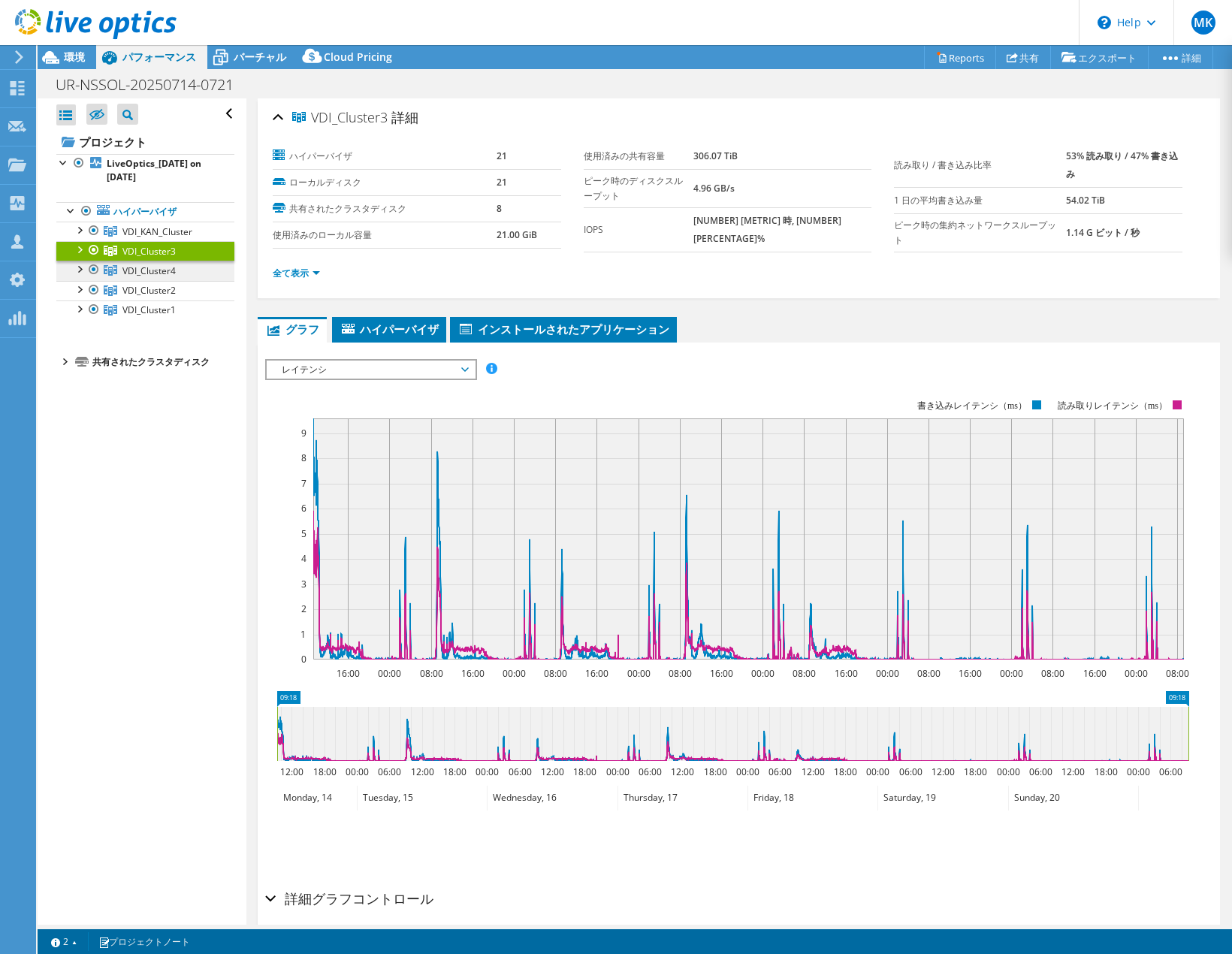 click on "VDI_Cluster4" at bounding box center (157, 231) 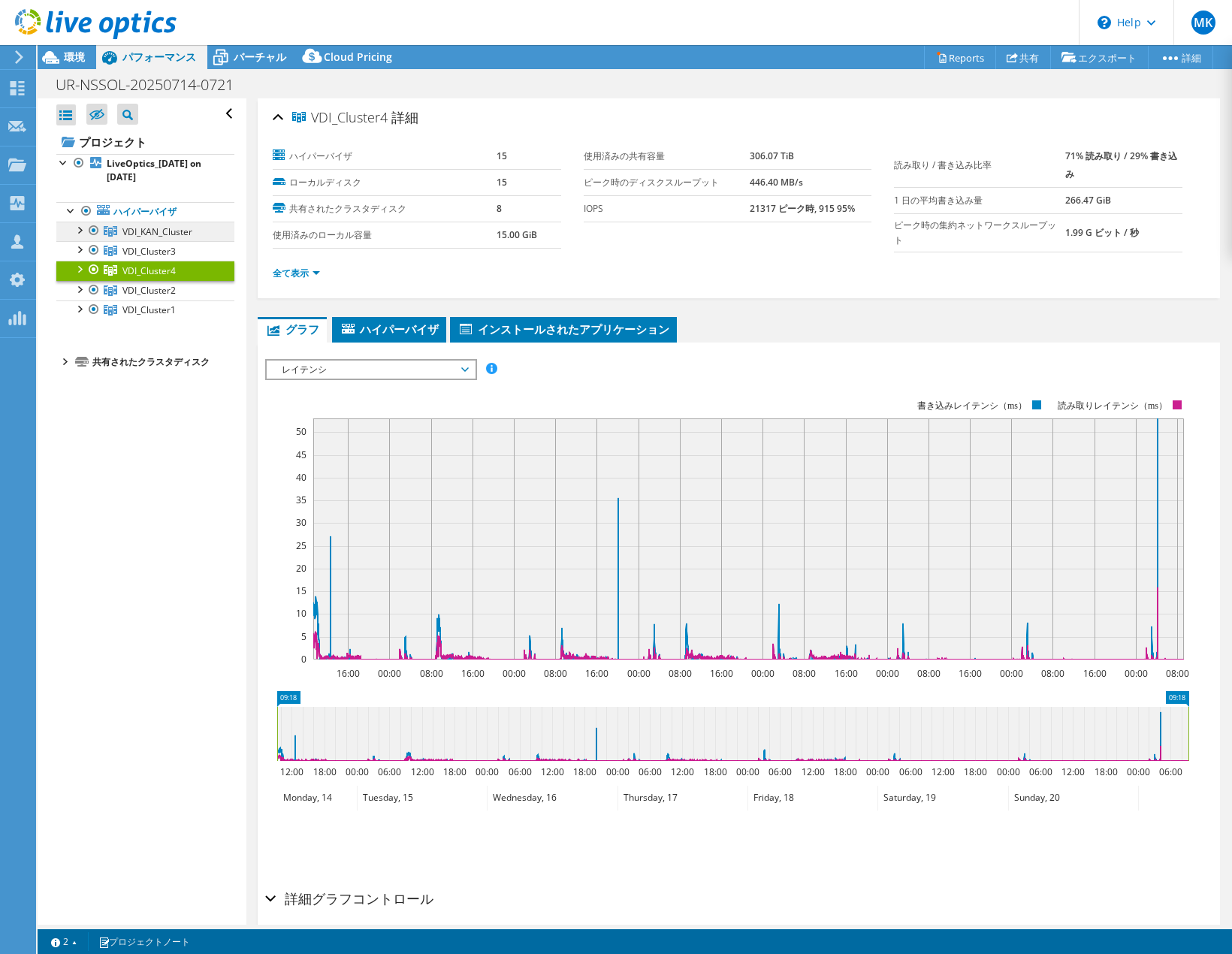 click on "VDI_KAN_Cluster" at bounding box center [157, 231] 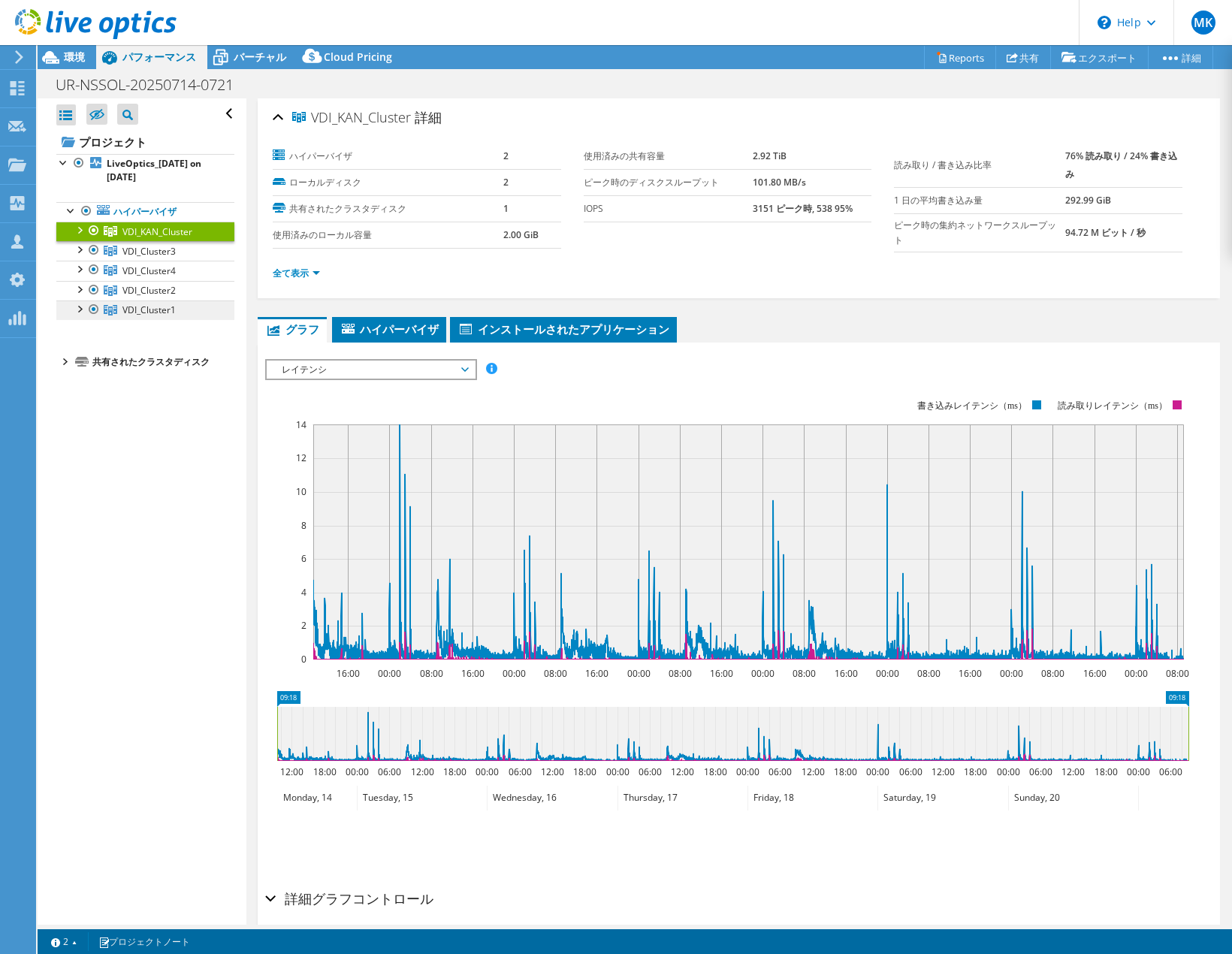click on "VDI_Cluster1" at bounding box center (157, 231) 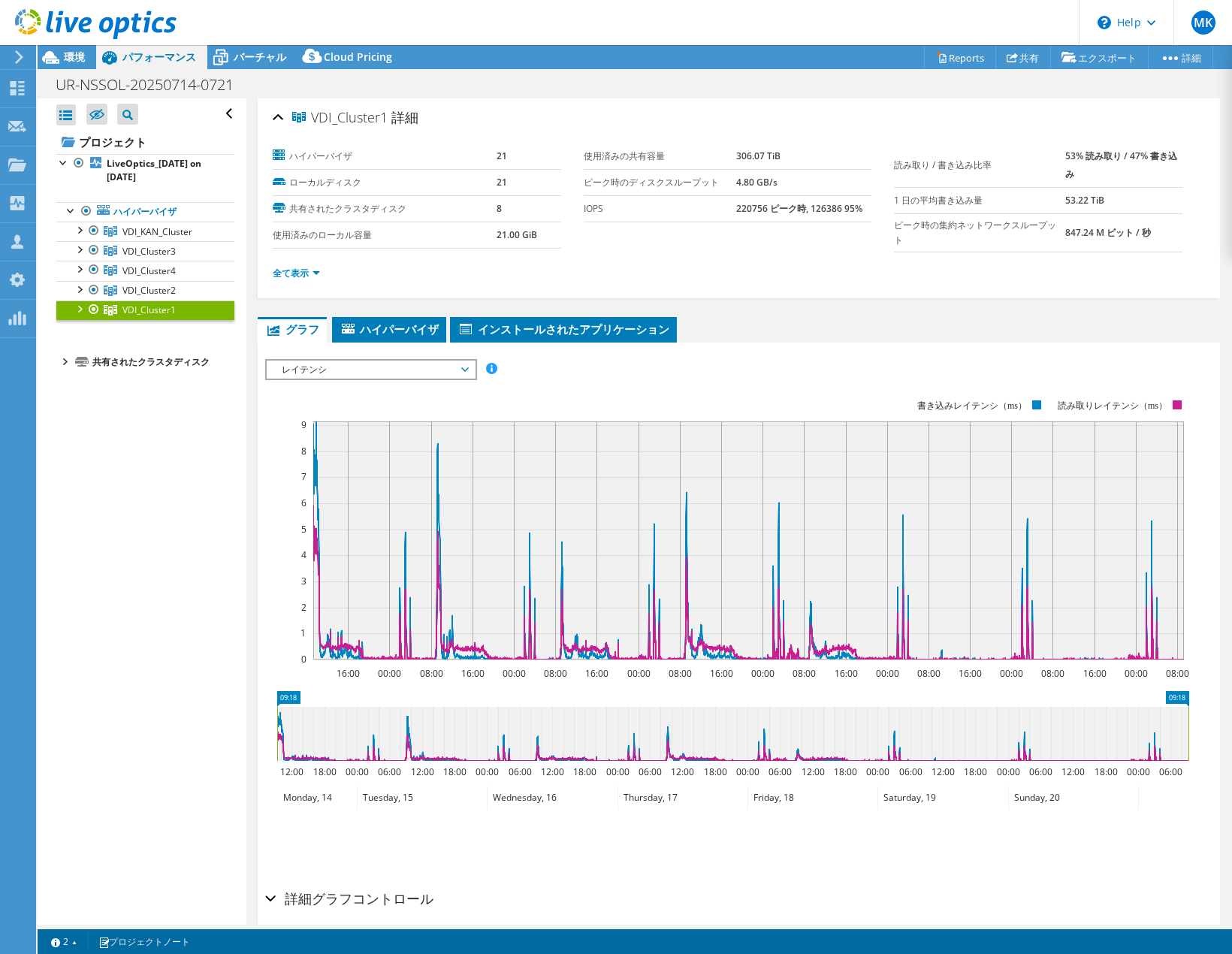 click 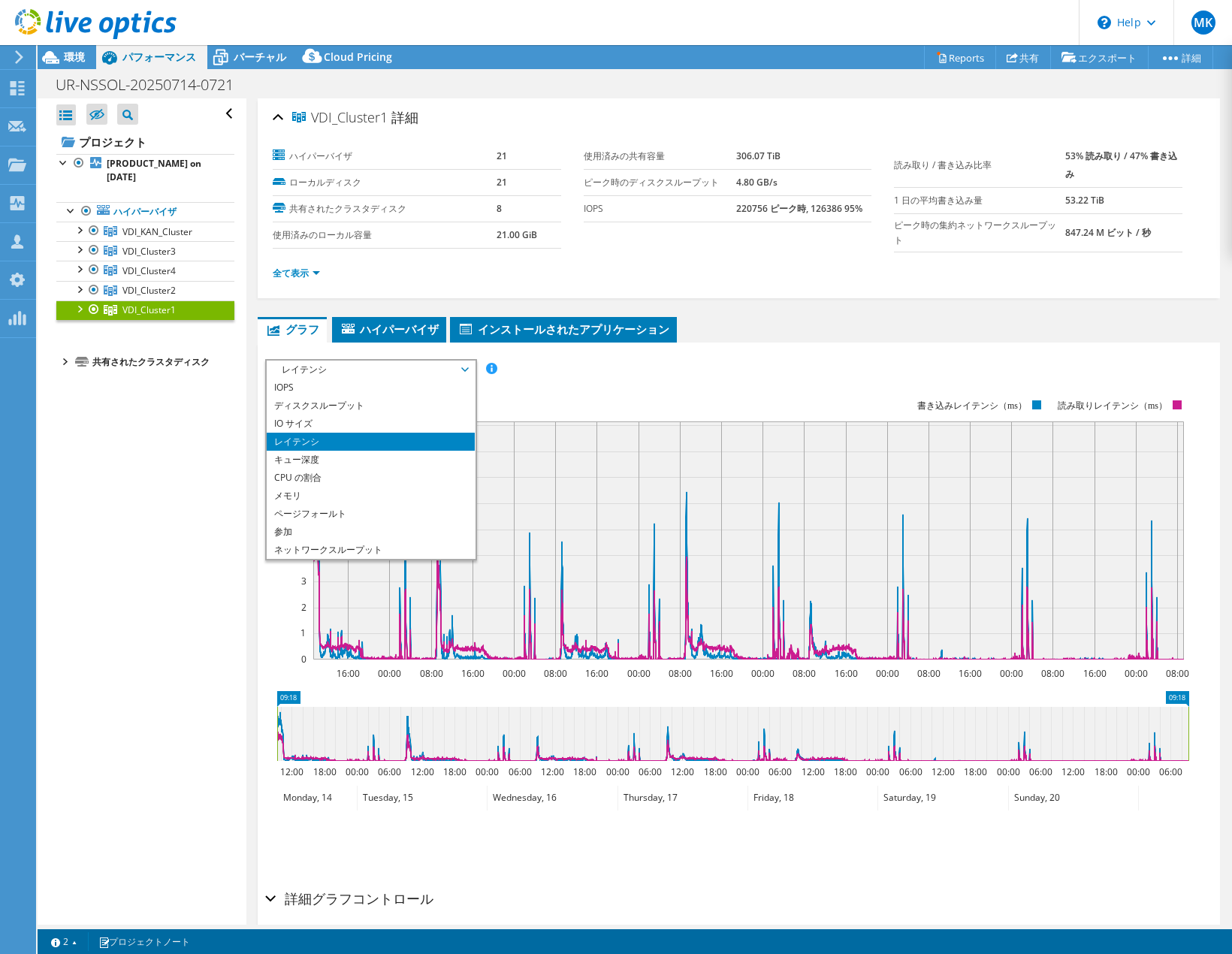 select on "USD" 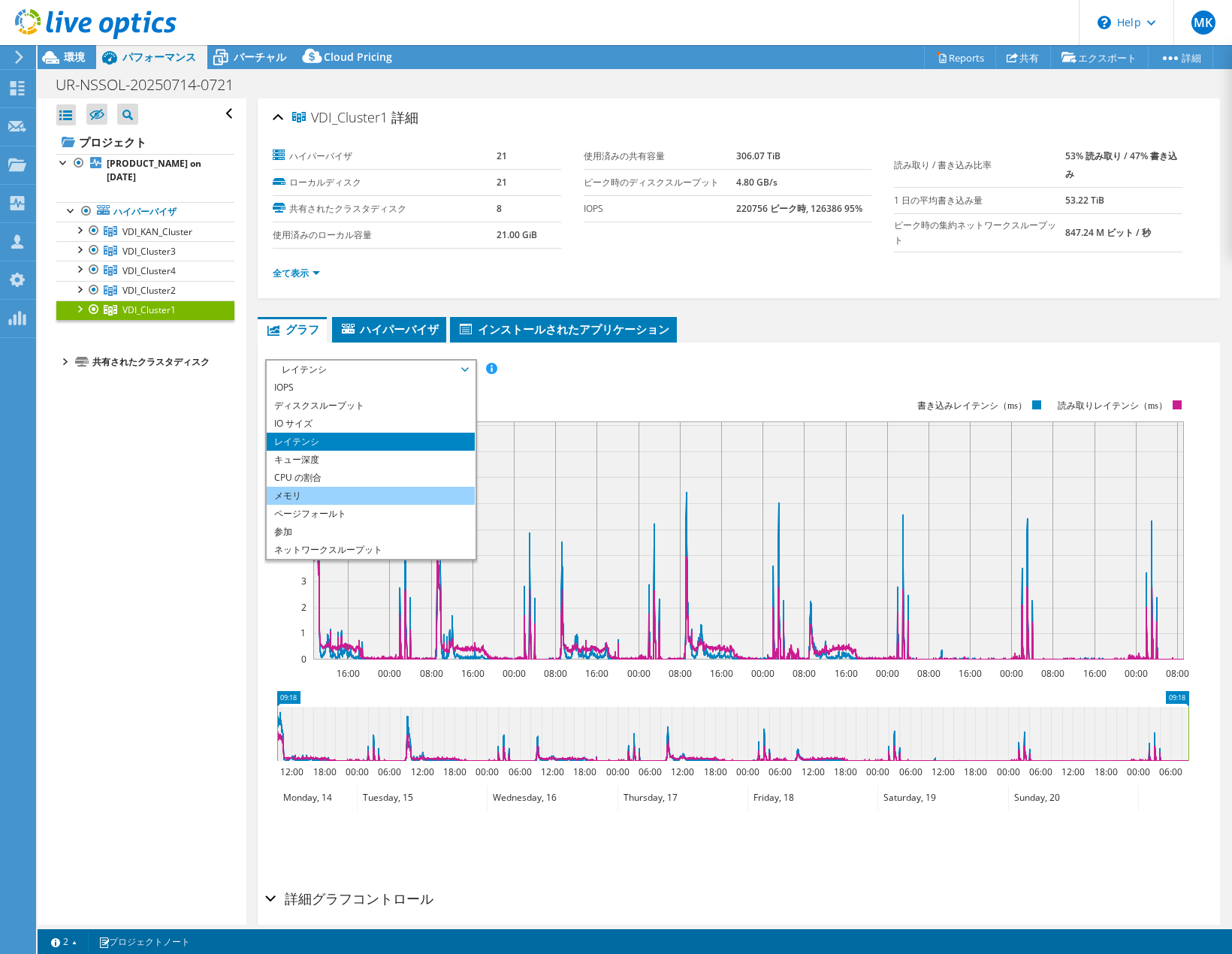 scroll, scrollTop: 0, scrollLeft: 0, axis: both 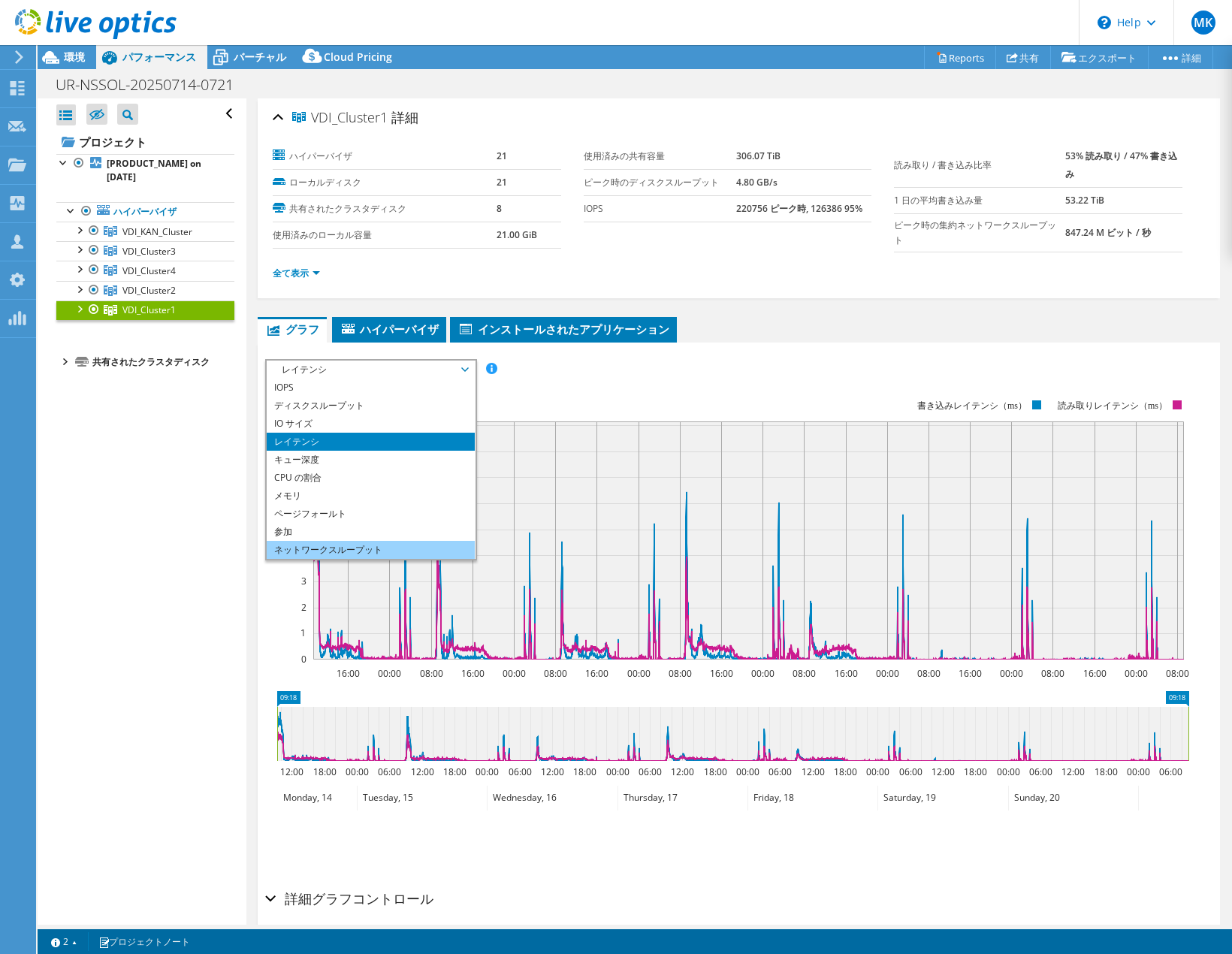 click on "ネットワークスループット" at bounding box center (370, 550) 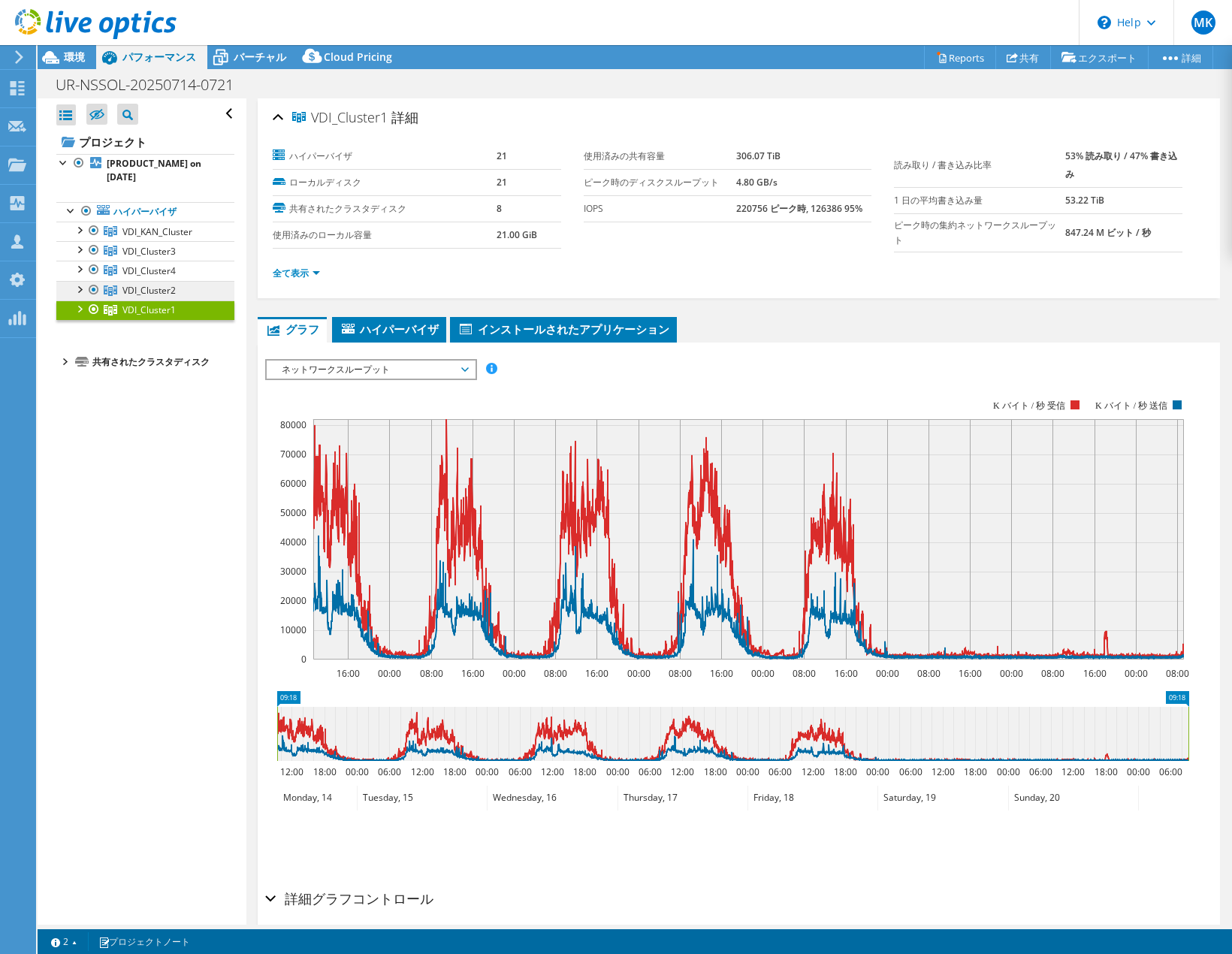click on "VDI_Cluster2" at bounding box center [145, 231] 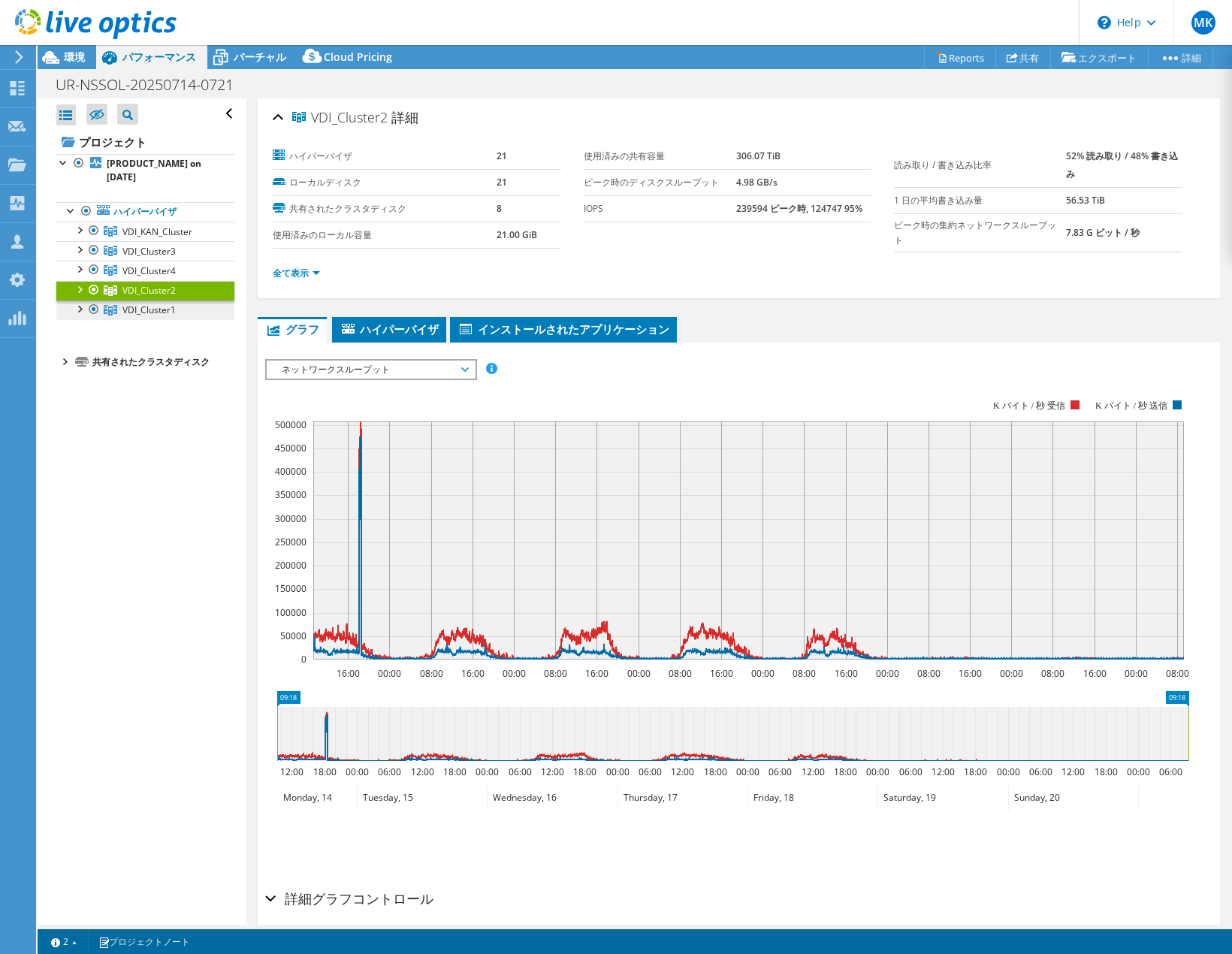 click on "VDI_Cluster1" at bounding box center [157, 231] 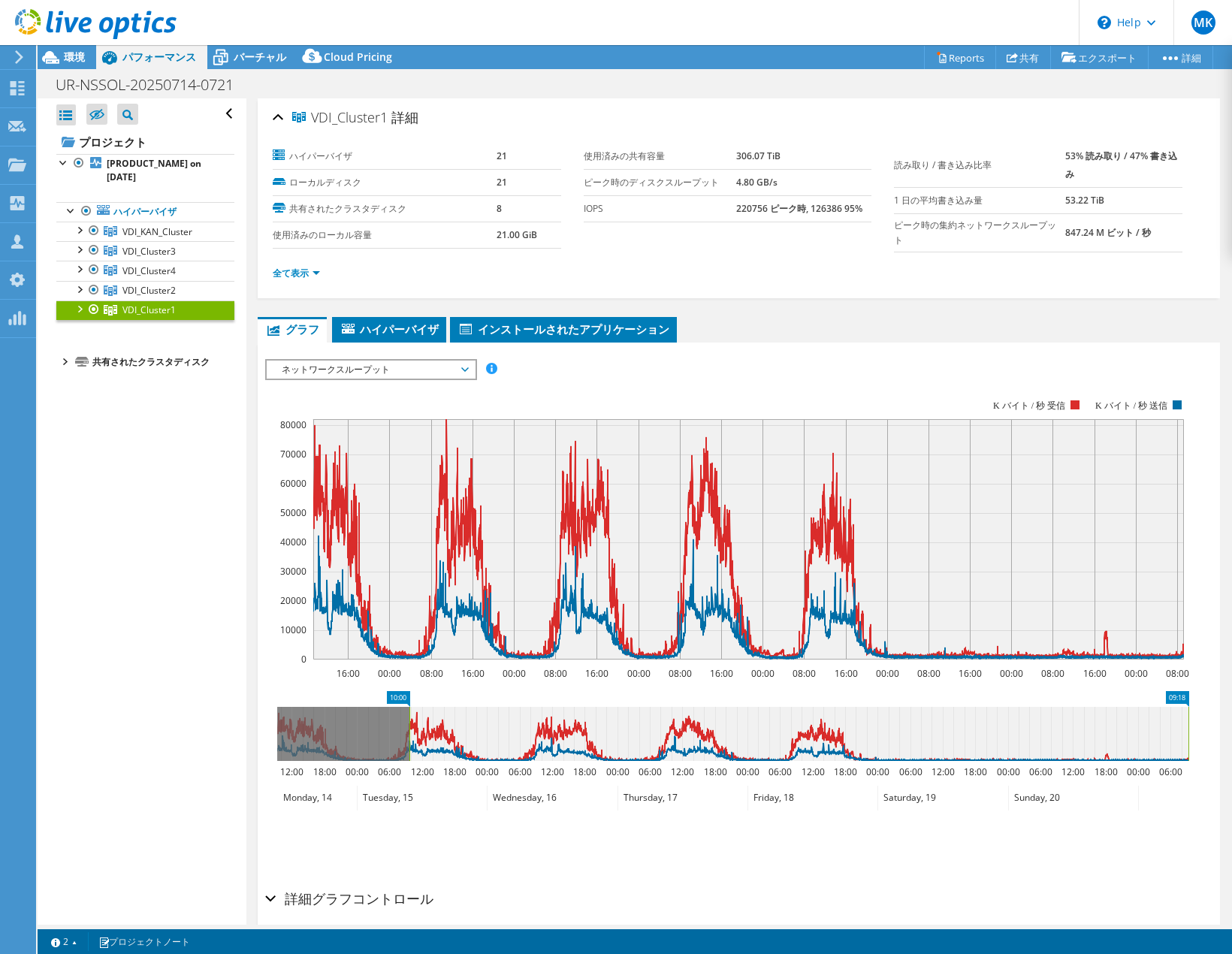 drag, startPoint x: 275, startPoint y: 748, endPoint x: 407, endPoint y: 744, distance: 132.06059 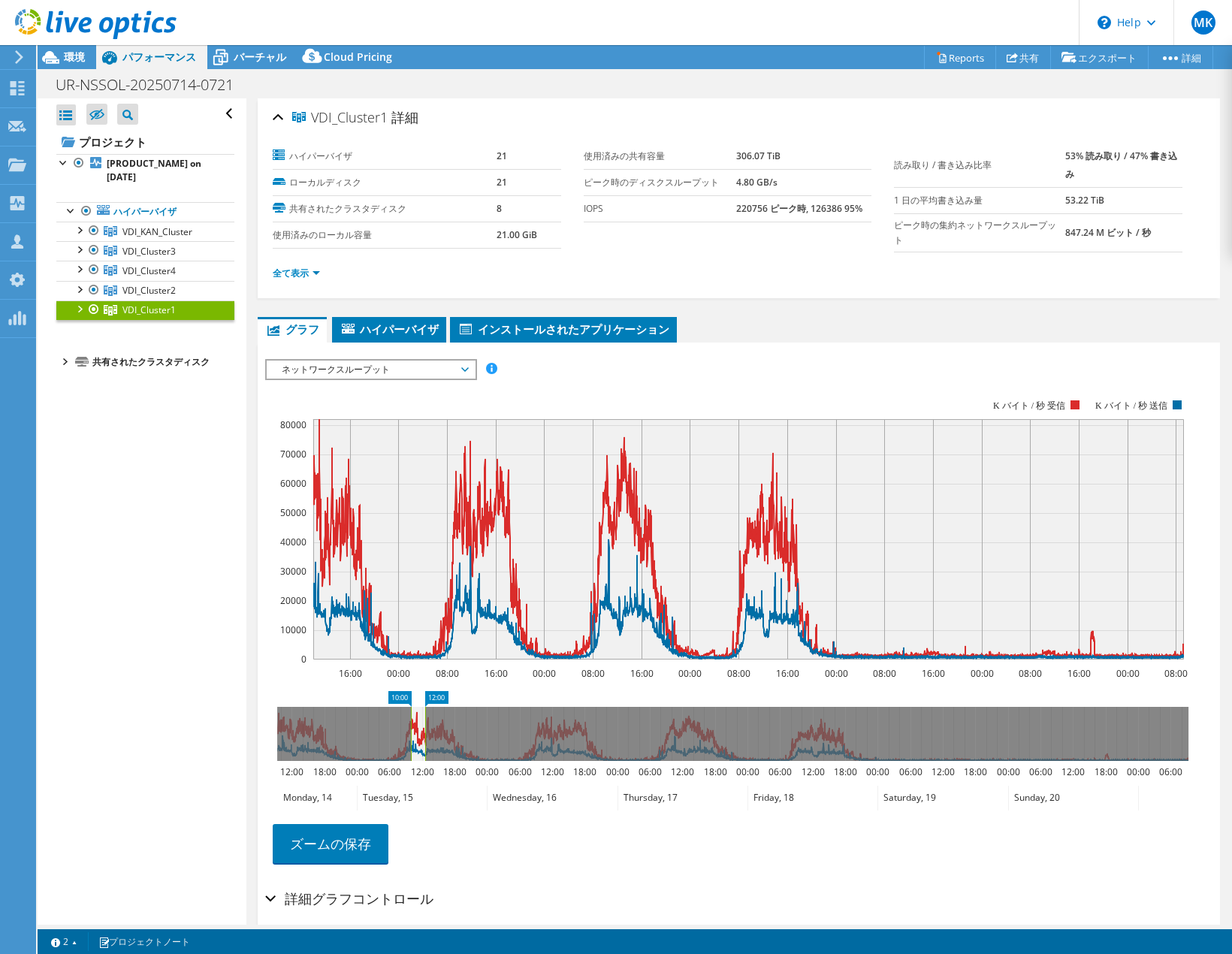 drag, startPoint x: 1189, startPoint y: 738, endPoint x: 426, endPoint y: 765, distance: 763.4776 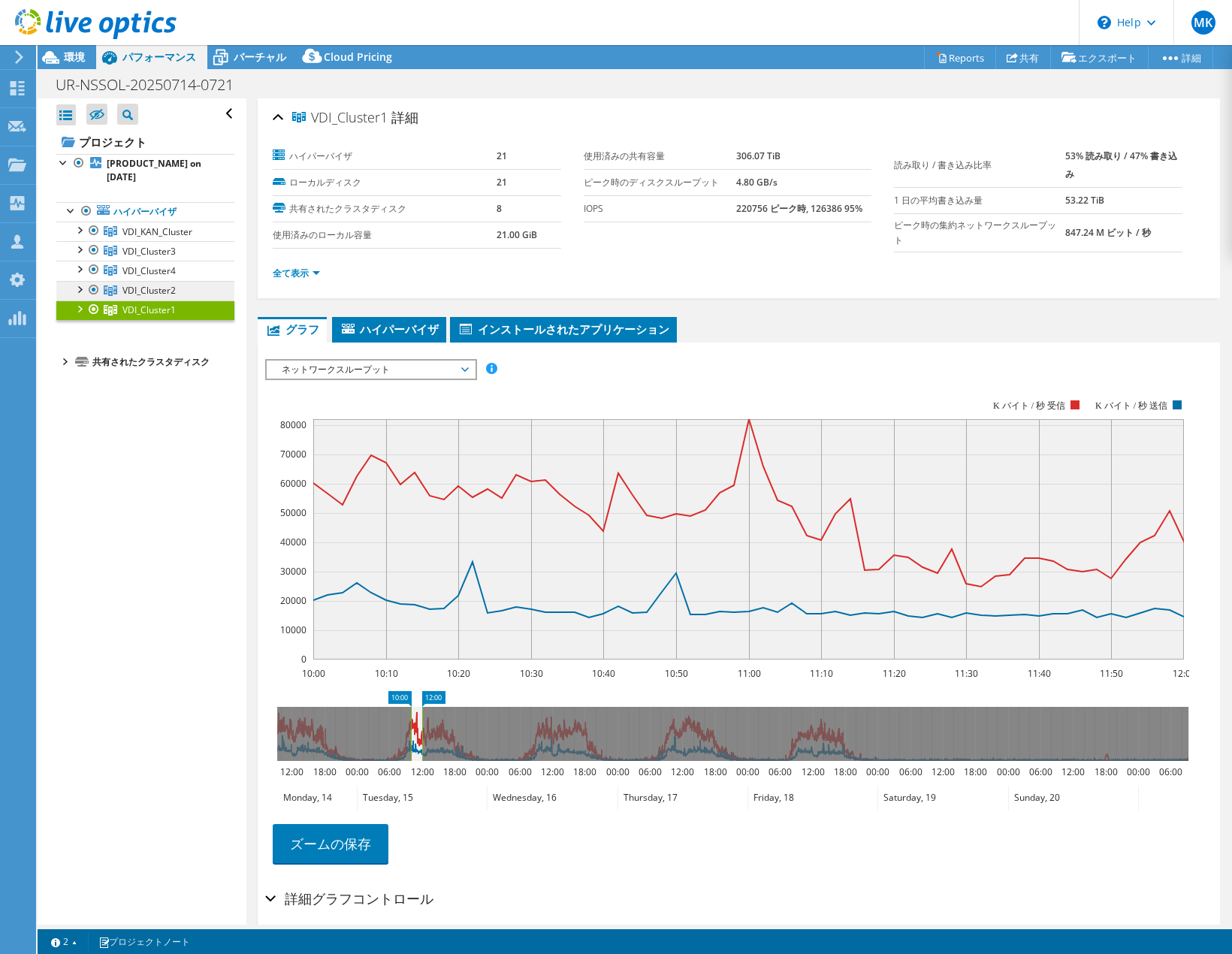 click on "VDI_Cluster2" at bounding box center (145, 231) 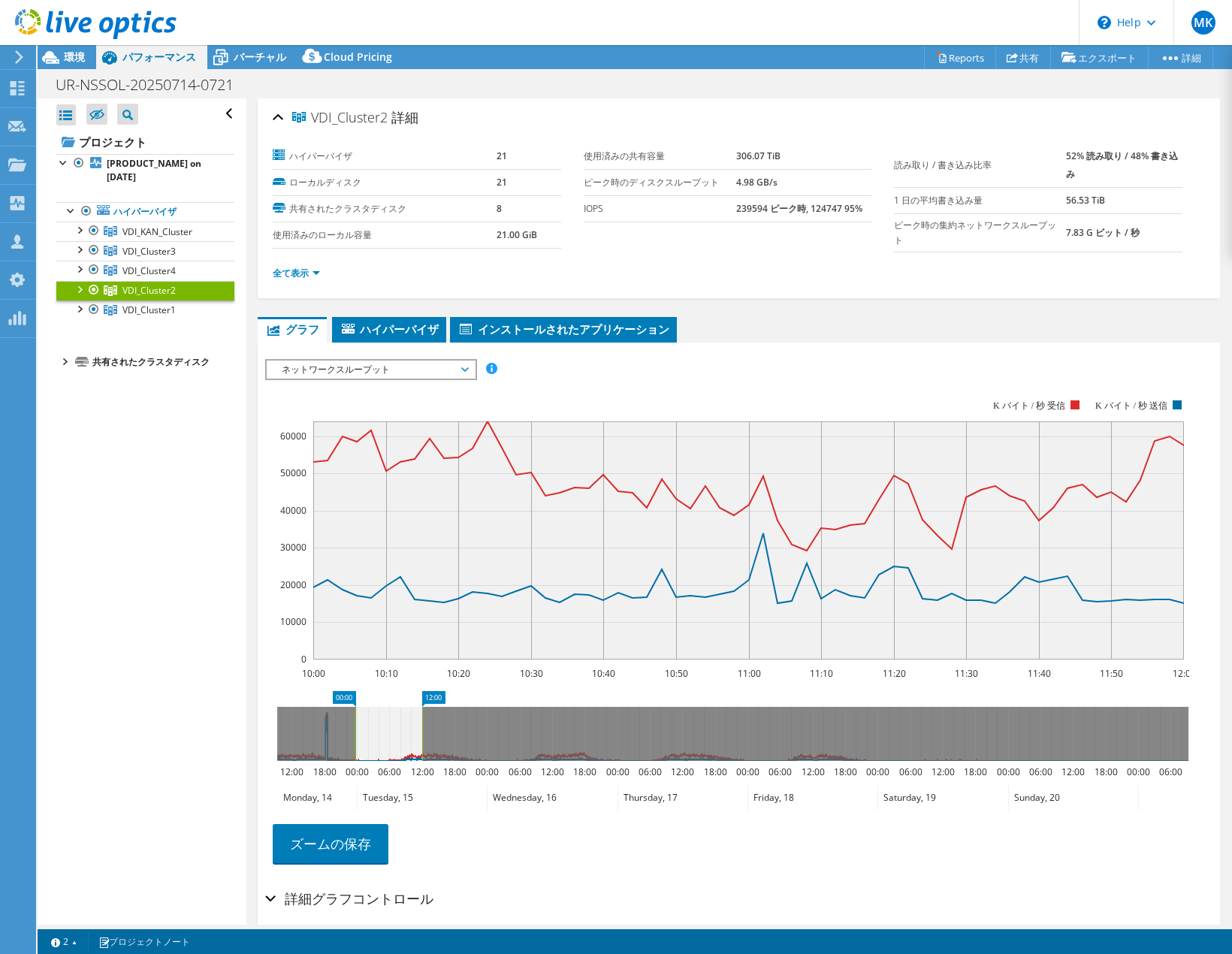 drag, startPoint x: 355, startPoint y: 753, endPoint x: 203, endPoint y: 783, distance: 154.93224 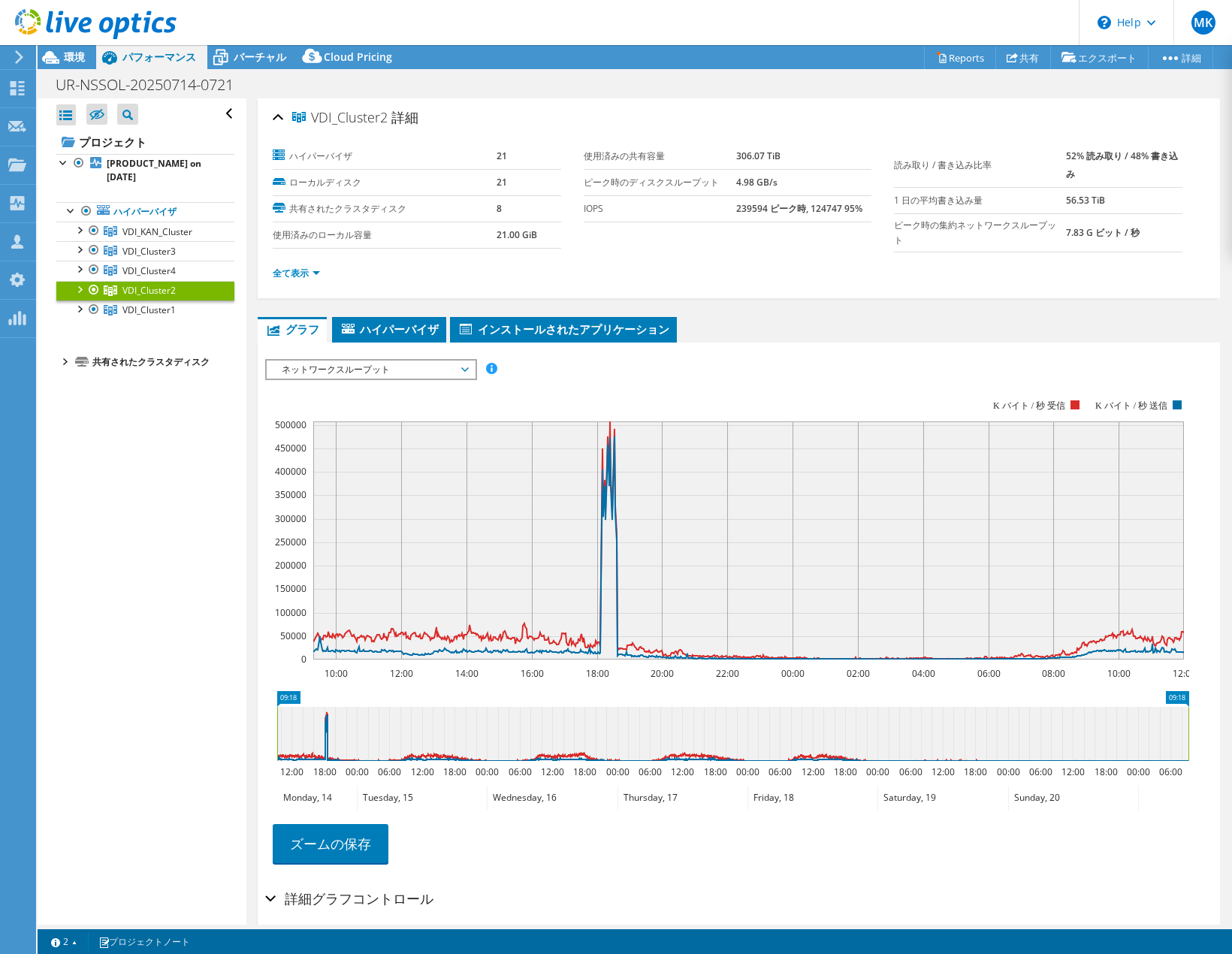 drag, startPoint x: 421, startPoint y: 747, endPoint x: 1411, endPoint y: 670, distance: 992.9899 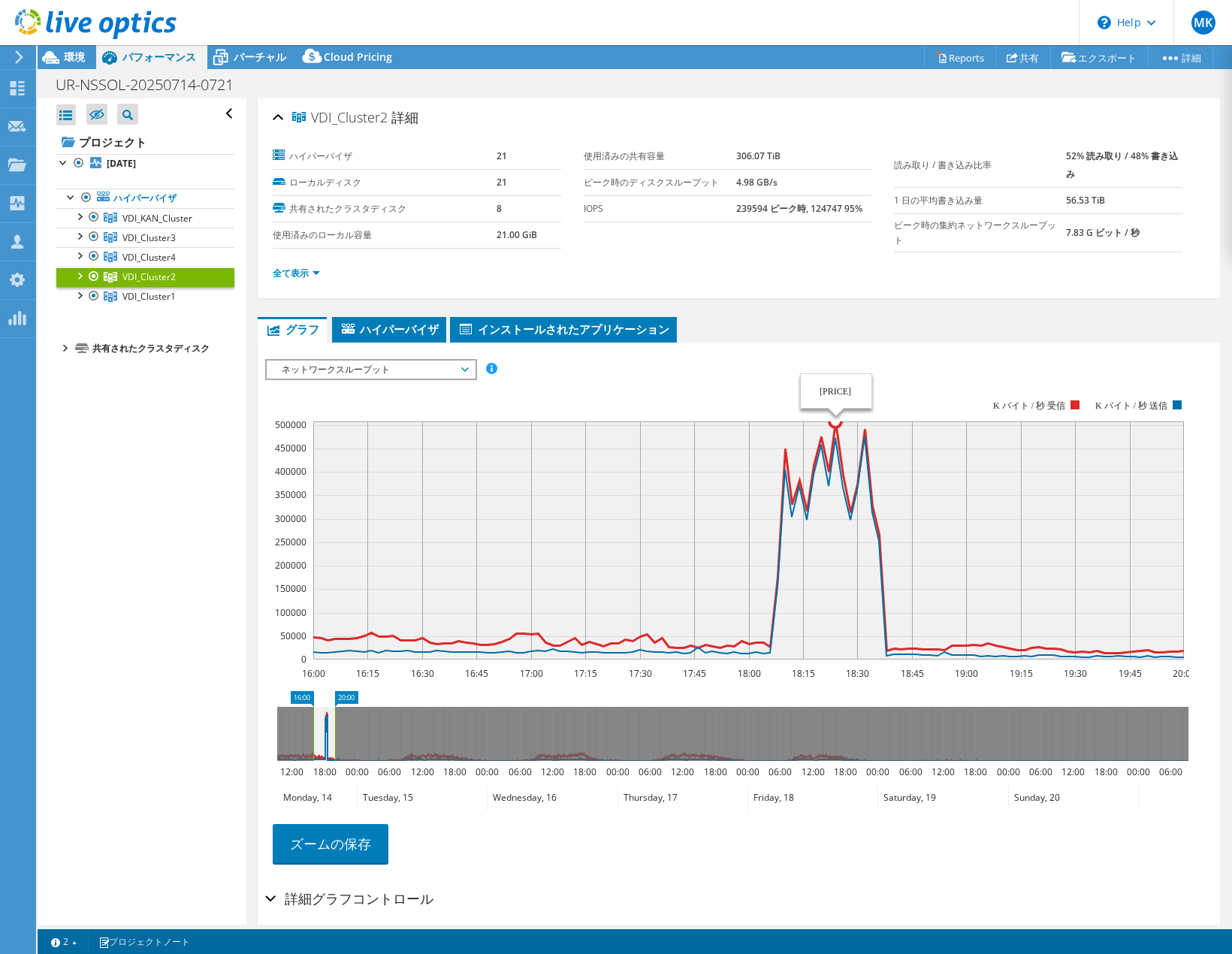 select on "USD" 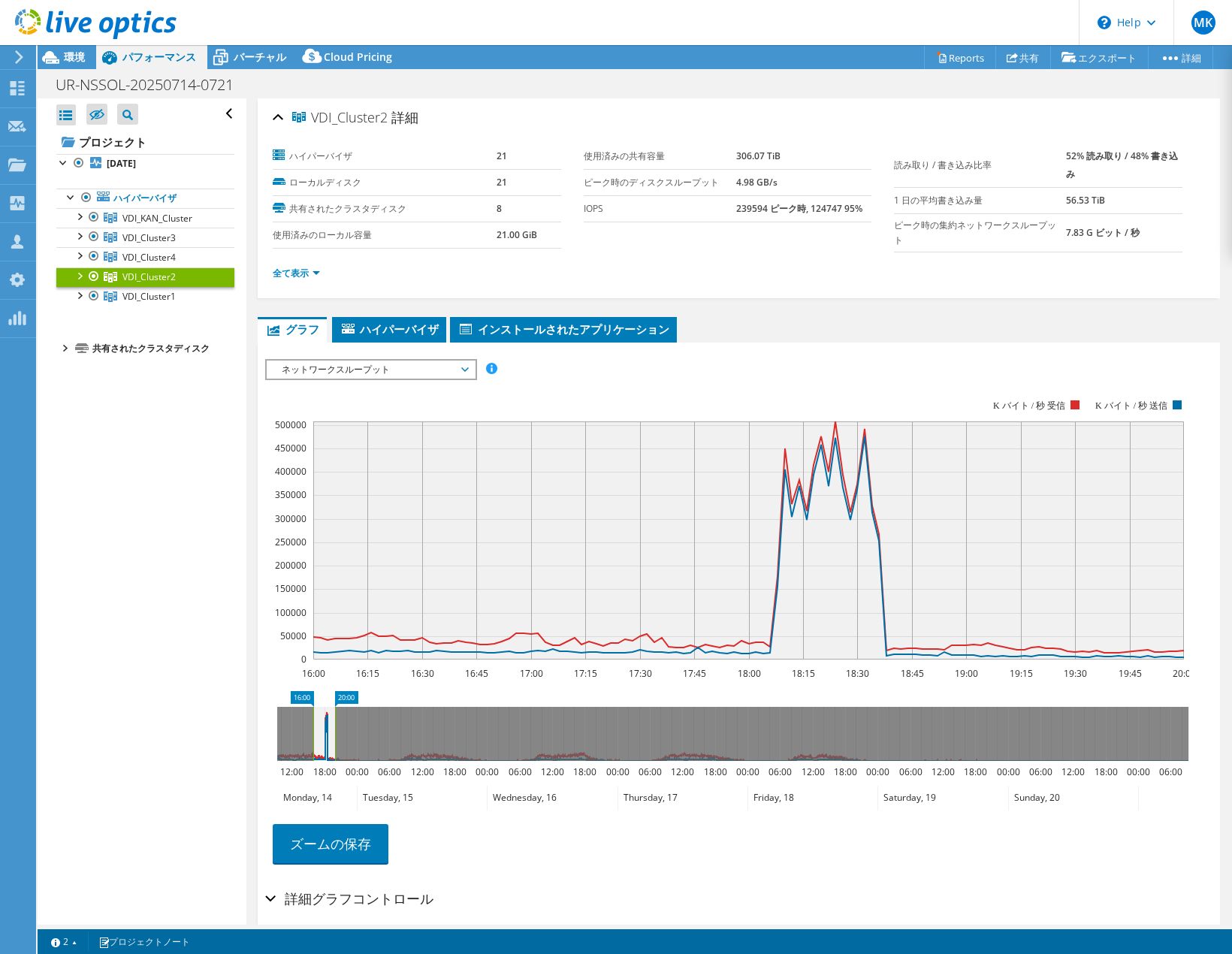 drag, startPoint x: 316, startPoint y: 726, endPoint x: 310, endPoint y: 747, distance: 21.84033 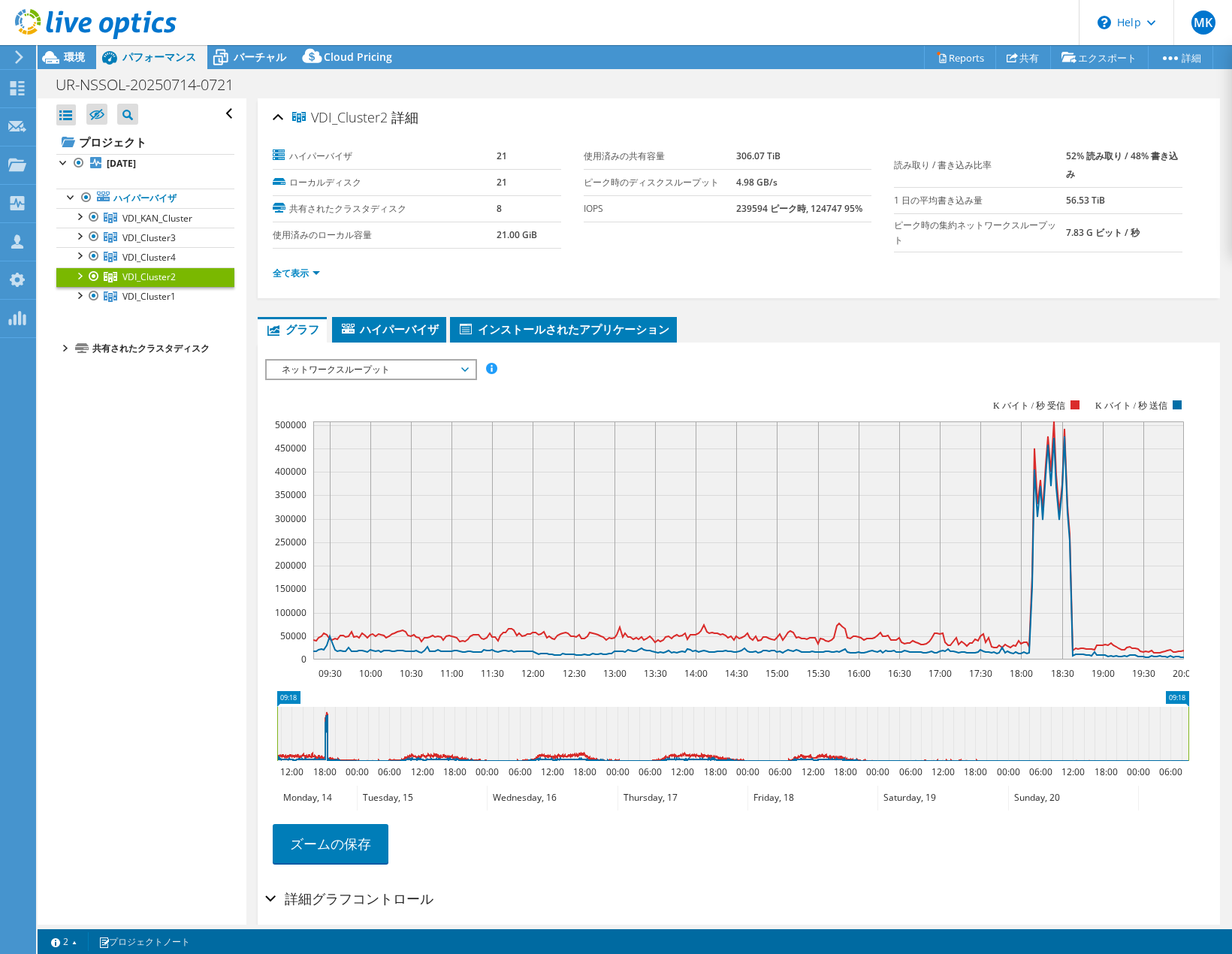 drag, startPoint x: 337, startPoint y: 739, endPoint x: 466, endPoint y: 303, distance: 454.6834 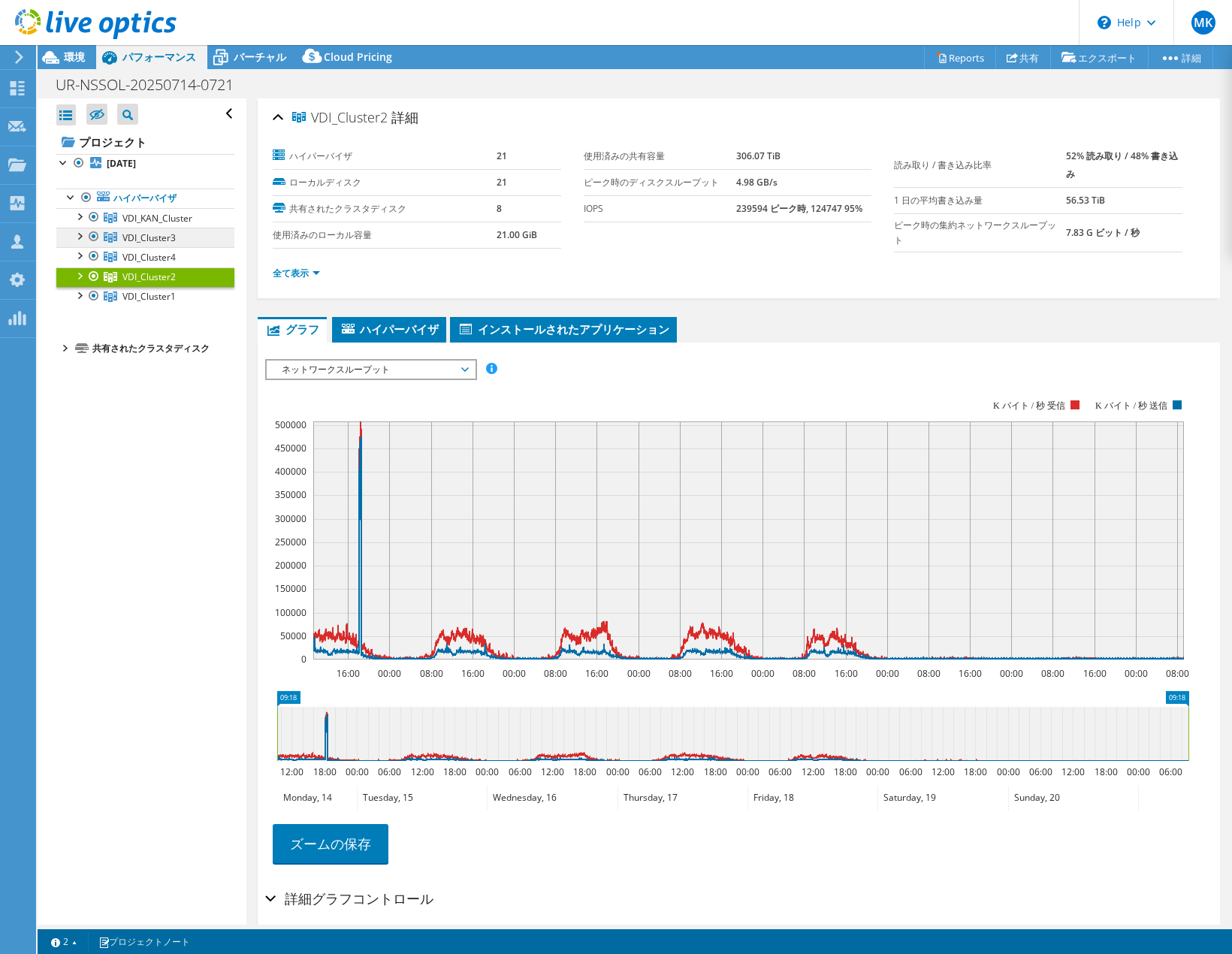 click on "VDI_Cluster3" at bounding box center [145, 218] 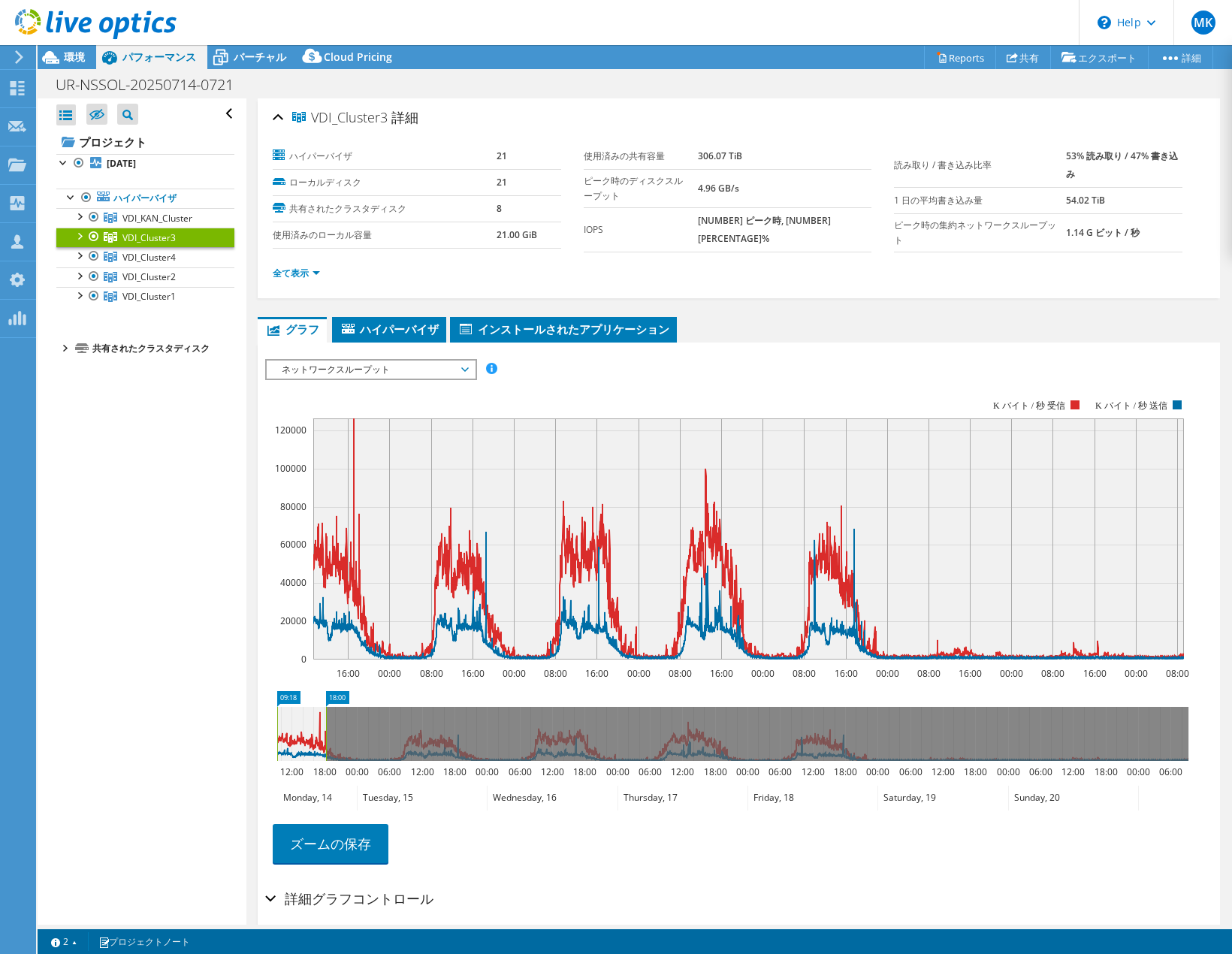 drag, startPoint x: 1187, startPoint y: 747, endPoint x: 325, endPoint y: 700, distance: 863.2804 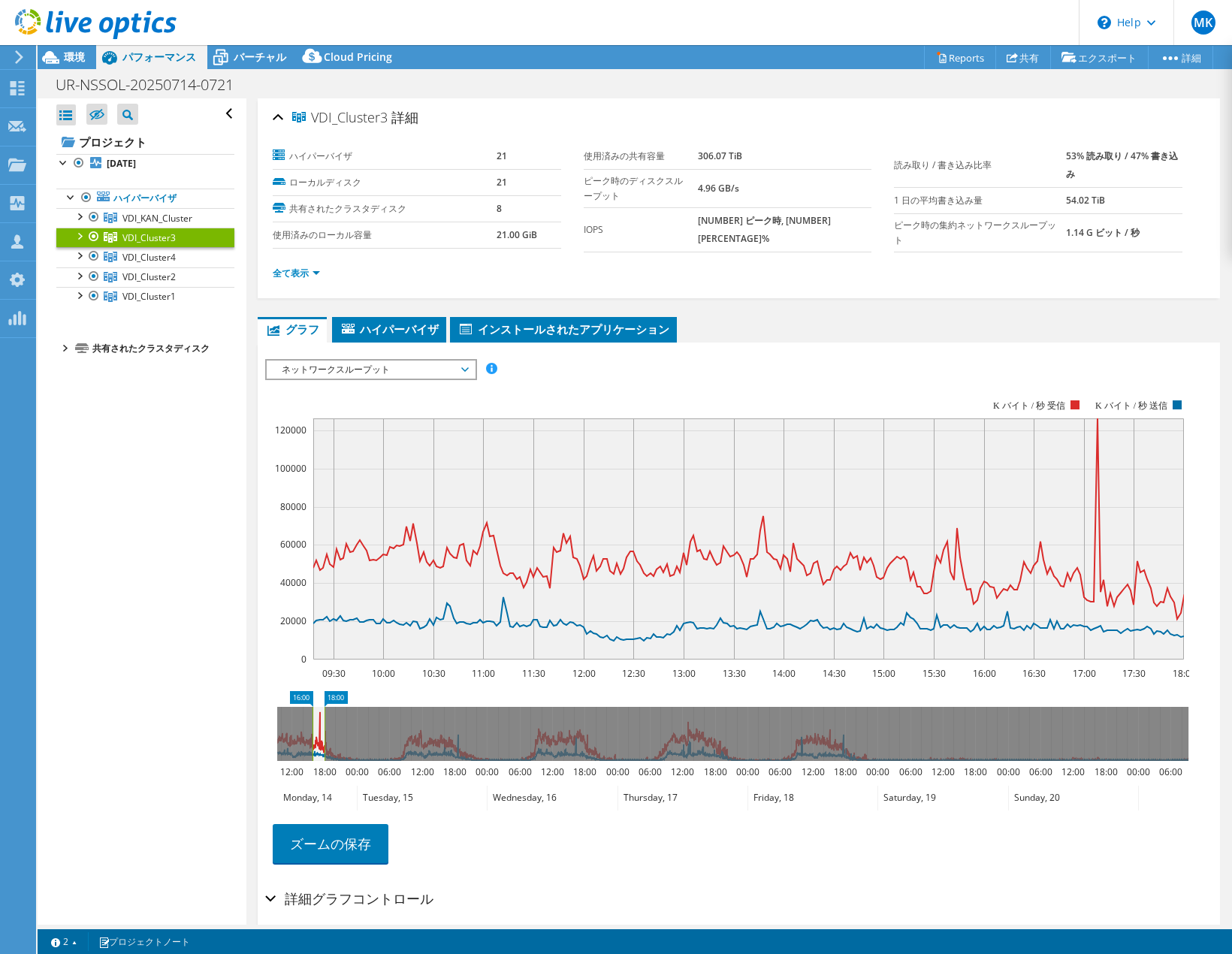 drag, startPoint x: 279, startPoint y: 730, endPoint x: 314, endPoint y: 726, distance: 35.22783 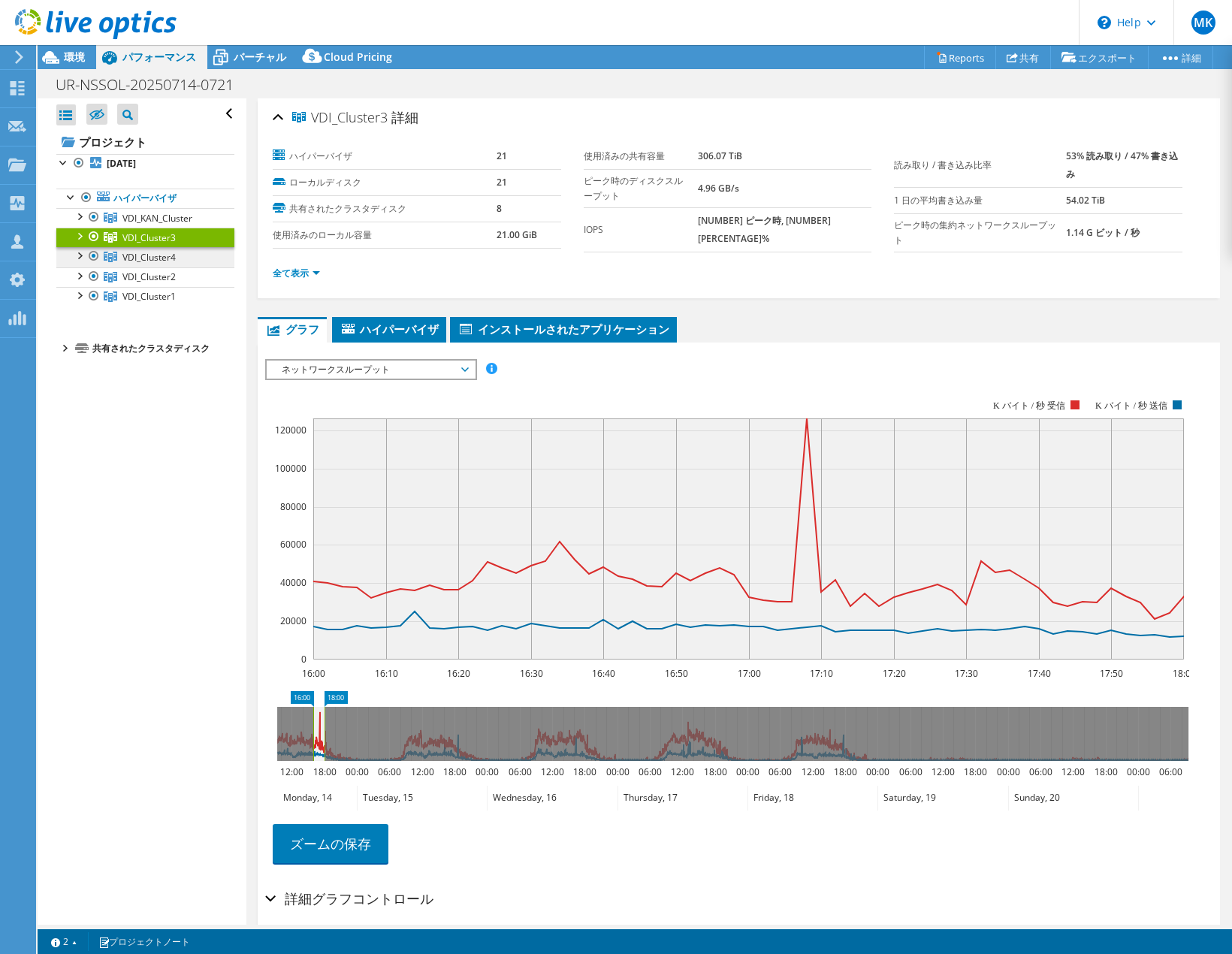 click on "VDI_Cluster4" at bounding box center (157, 218) 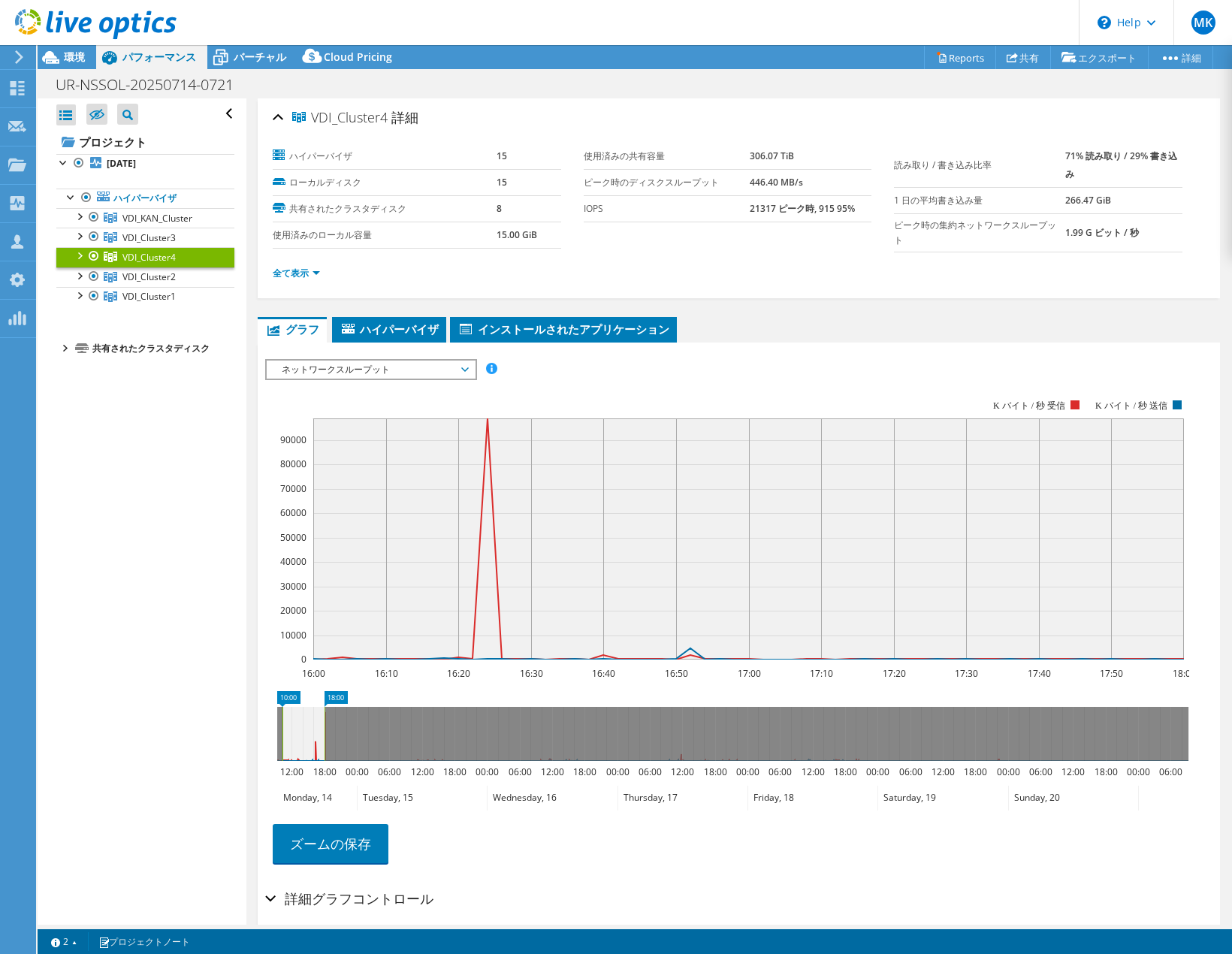 drag, startPoint x: 312, startPoint y: 727, endPoint x: 330, endPoint y: 730, distance: 18.24829 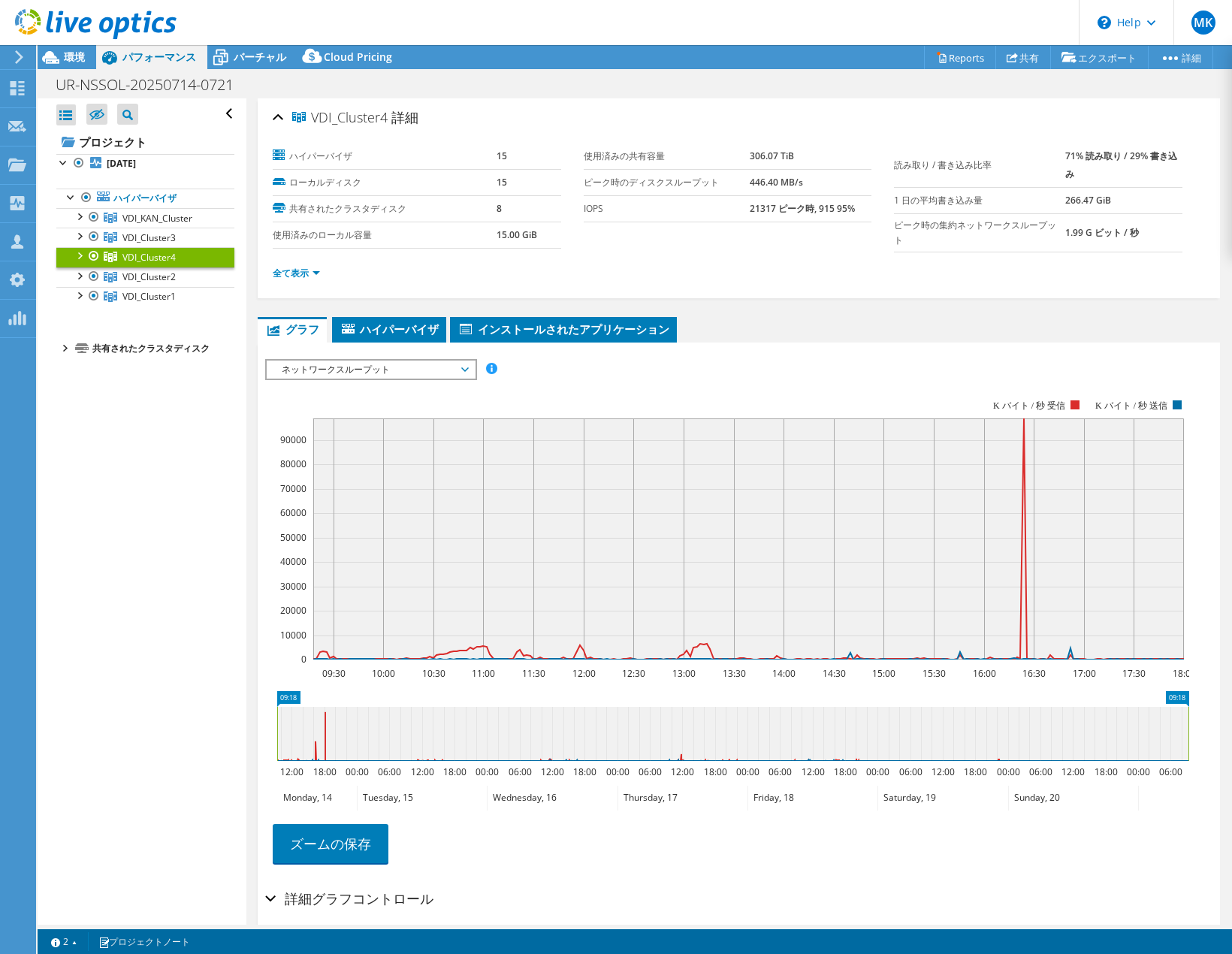 drag, startPoint x: 327, startPoint y: 737, endPoint x: 1336, endPoint y: 824, distance: 1012.7438 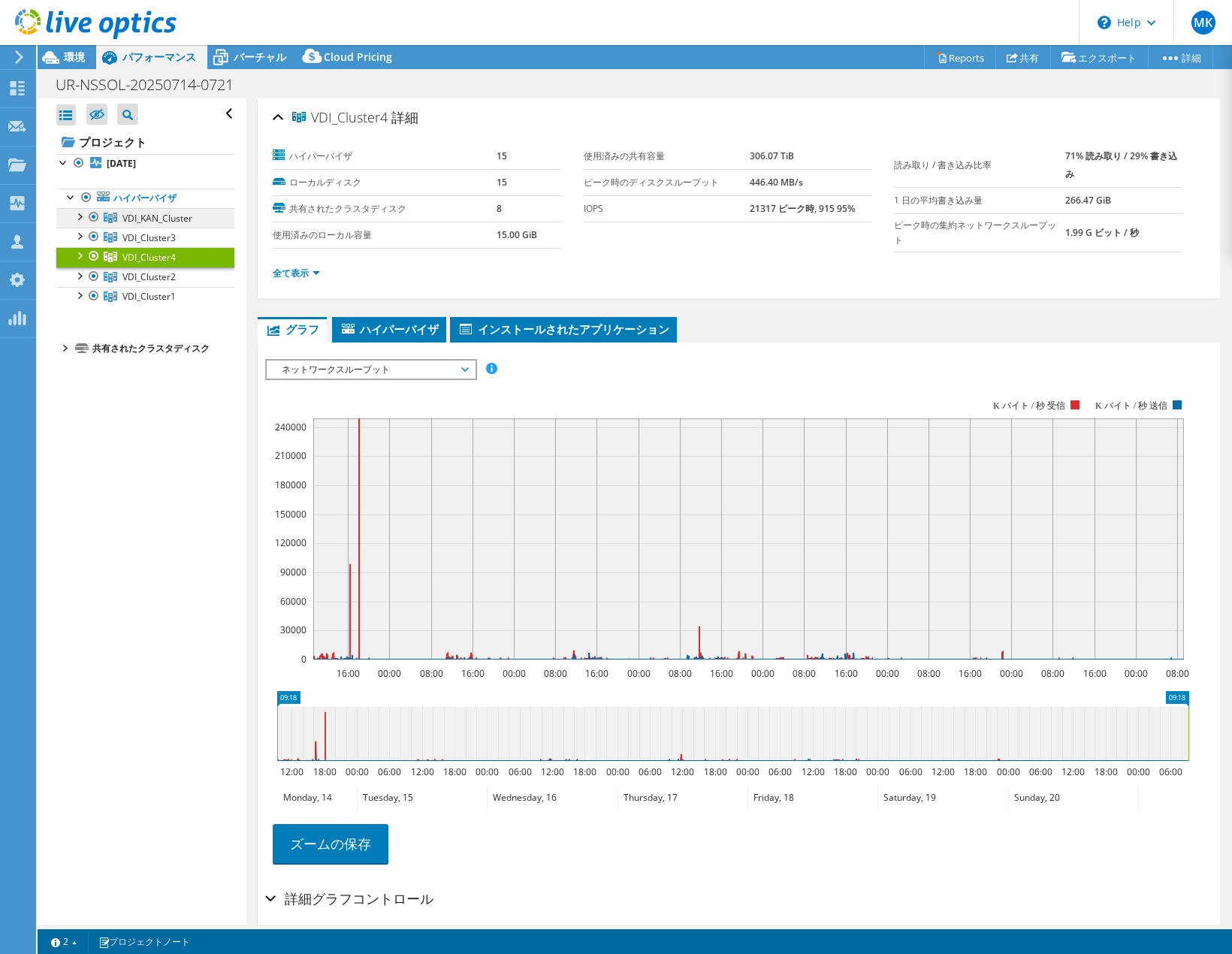 click on "VDI_KAN_Cluster" at bounding box center (157, 218) 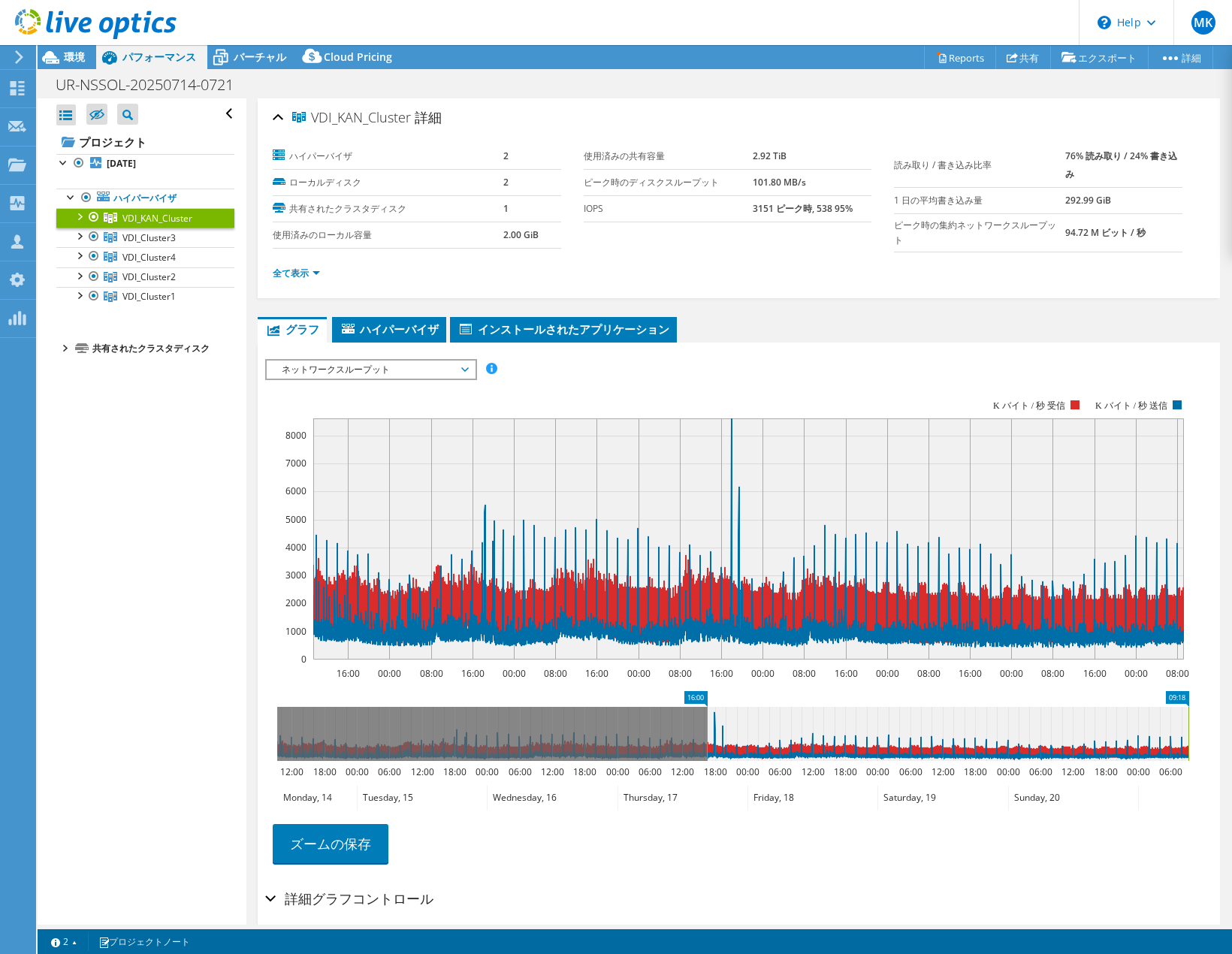 drag, startPoint x: 277, startPoint y: 736, endPoint x: 707, endPoint y: 756, distance: 430.4649 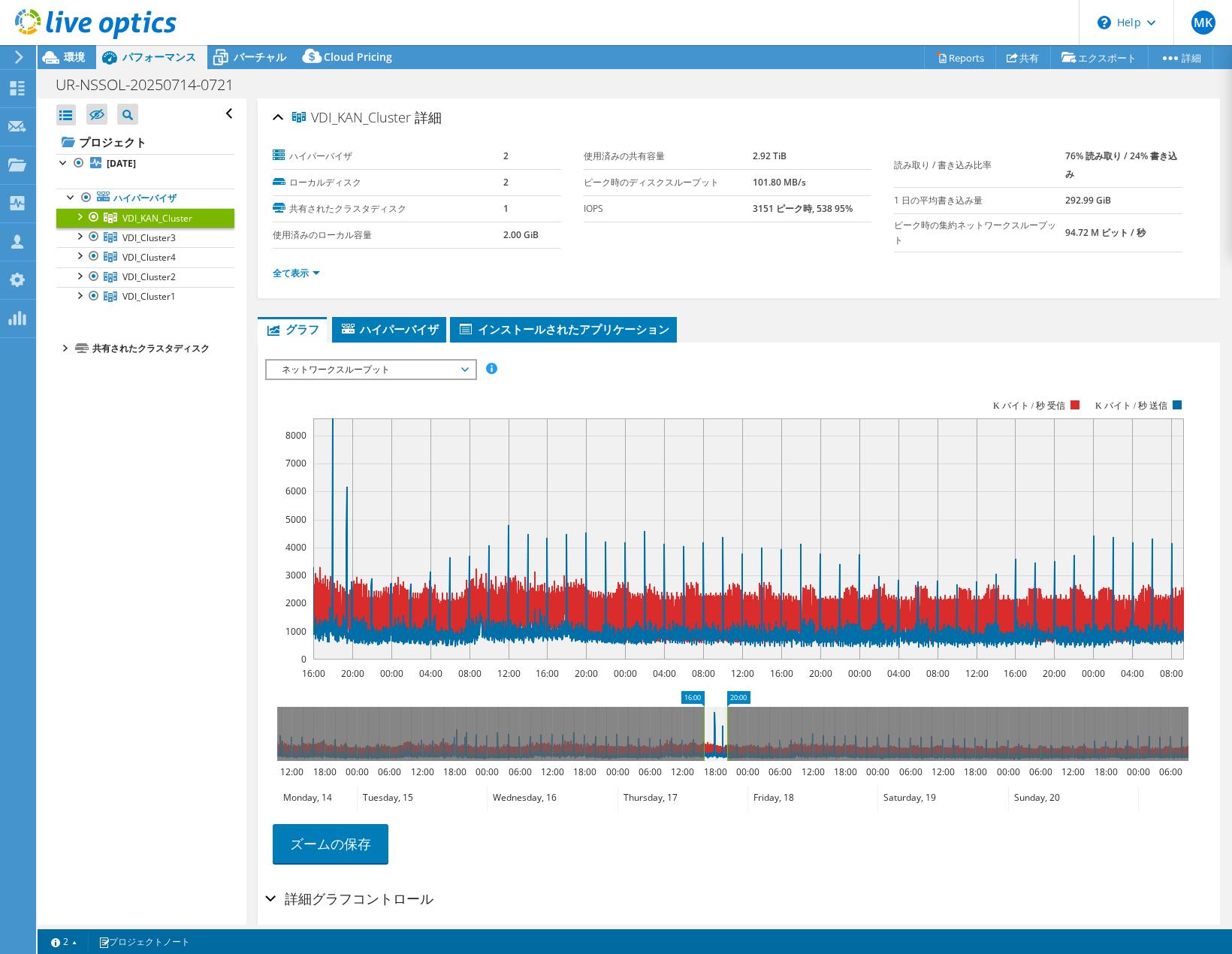 drag, startPoint x: 1188, startPoint y: 727, endPoint x: 727, endPoint y: 762, distance: 462.3267 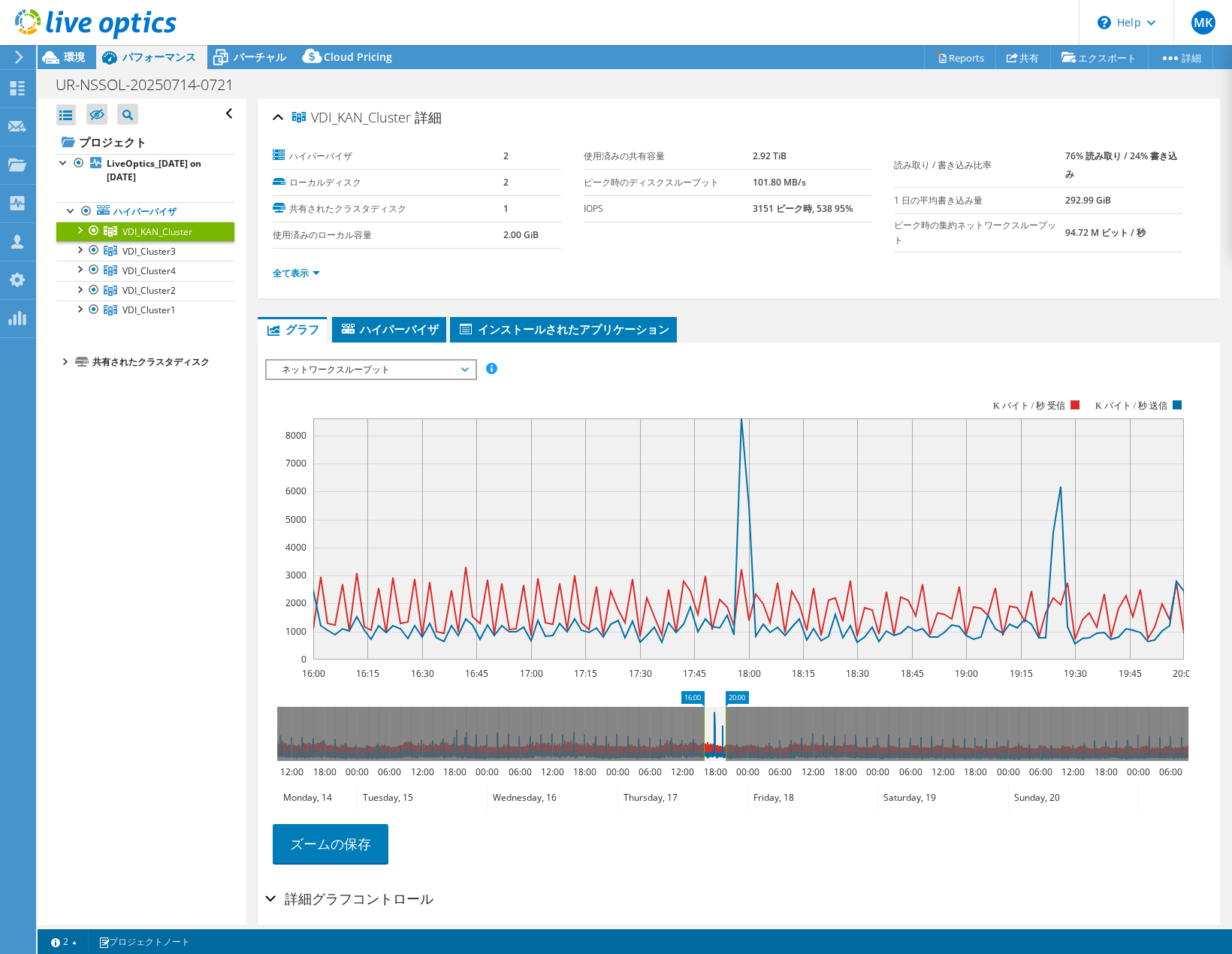select on "USD" 